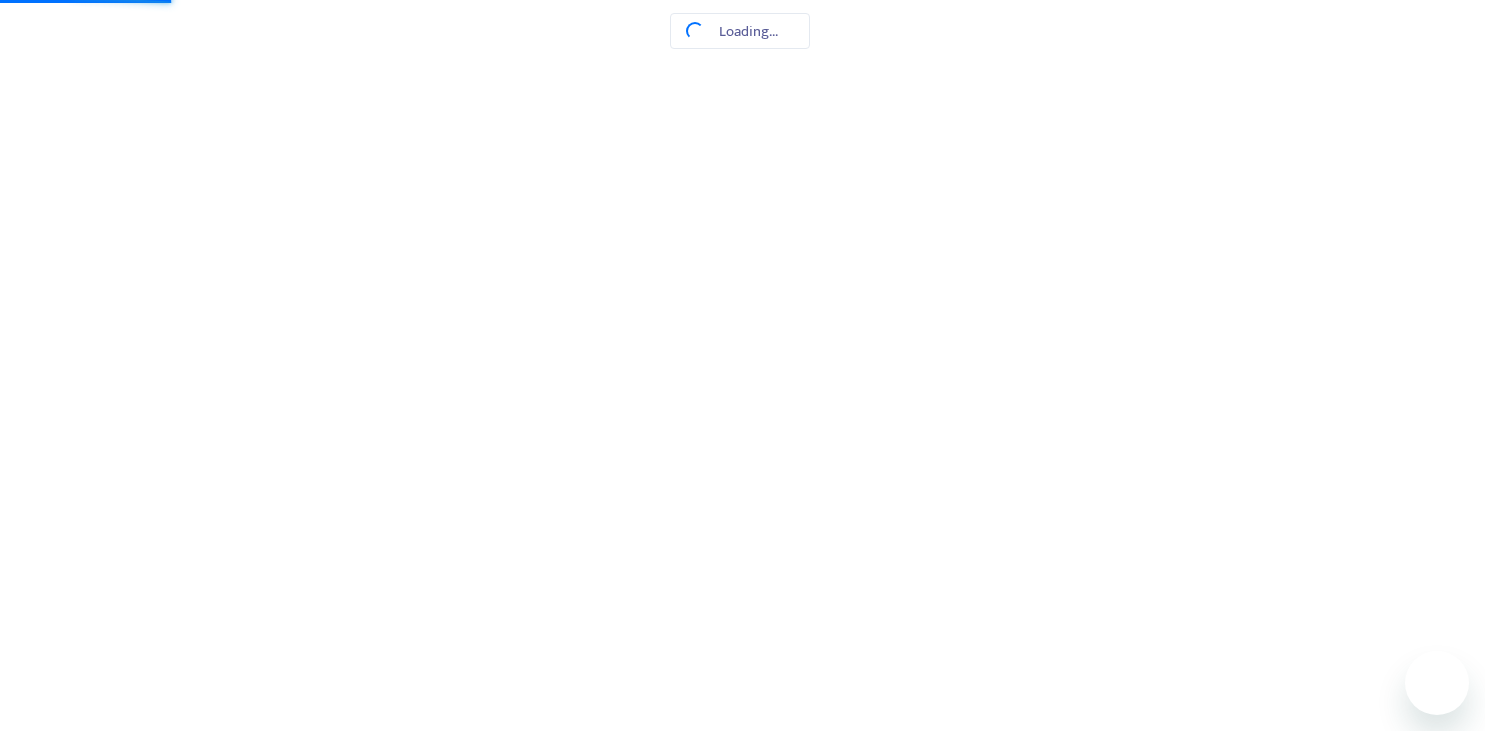 scroll, scrollTop: 0, scrollLeft: 0, axis: both 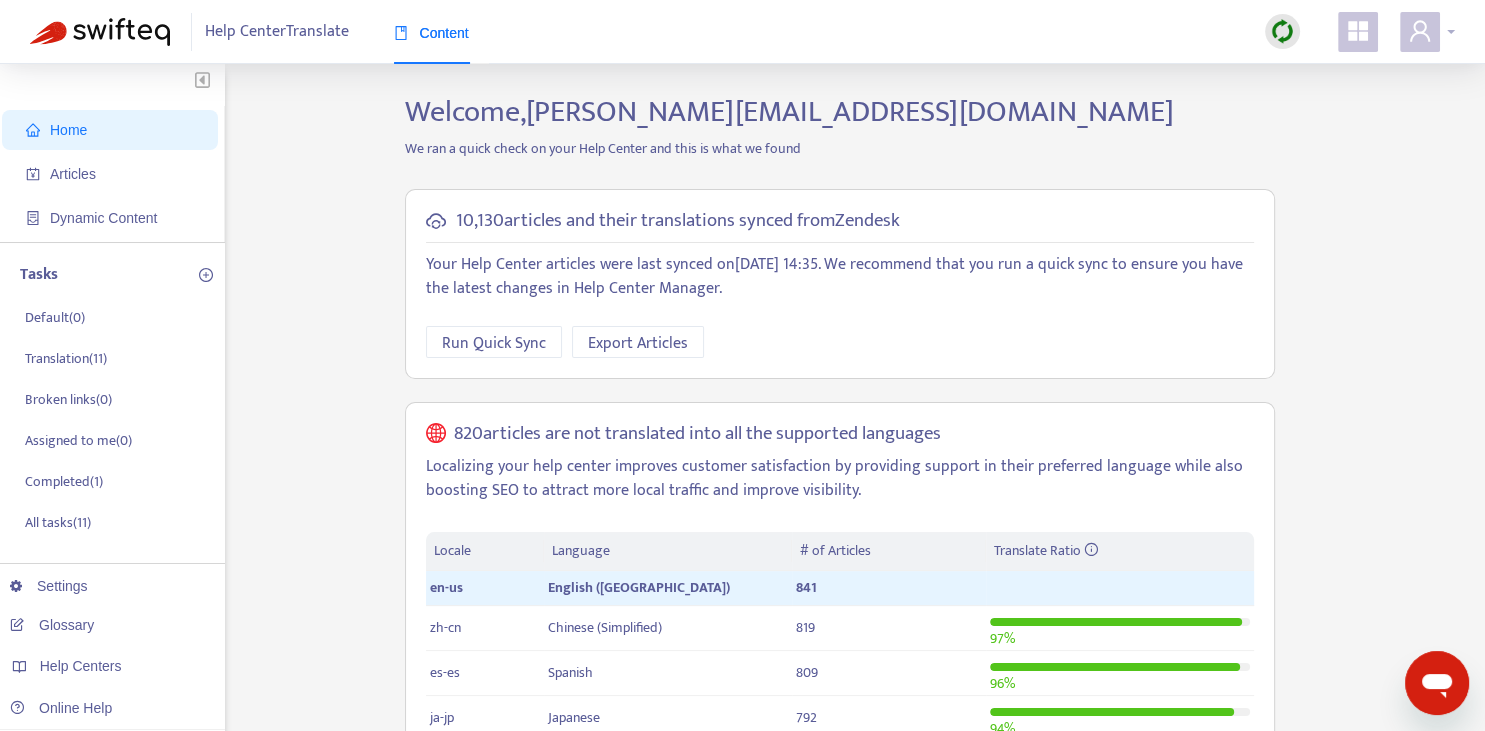 click 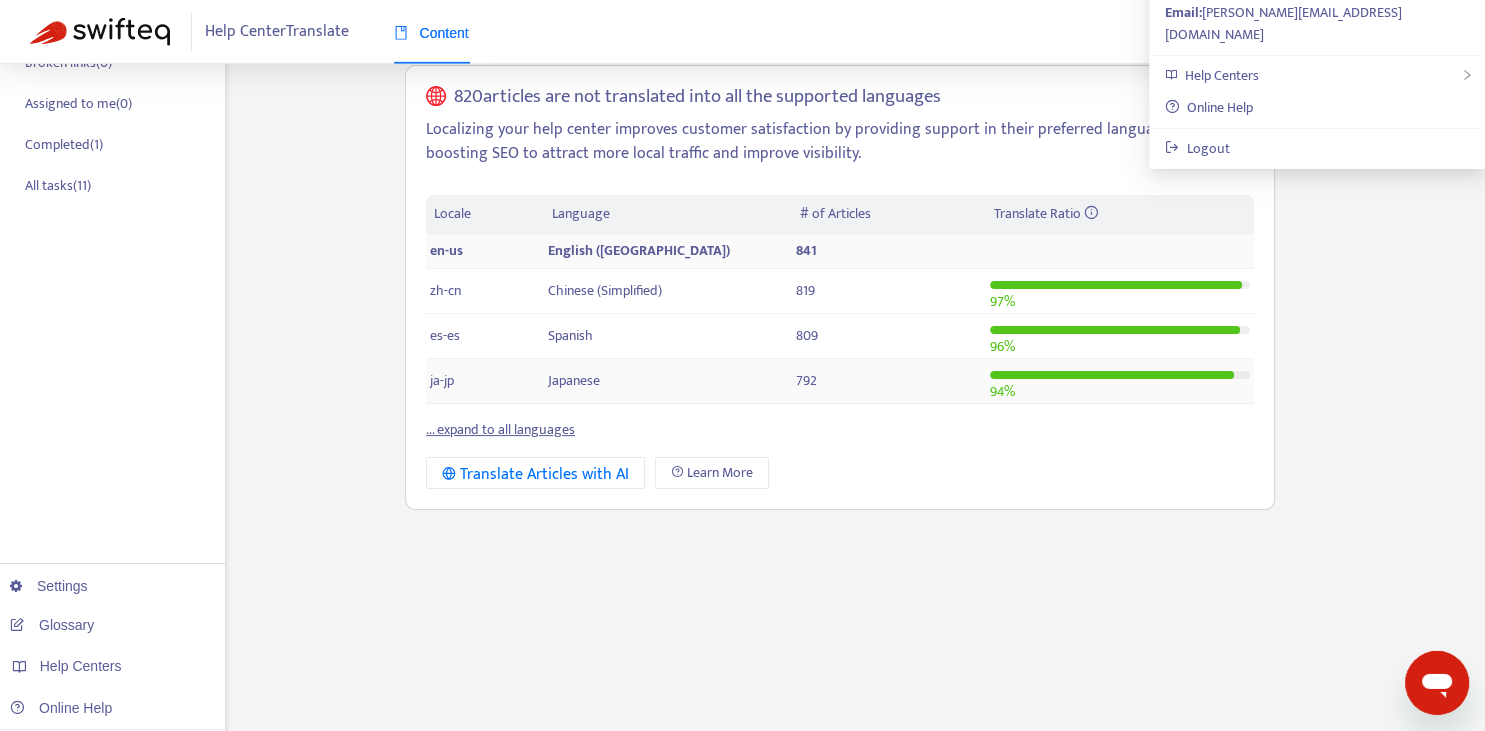scroll, scrollTop: 352, scrollLeft: 0, axis: vertical 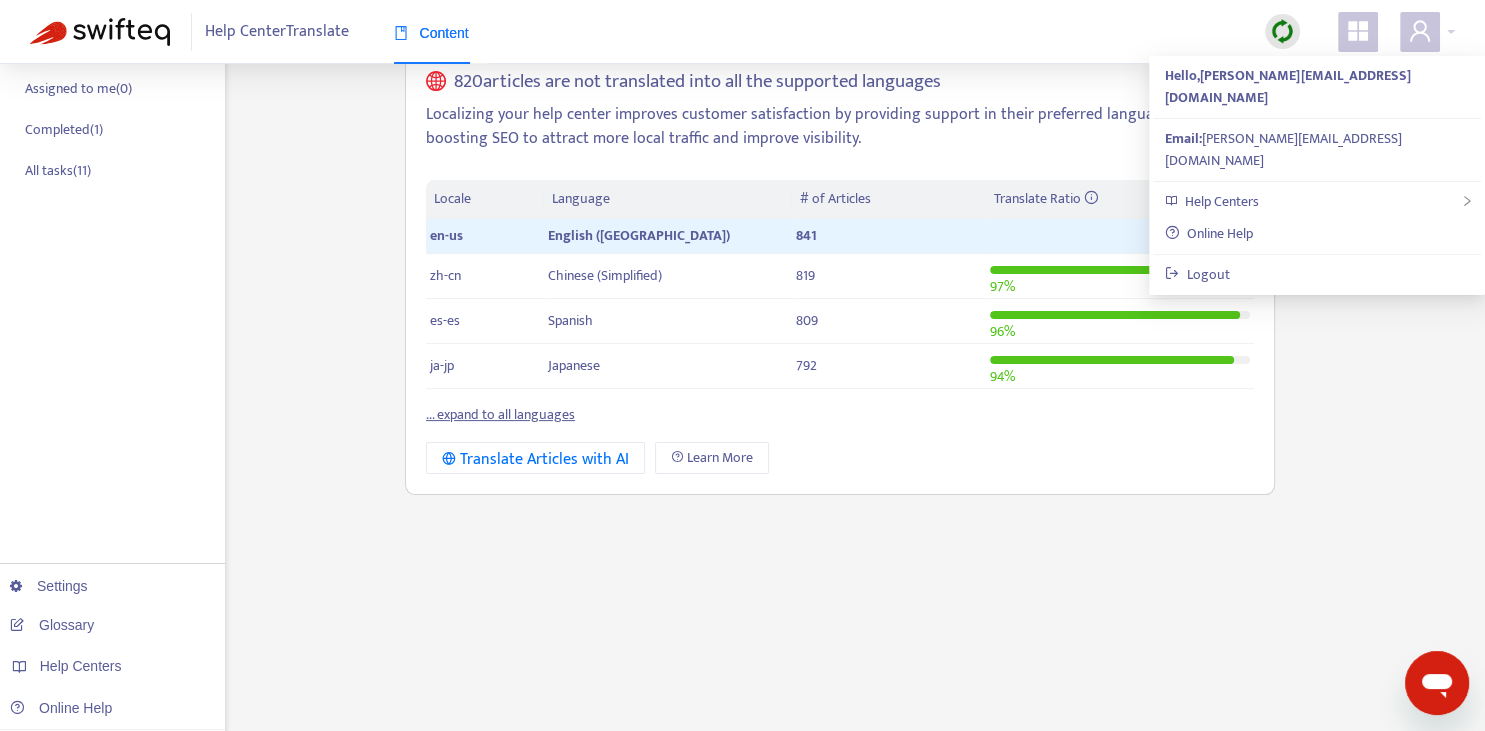 click on "... expand to all languages" at bounding box center [500, 414] 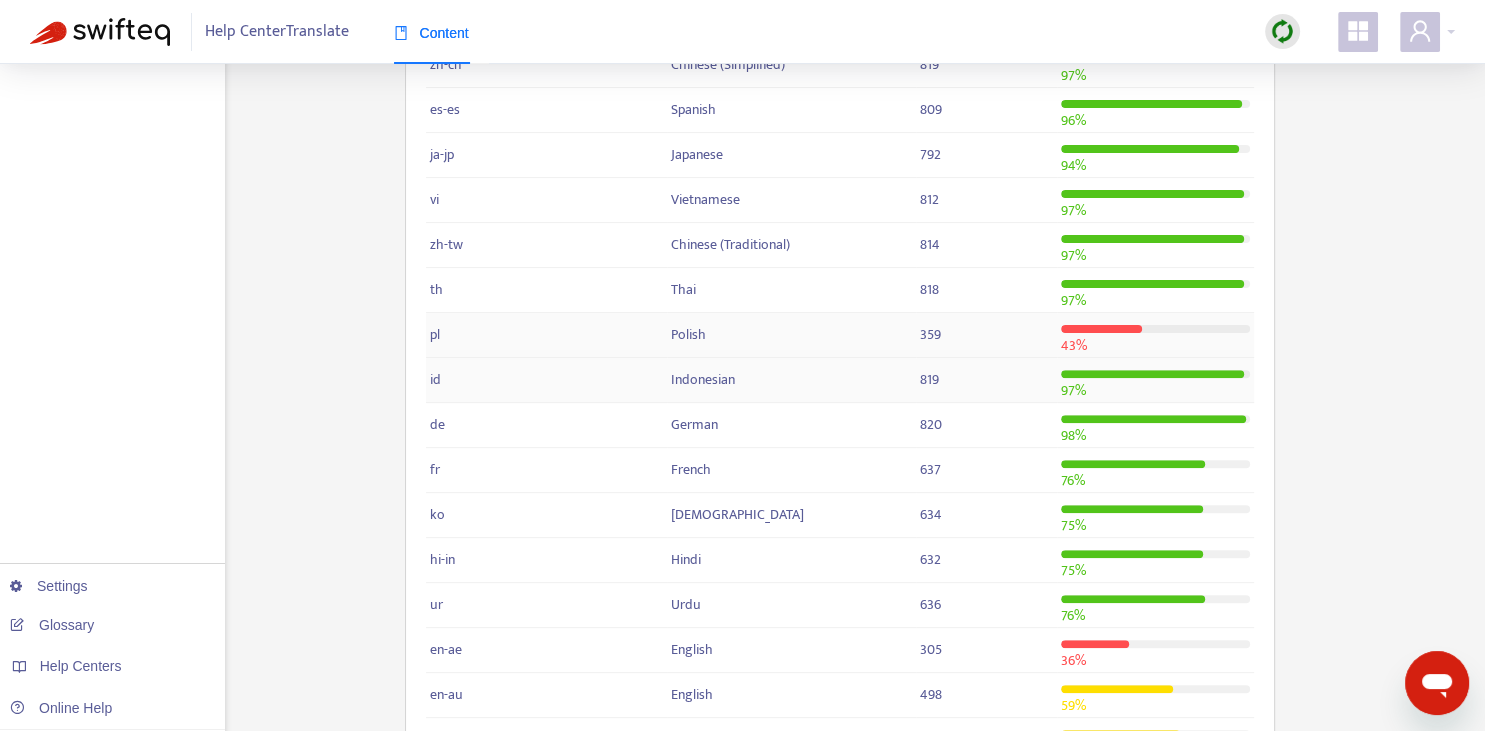 scroll, scrollTop: 211, scrollLeft: 0, axis: vertical 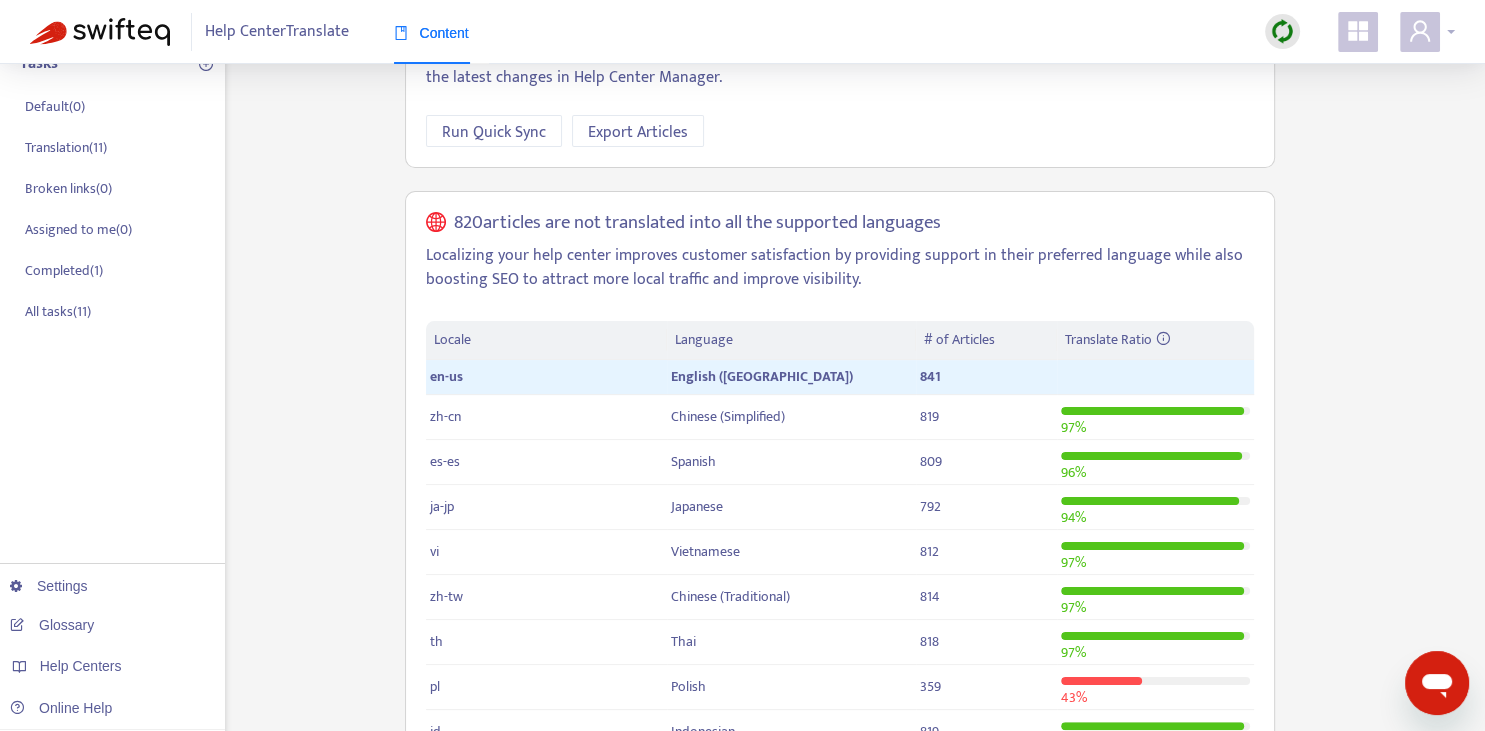 click at bounding box center (1420, 32) 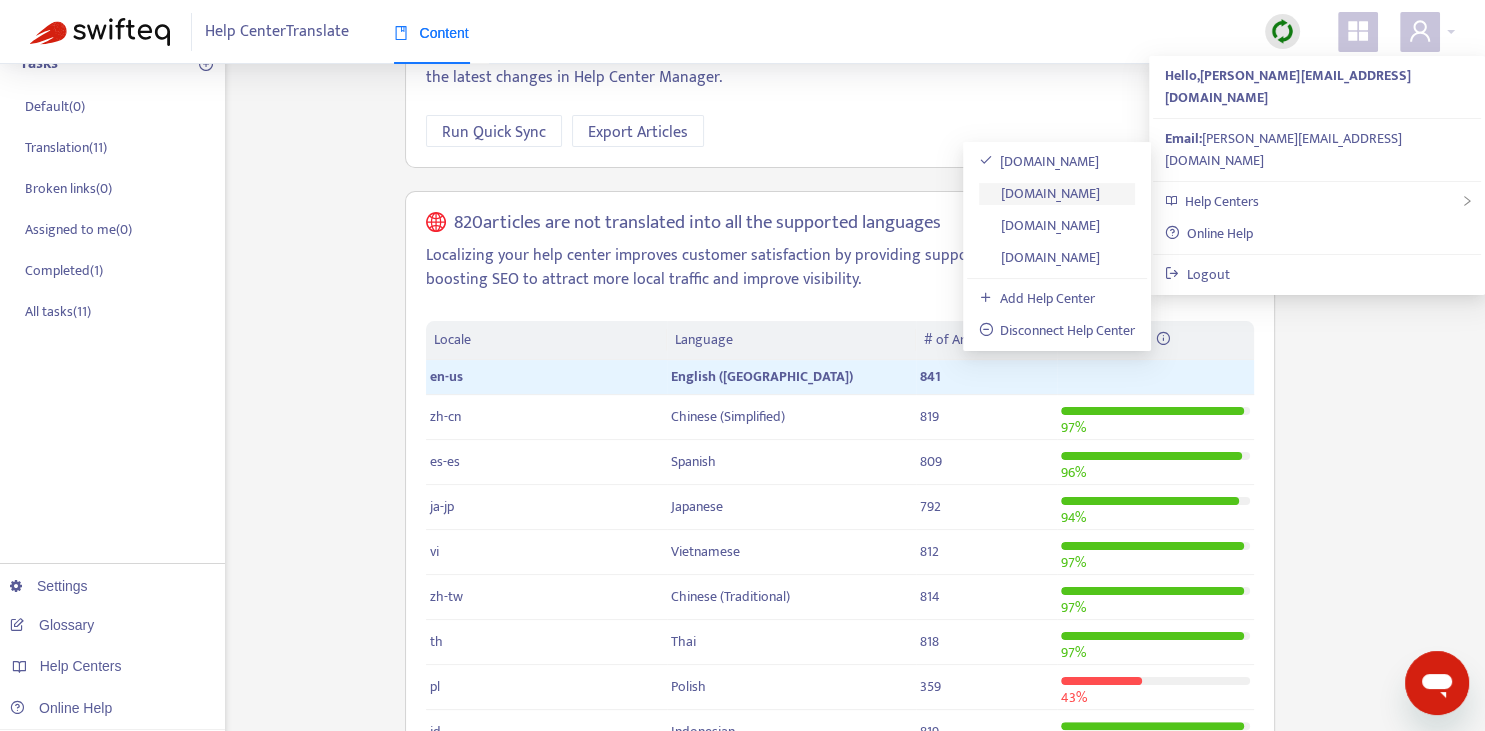click on "[DOMAIN_NAME]" at bounding box center [1040, 193] 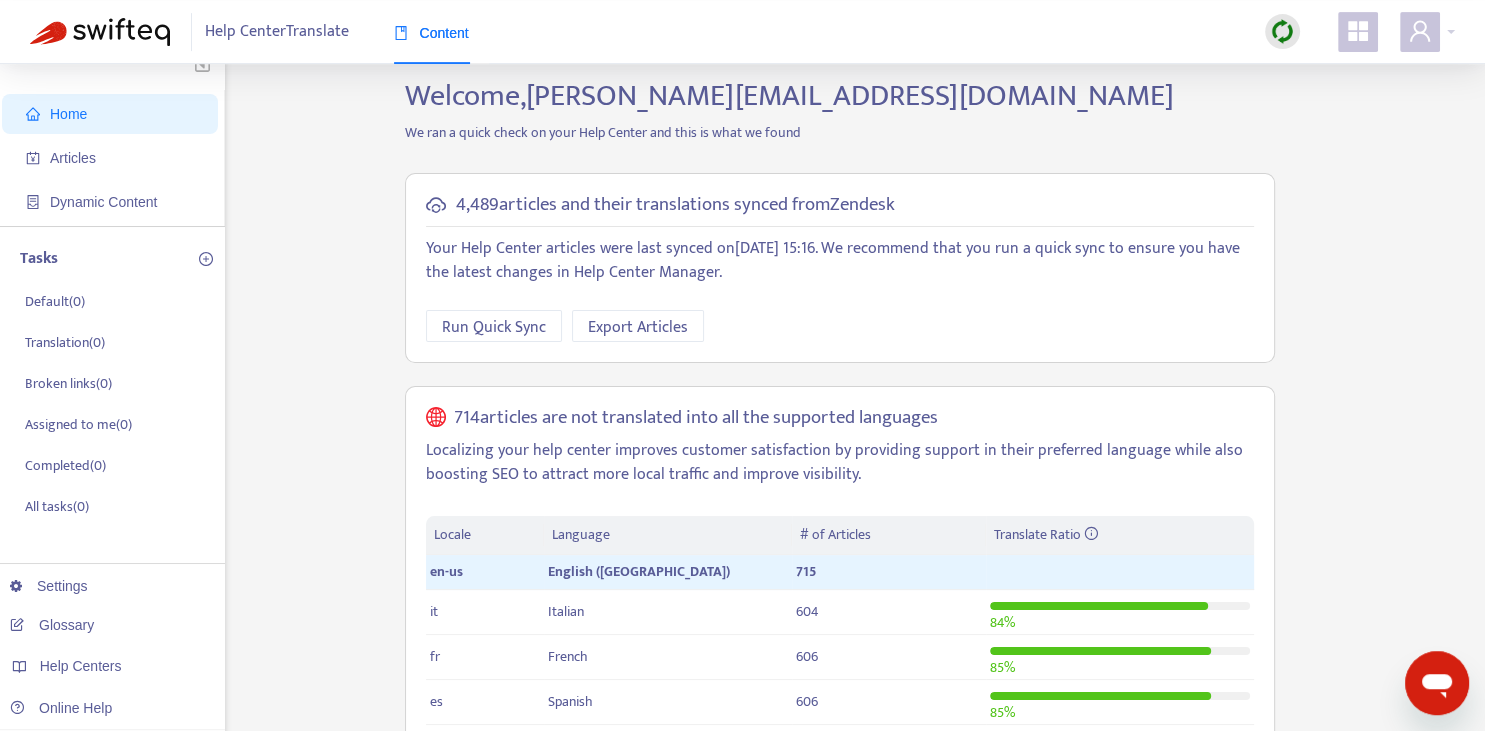 scroll, scrollTop: 0, scrollLeft: 0, axis: both 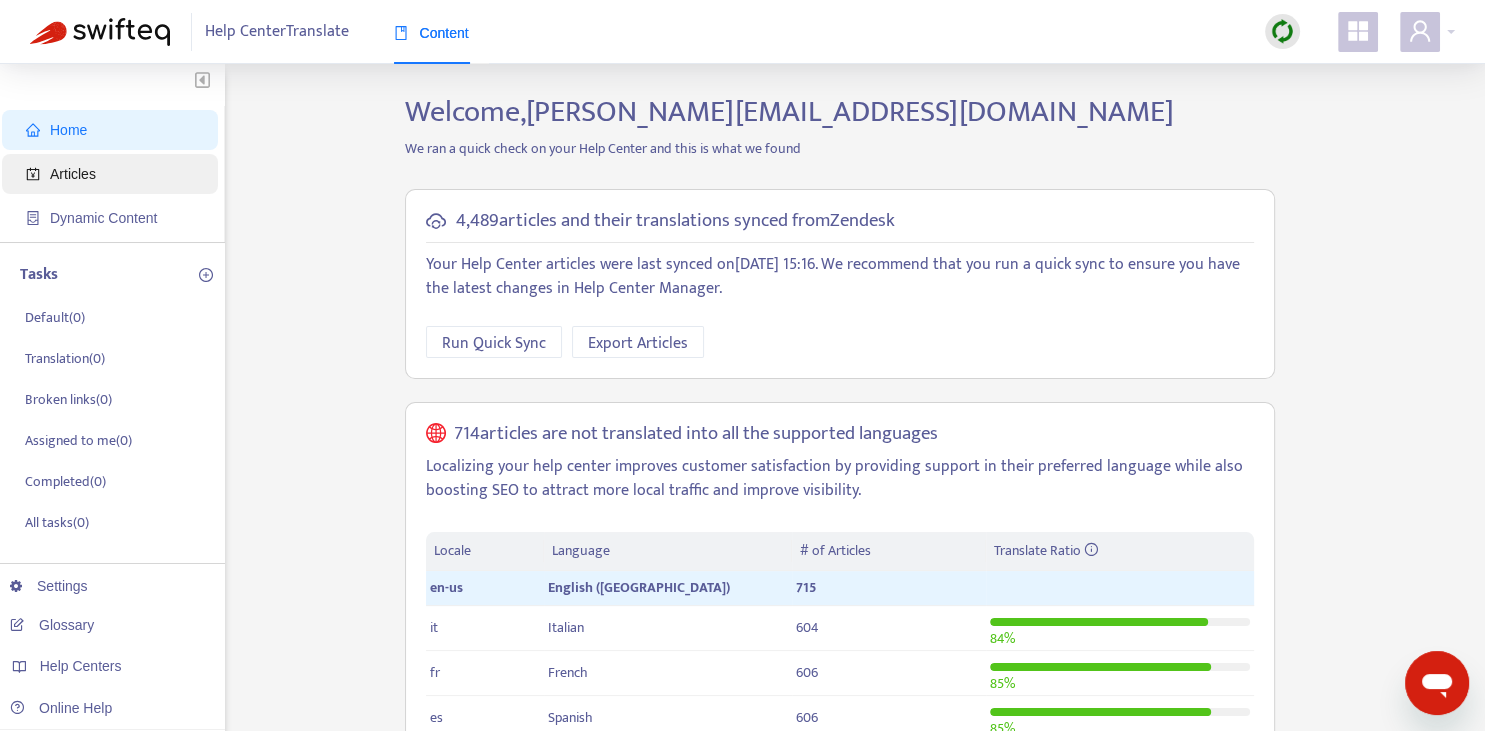 click on "Articles" at bounding box center (114, 174) 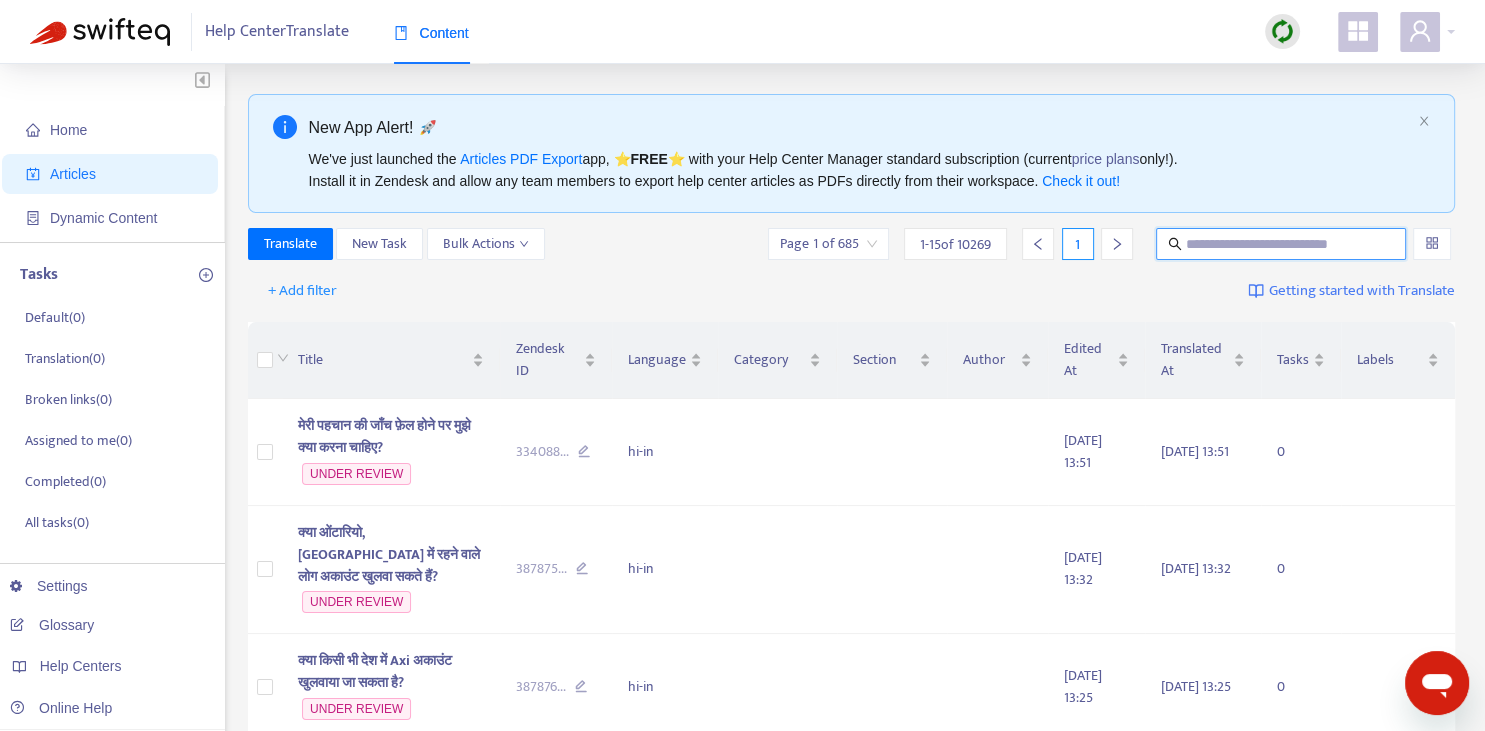 click at bounding box center (1282, 244) 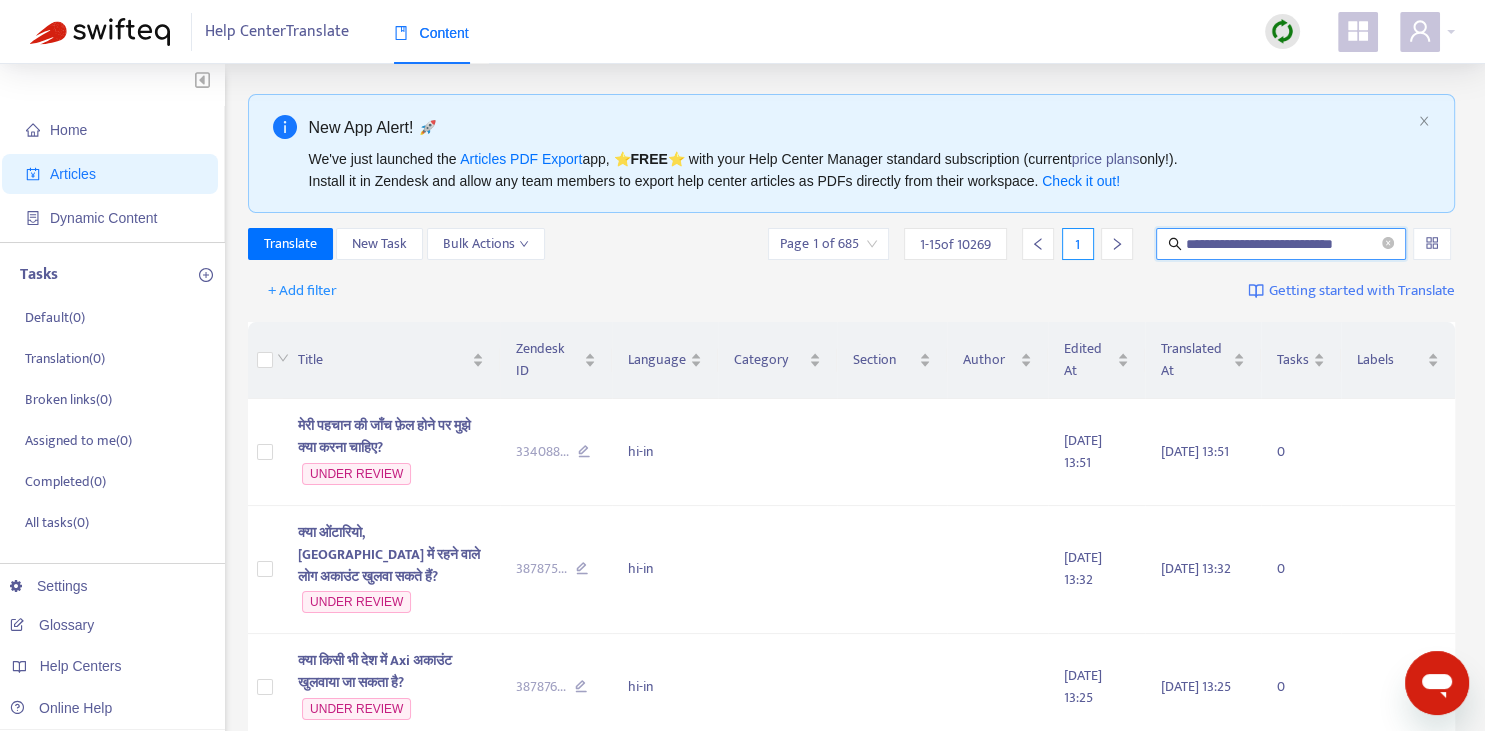 type on "**********" 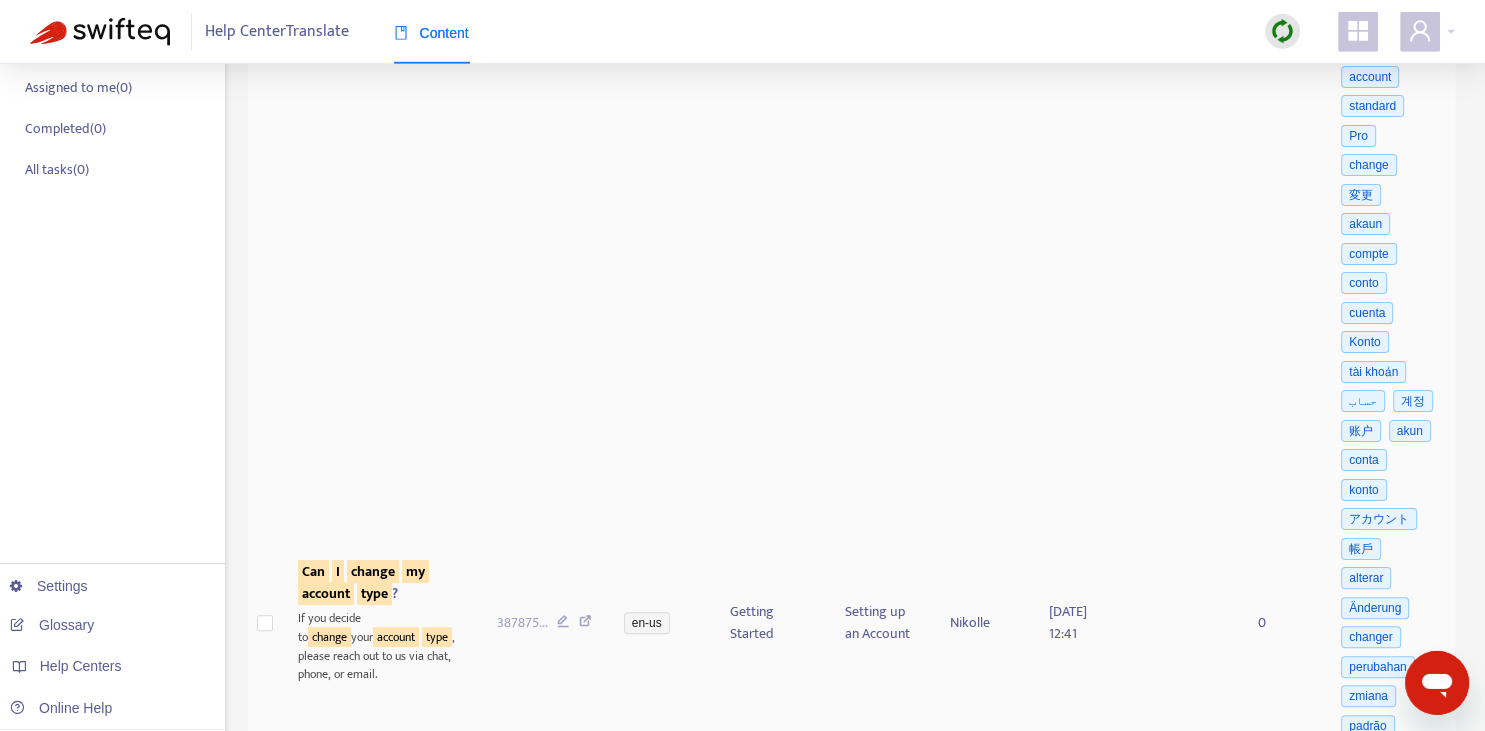 scroll, scrollTop: 422, scrollLeft: 0, axis: vertical 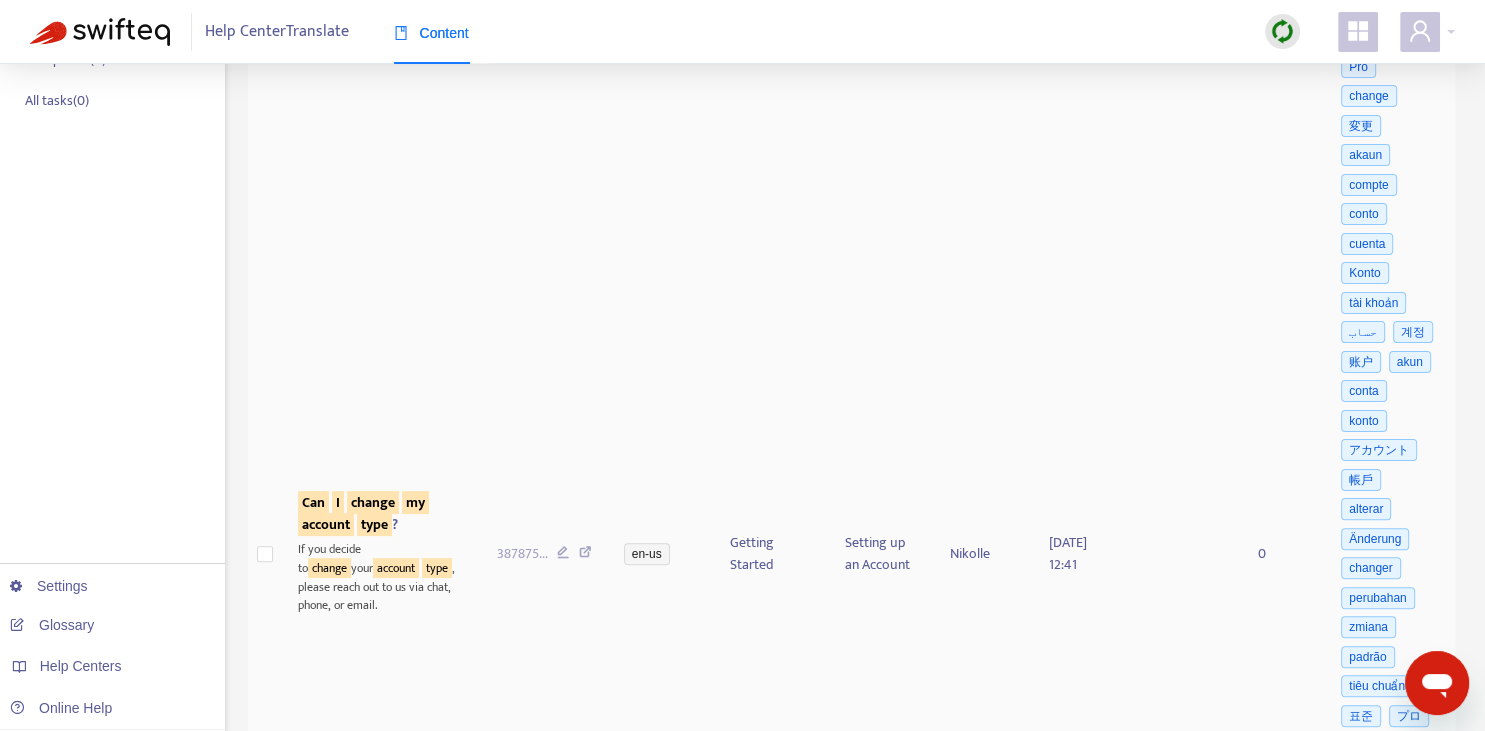 click on "type" at bounding box center [374, 524] 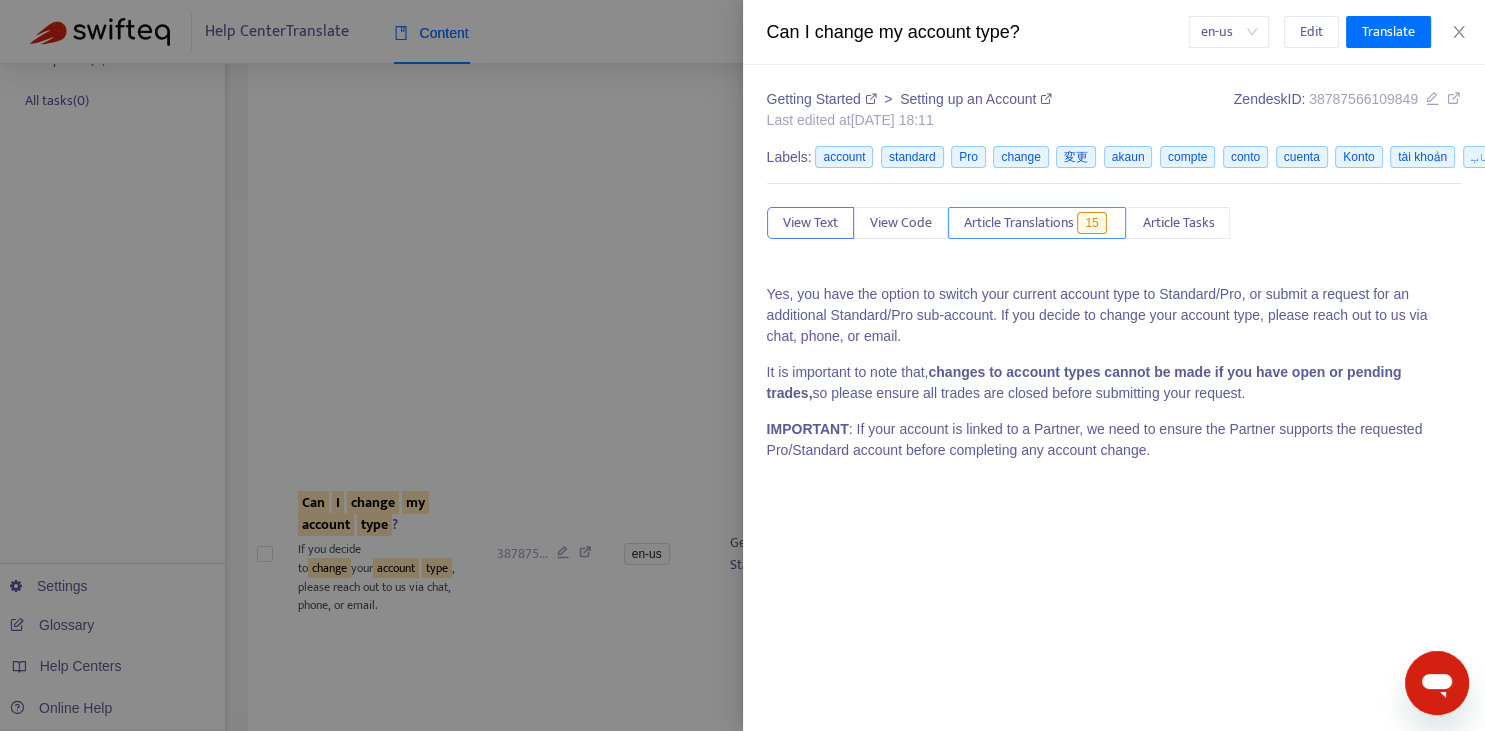 click on "Article Translations" at bounding box center (1019, 223) 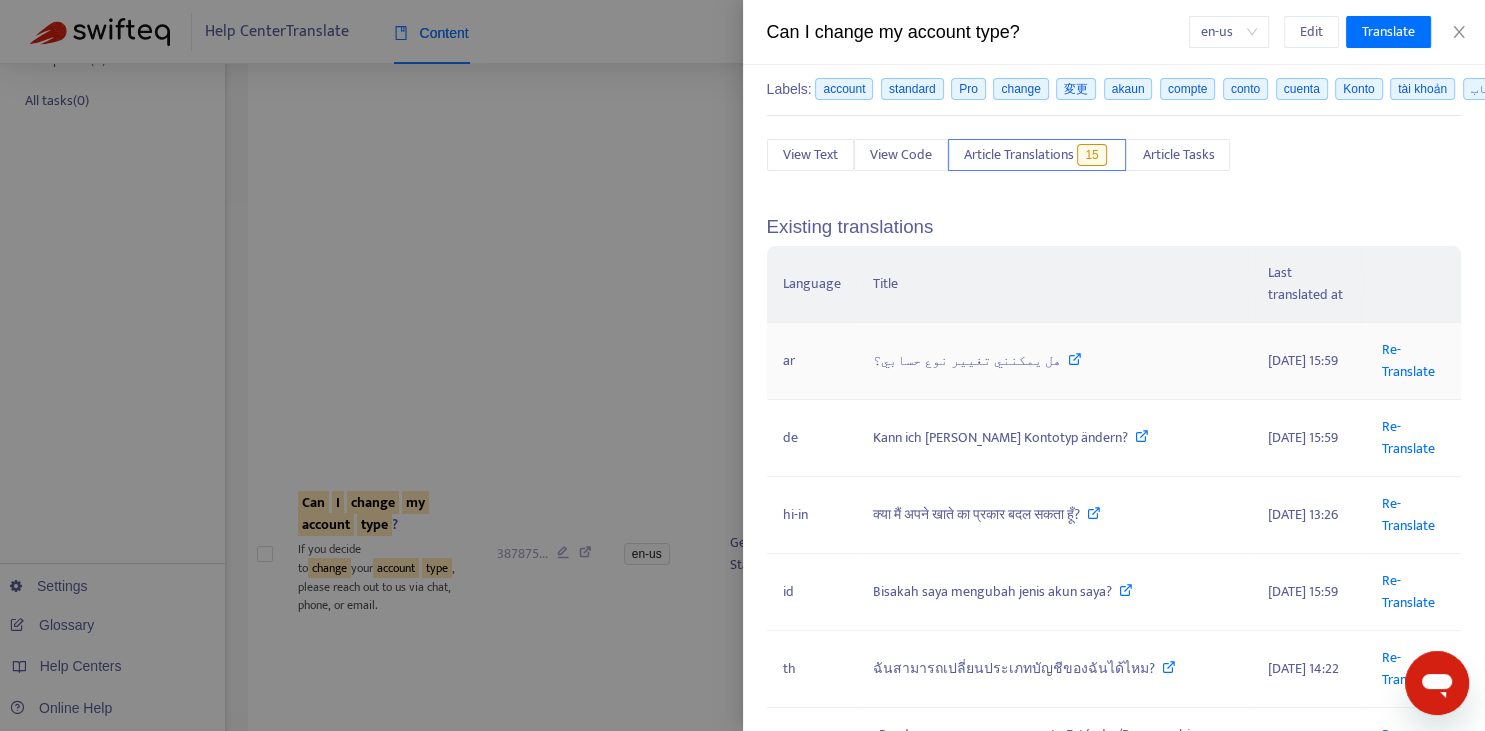 scroll, scrollTop: 74, scrollLeft: 0, axis: vertical 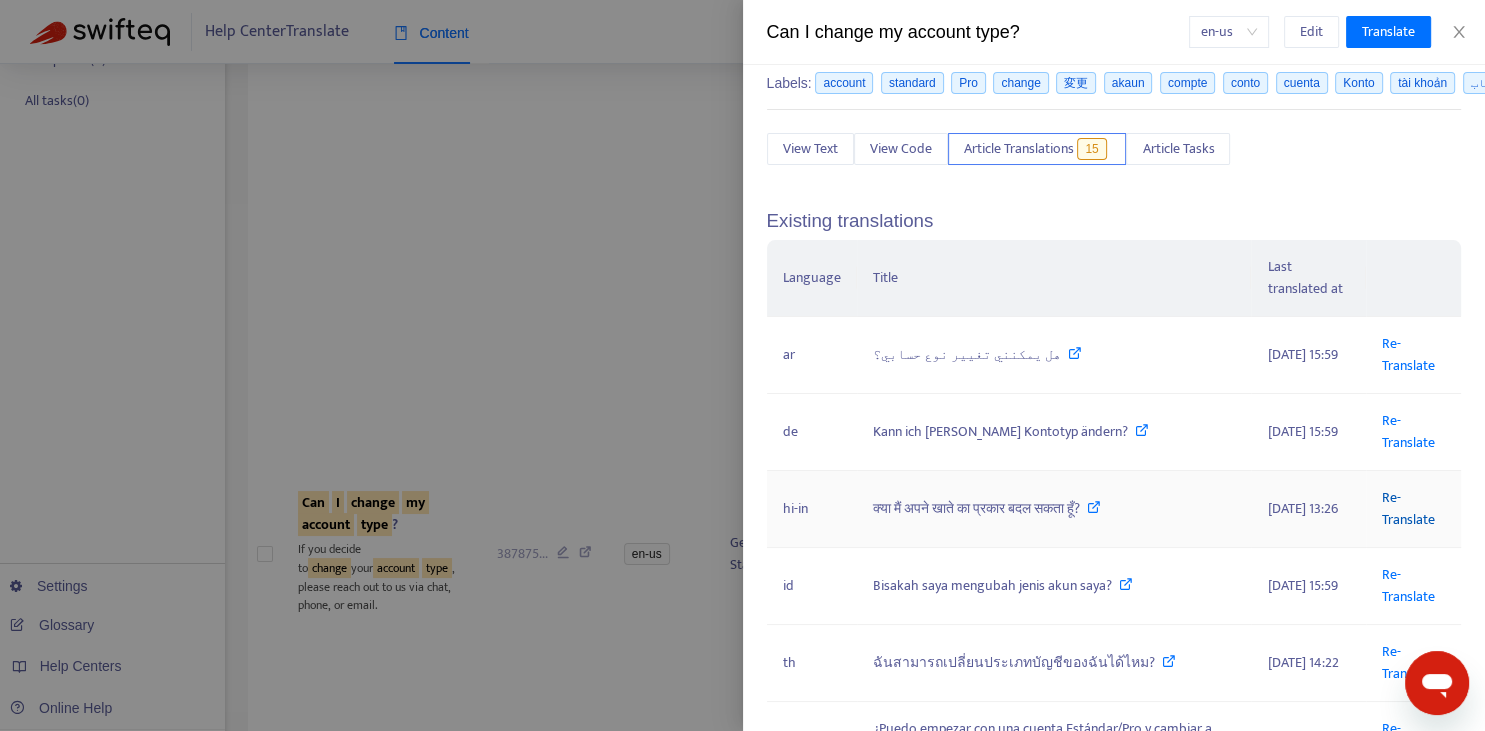 click on "Re-Translate" at bounding box center [1408, 508] 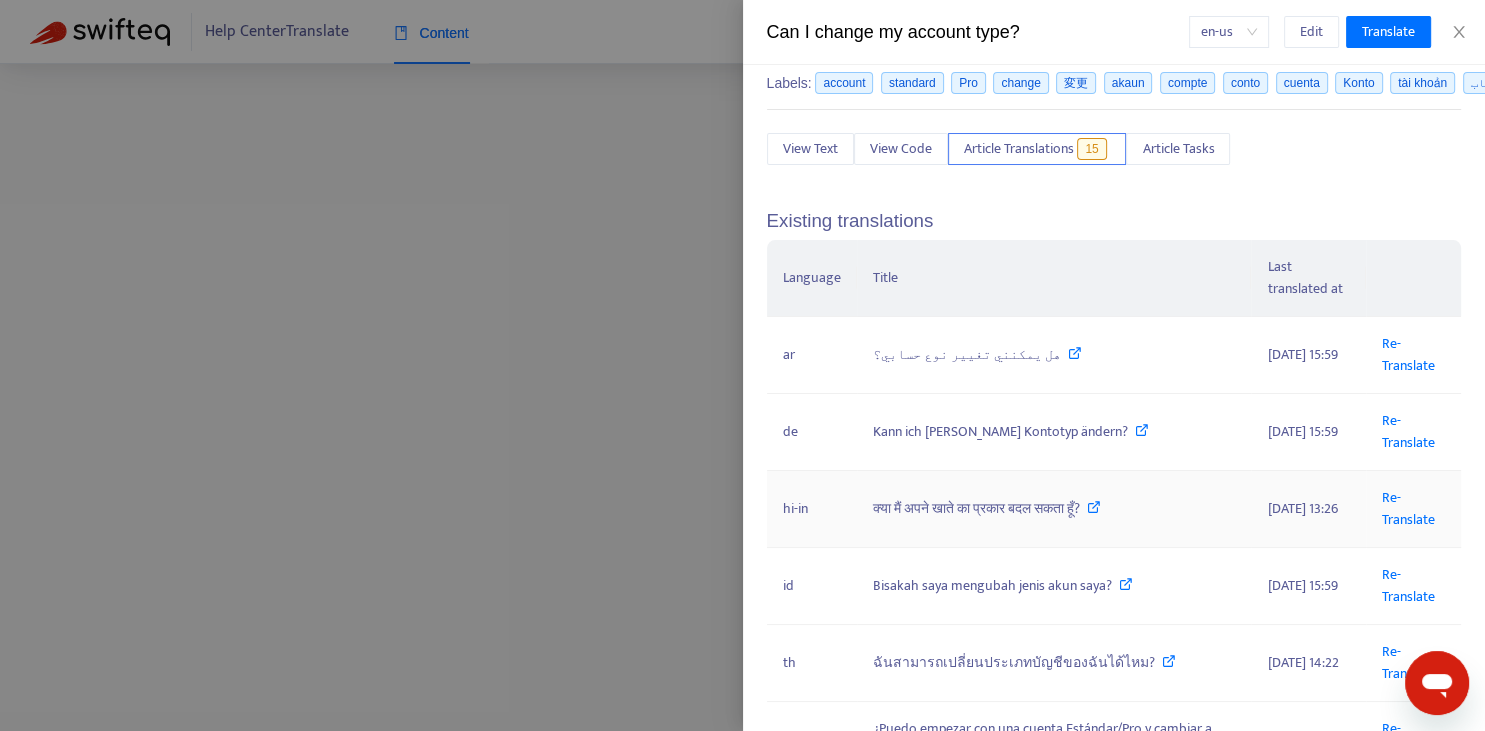 scroll, scrollTop: 0, scrollLeft: 0, axis: both 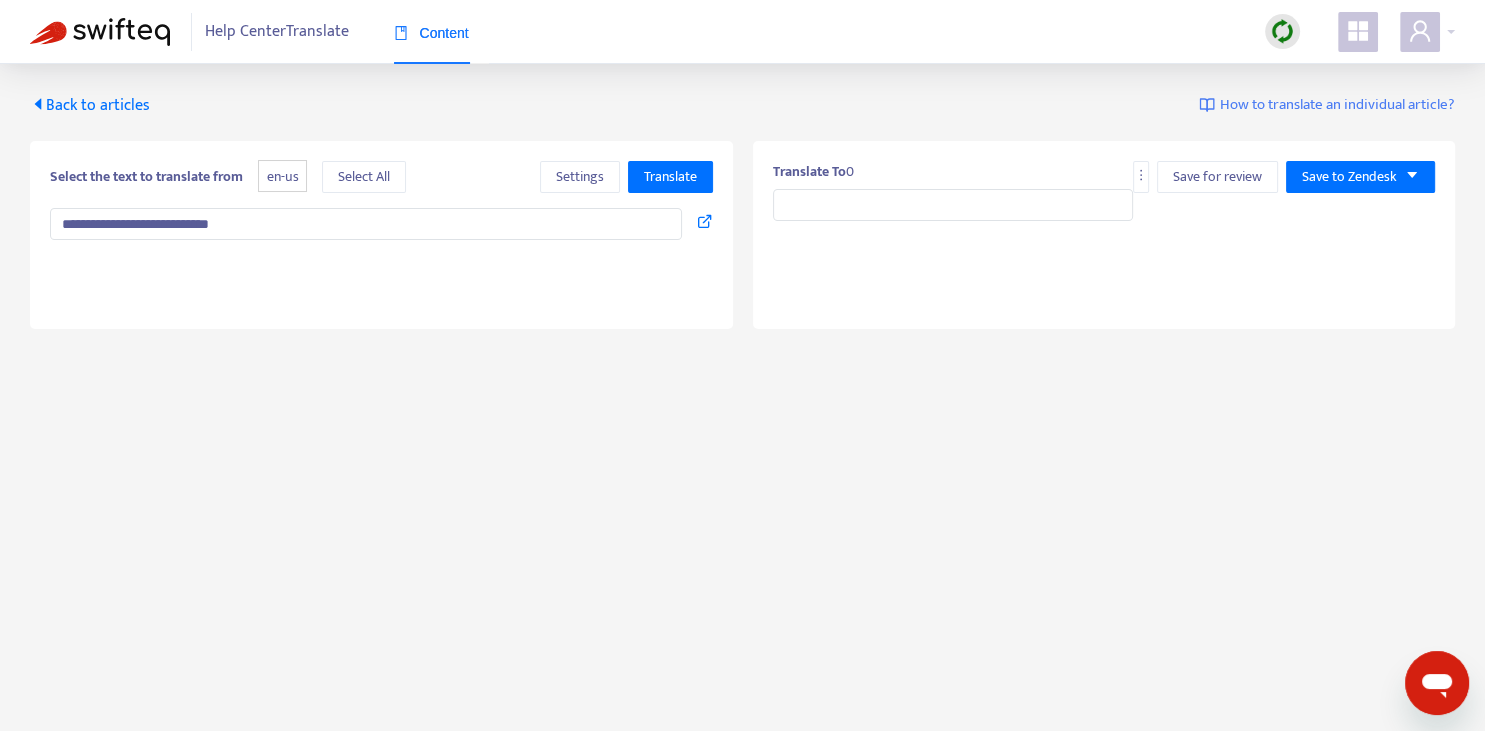 type on "**********" 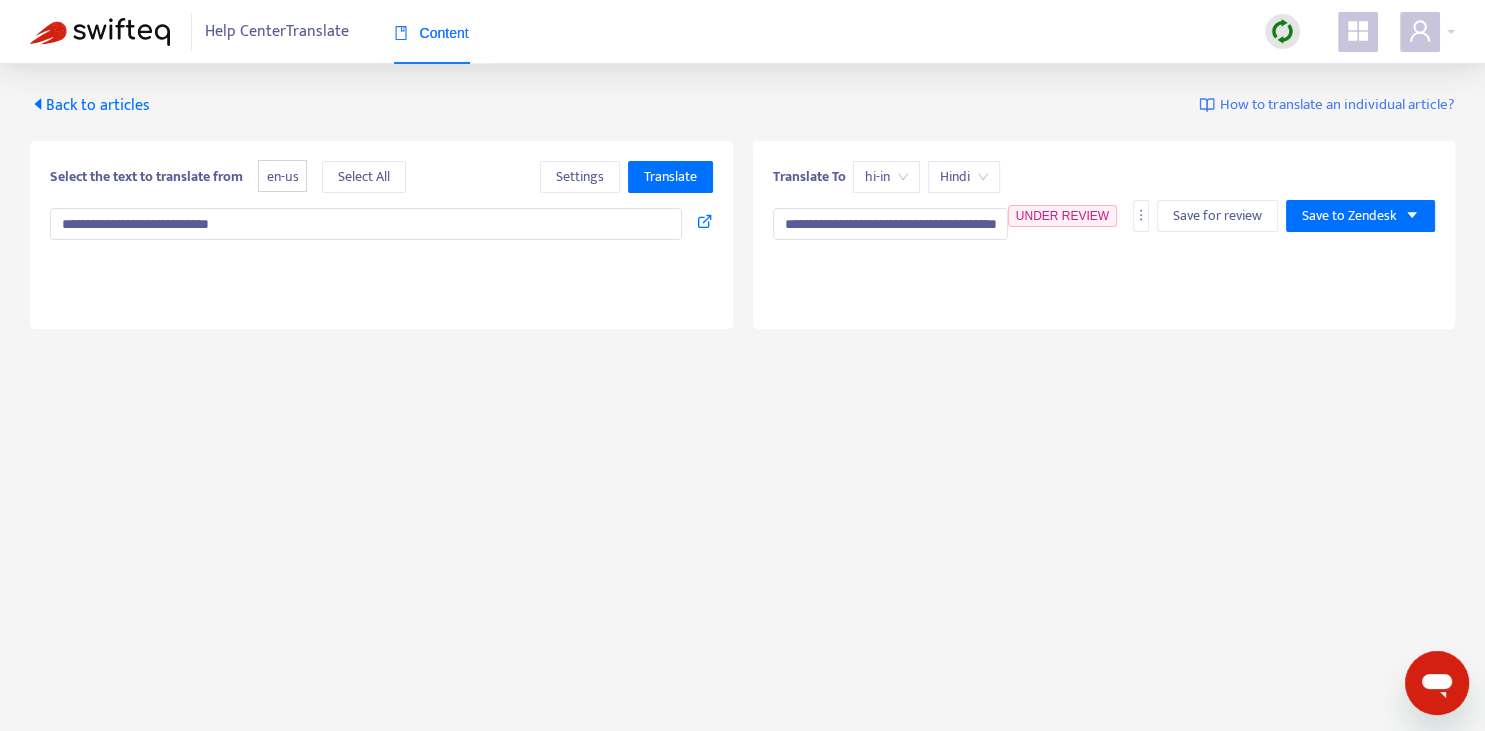 type on "**********" 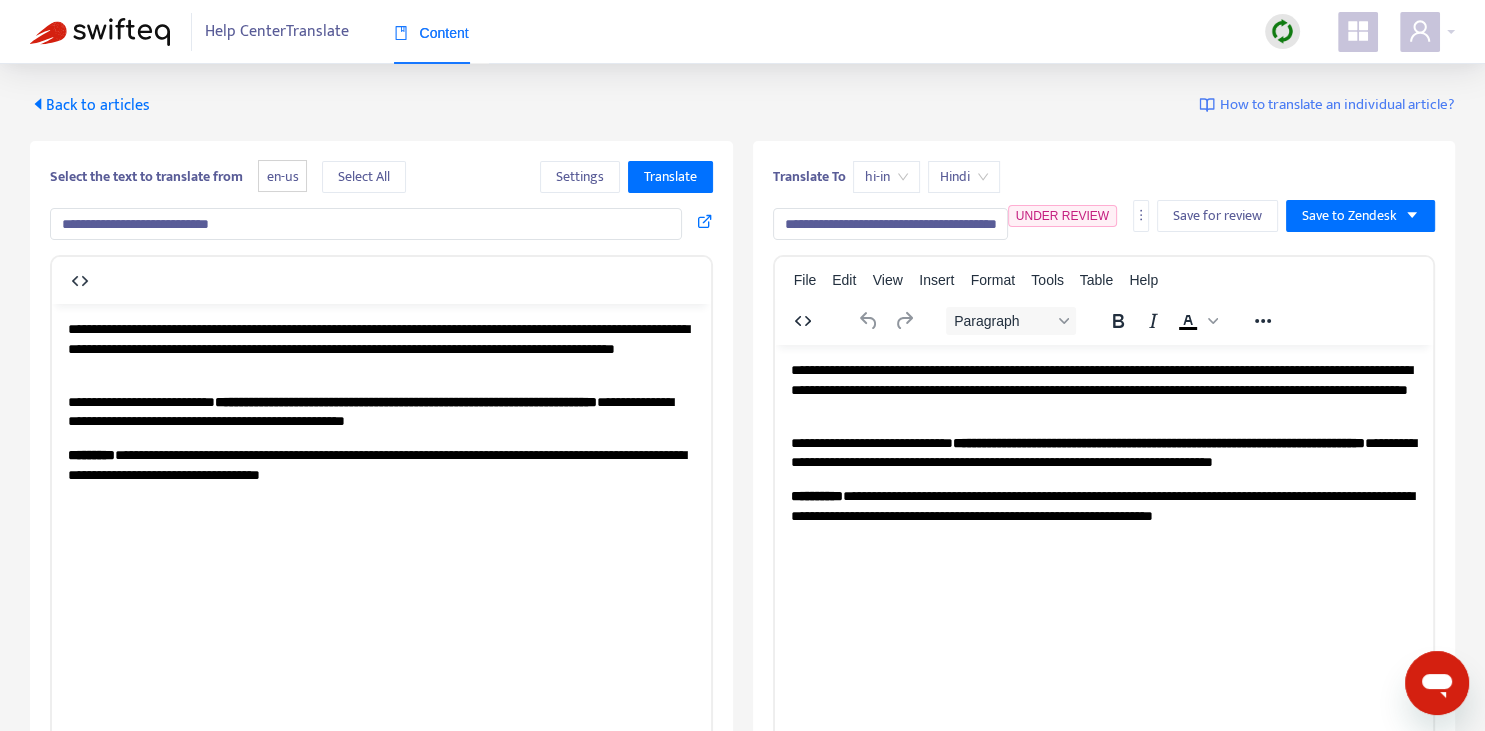 scroll, scrollTop: 343, scrollLeft: 0, axis: vertical 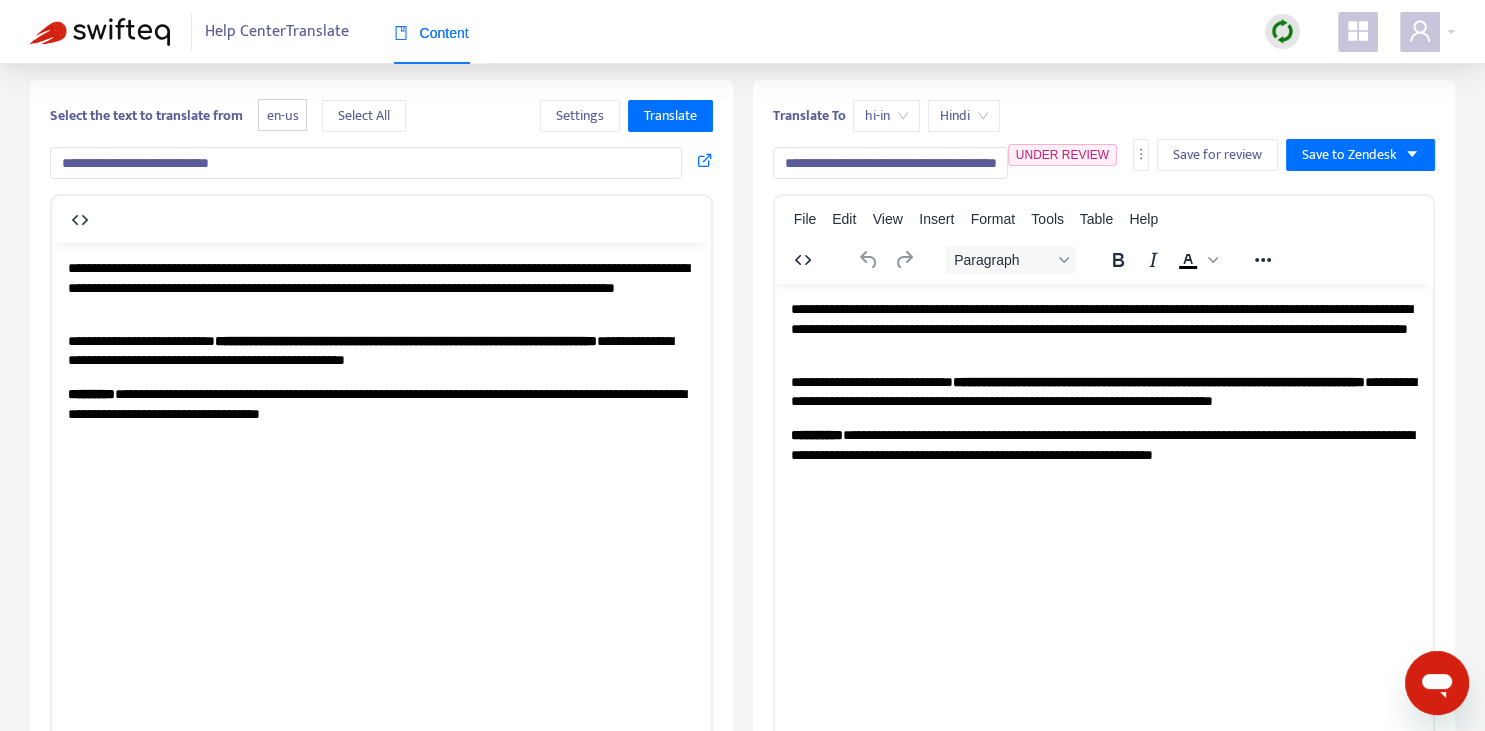 click on "**********" at bounding box center (890, 163) 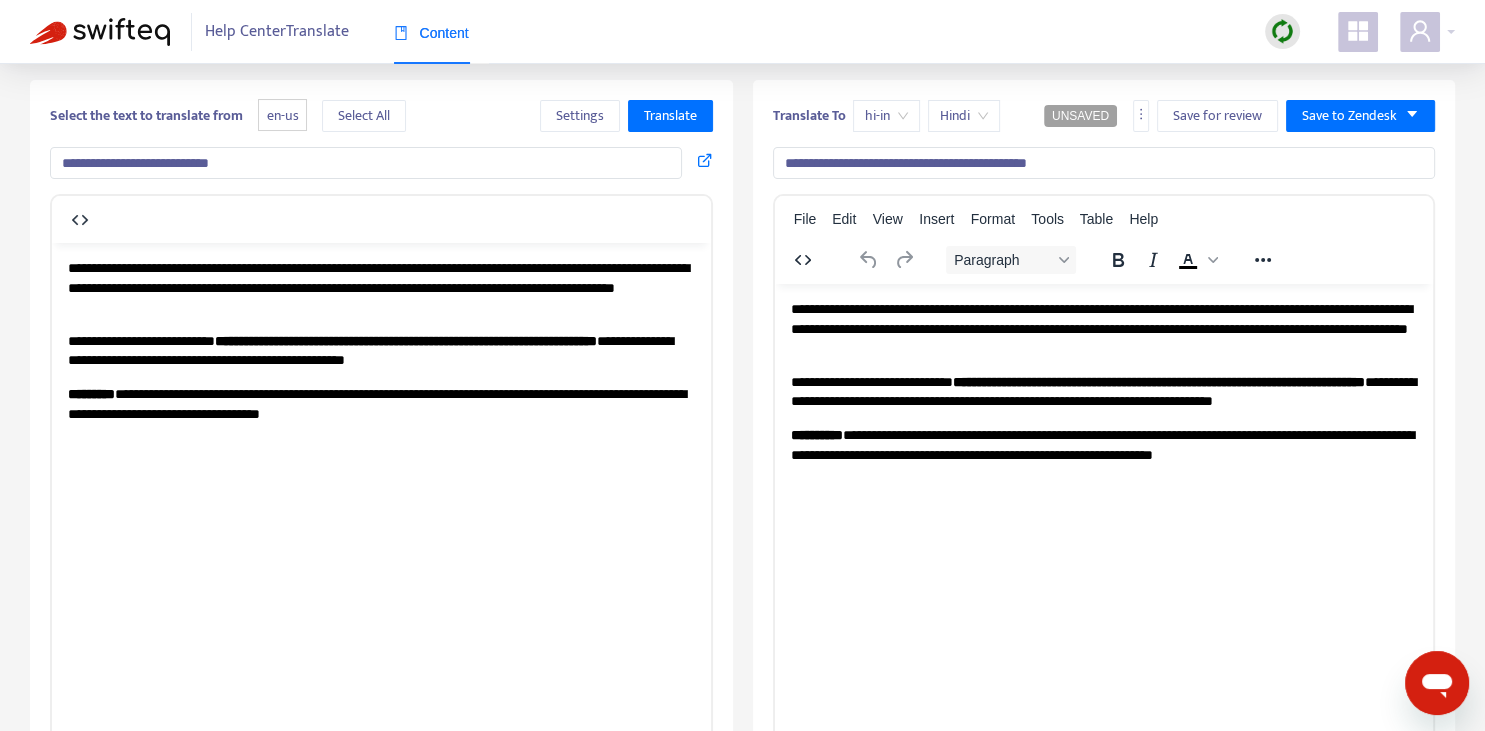 type on "**********" 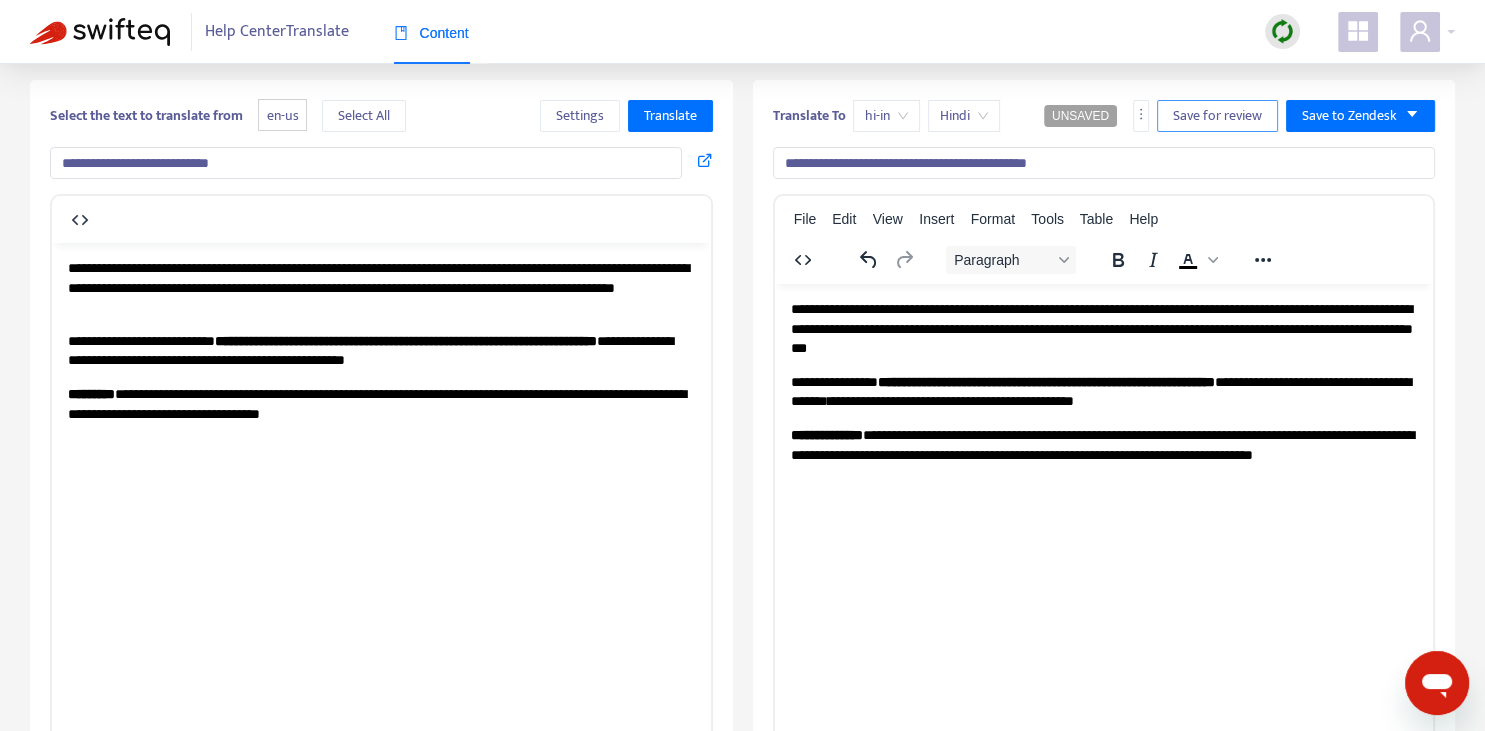 click on "Save for review" at bounding box center (1217, 116) 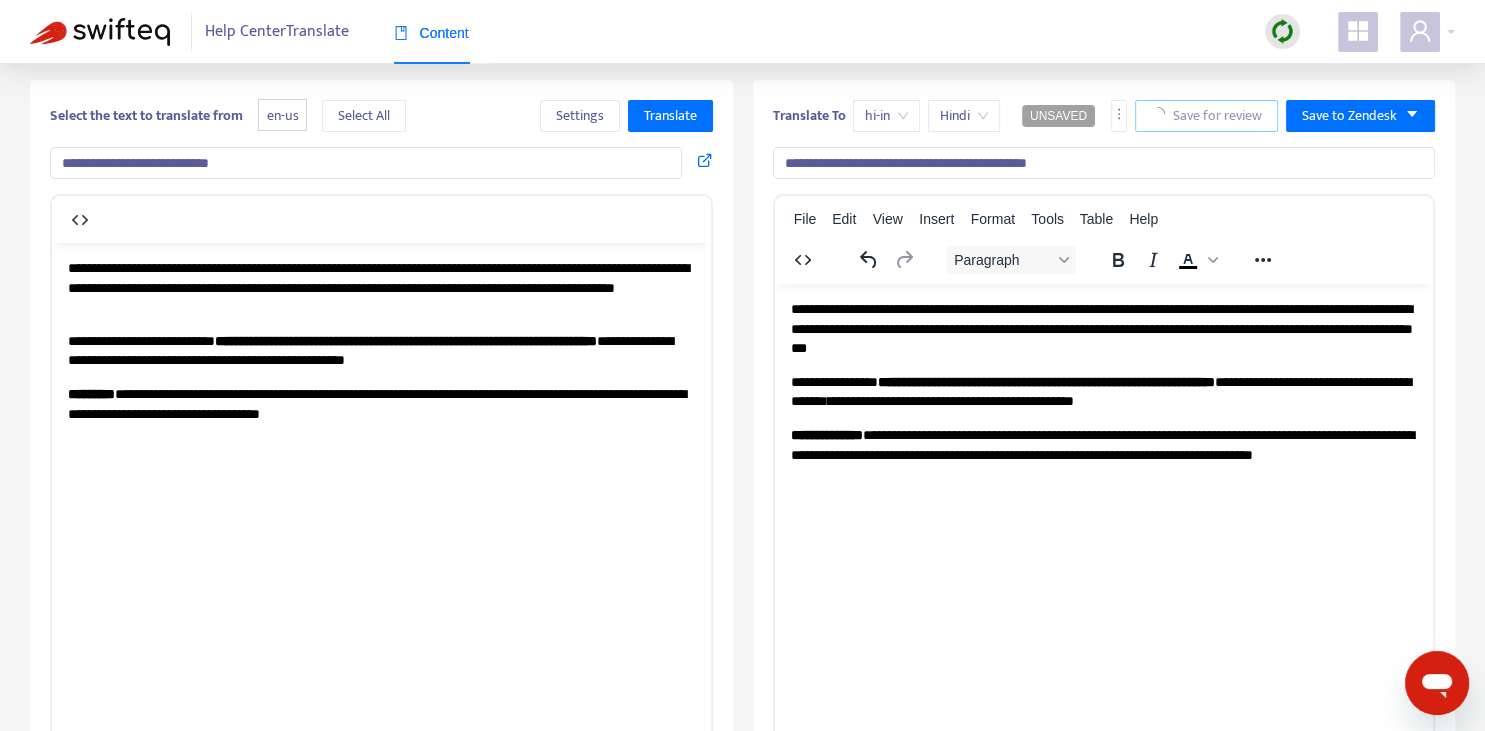 scroll, scrollTop: 343, scrollLeft: 0, axis: vertical 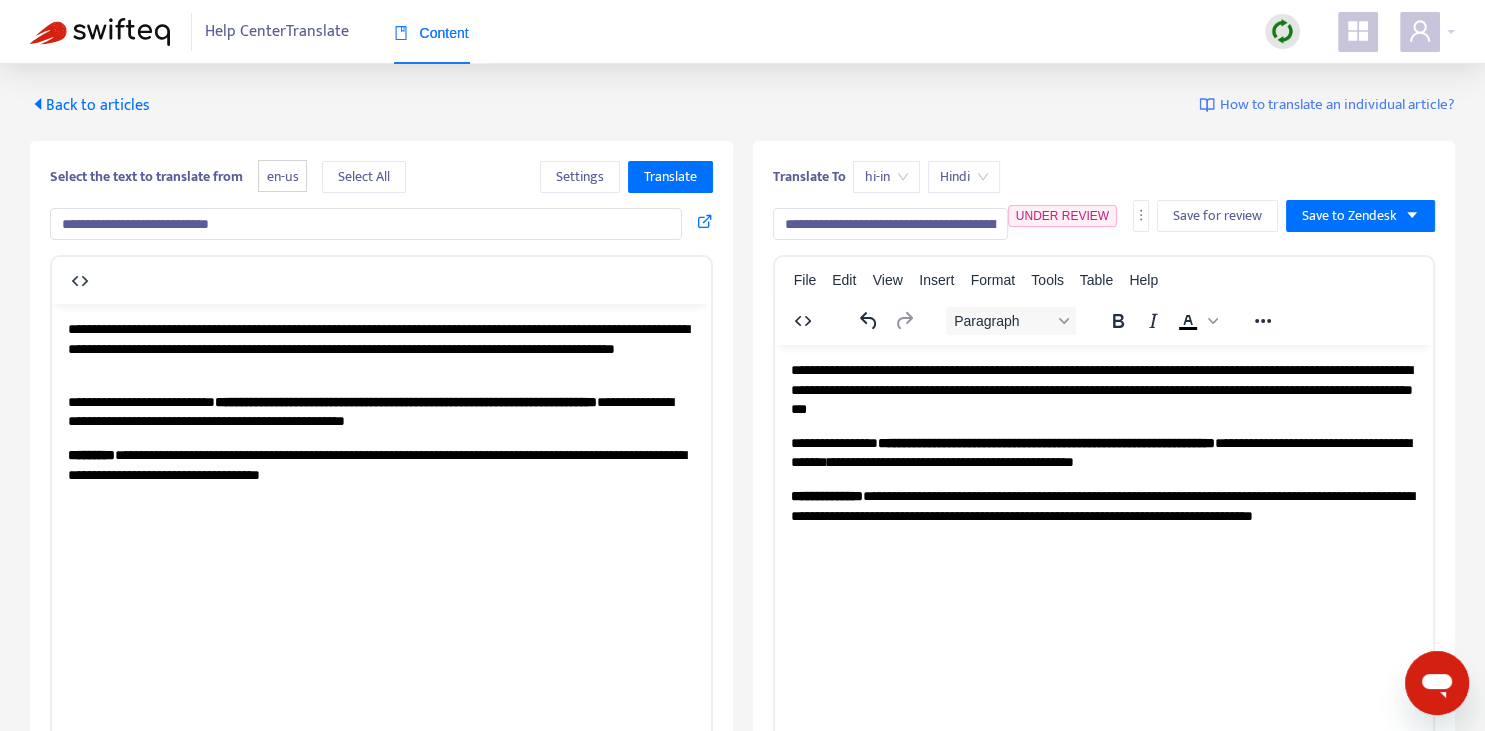 click on "Back to articles" at bounding box center [90, 105] 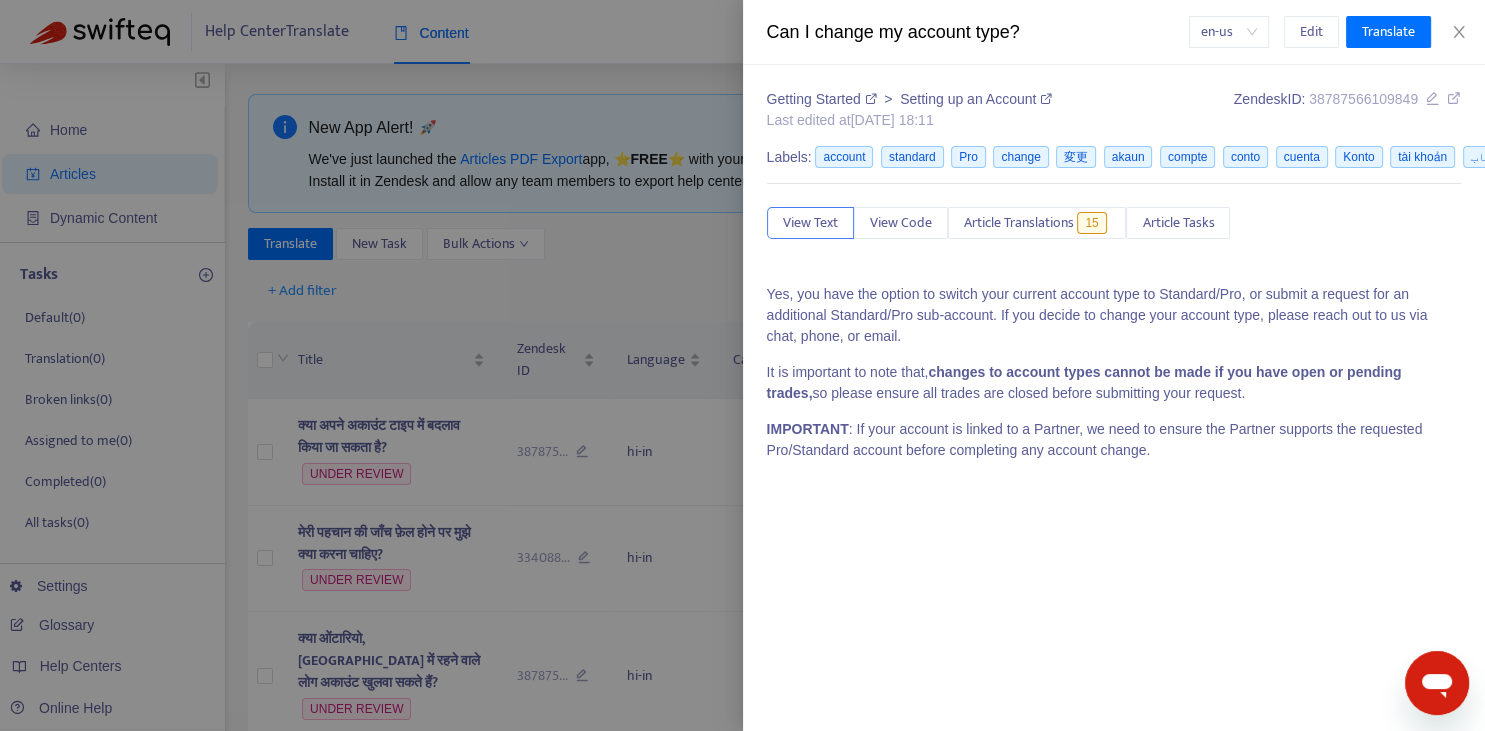 click at bounding box center (742, 365) 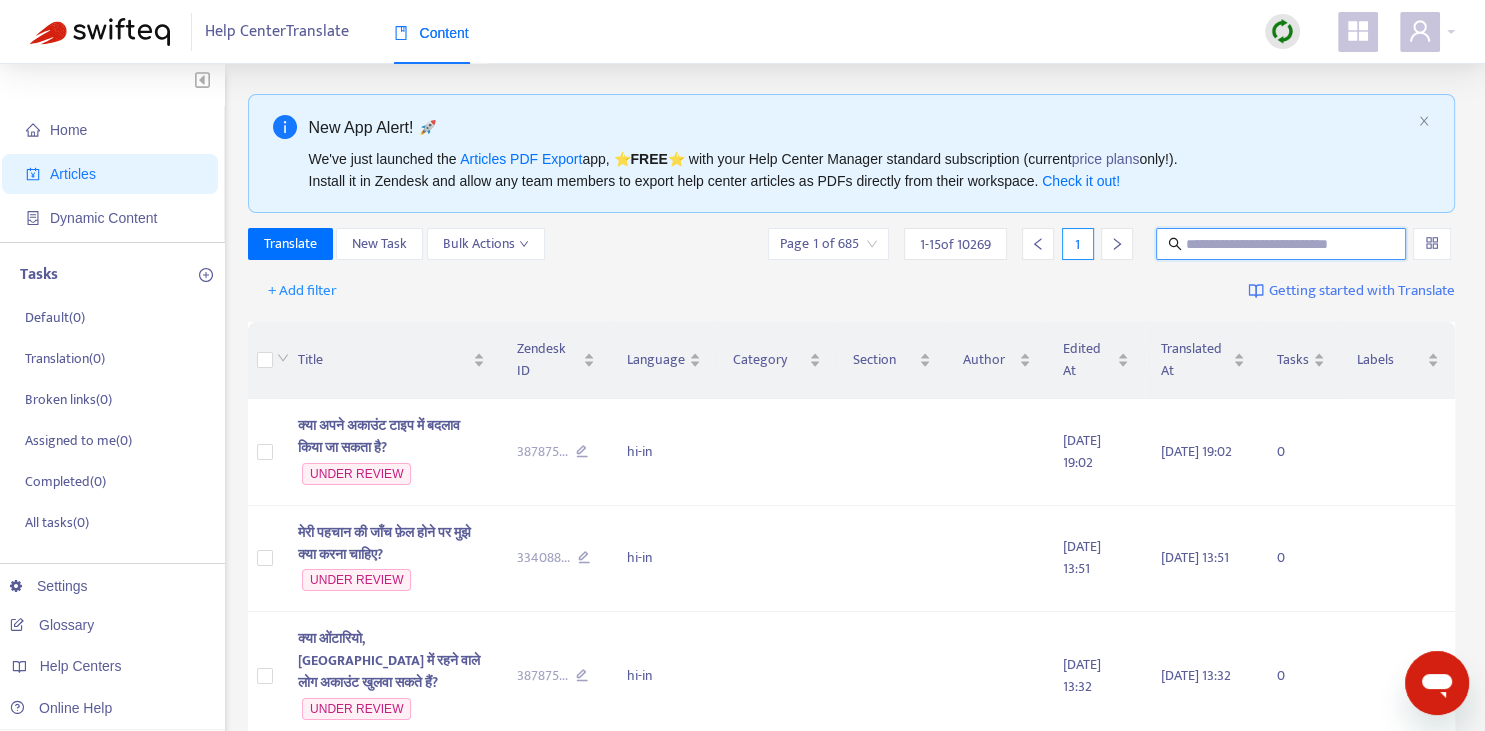 click at bounding box center (1282, 244) 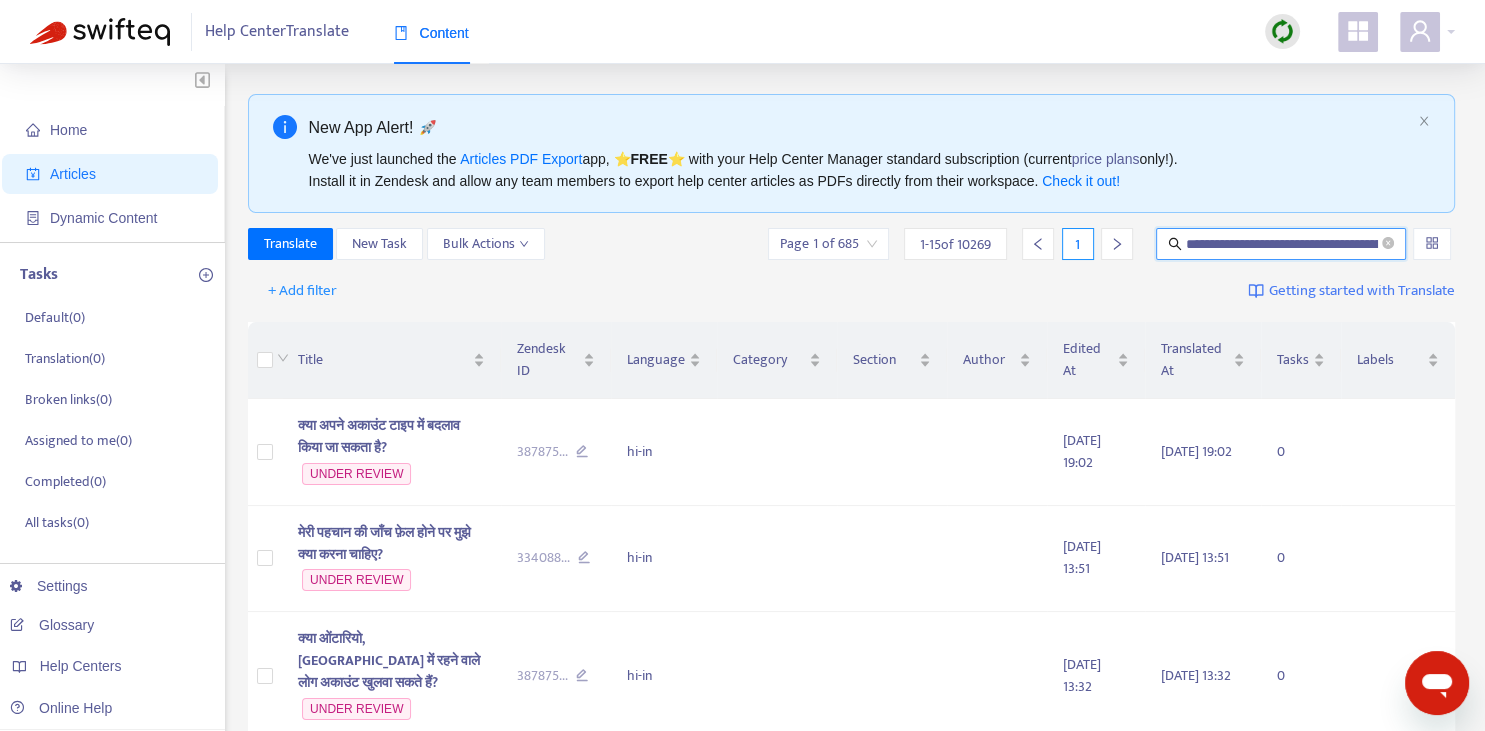 scroll, scrollTop: 0, scrollLeft: 82, axis: horizontal 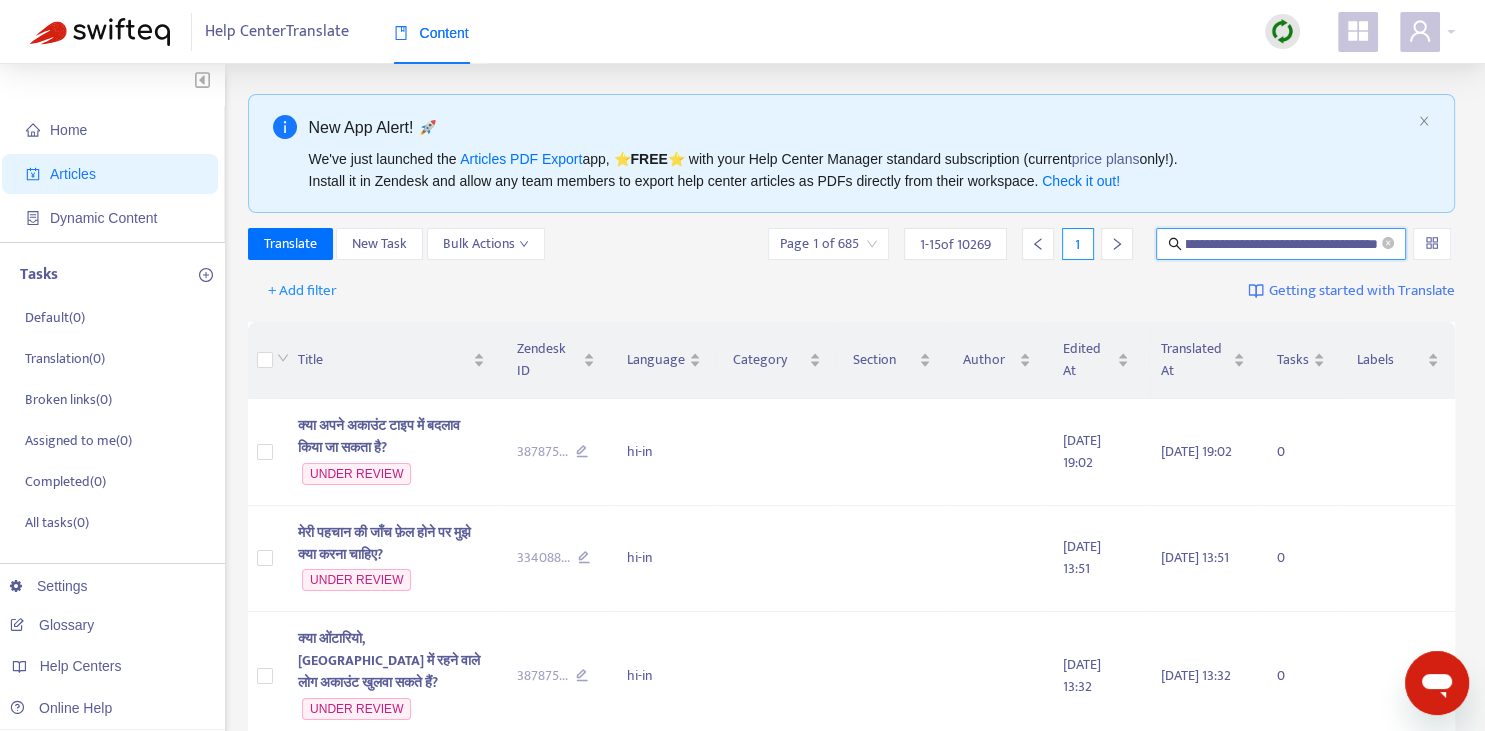 type on "**********" 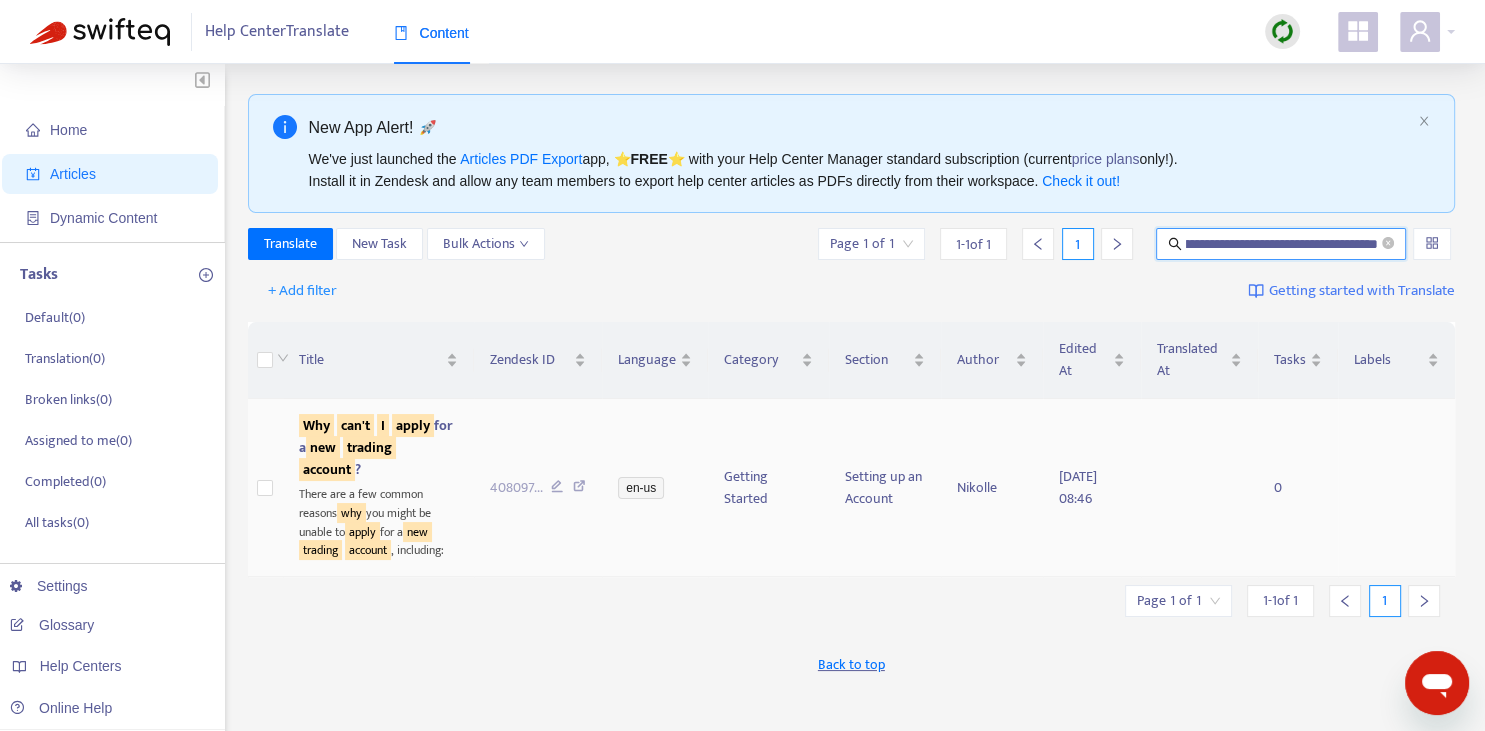 click on "trading" at bounding box center (369, 447) 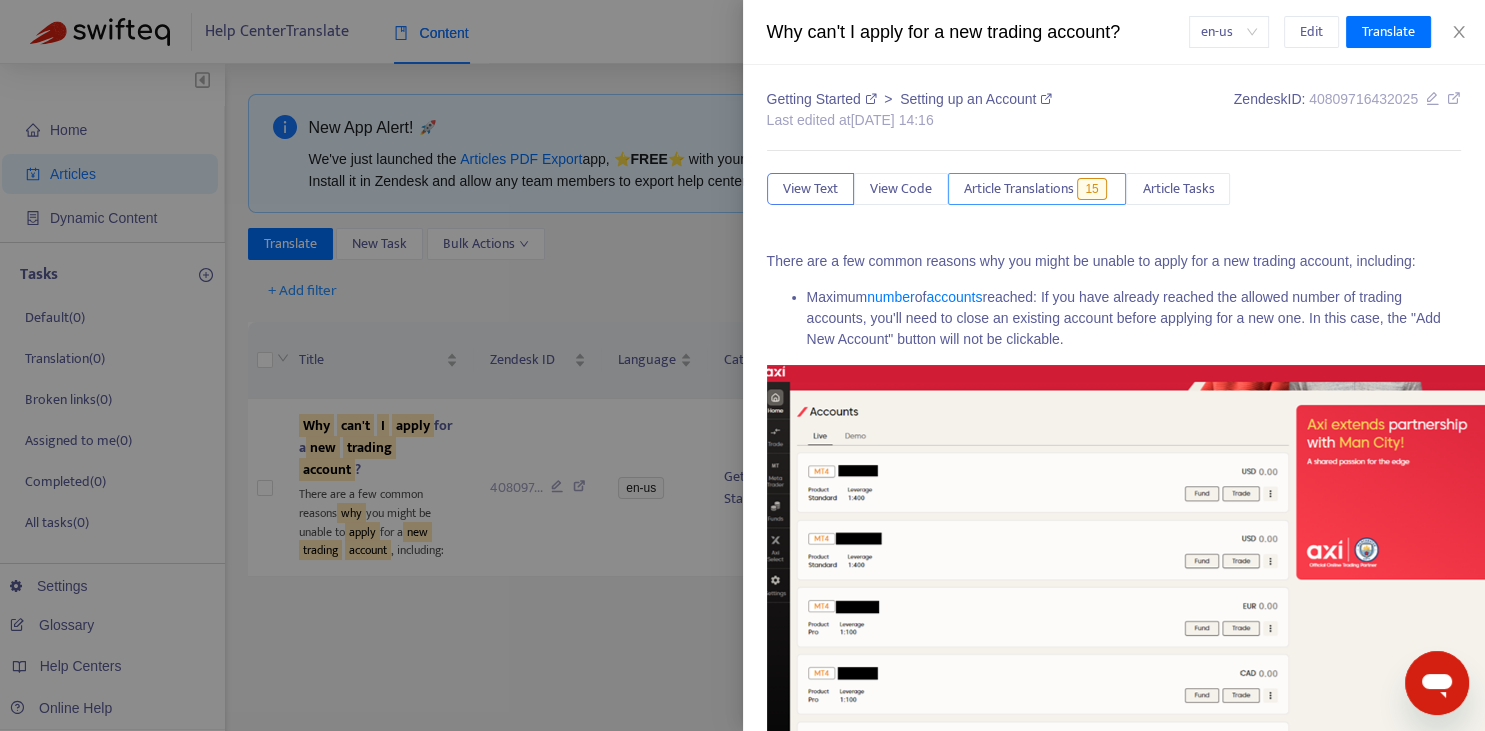 click on "Article Translations" at bounding box center [1019, 189] 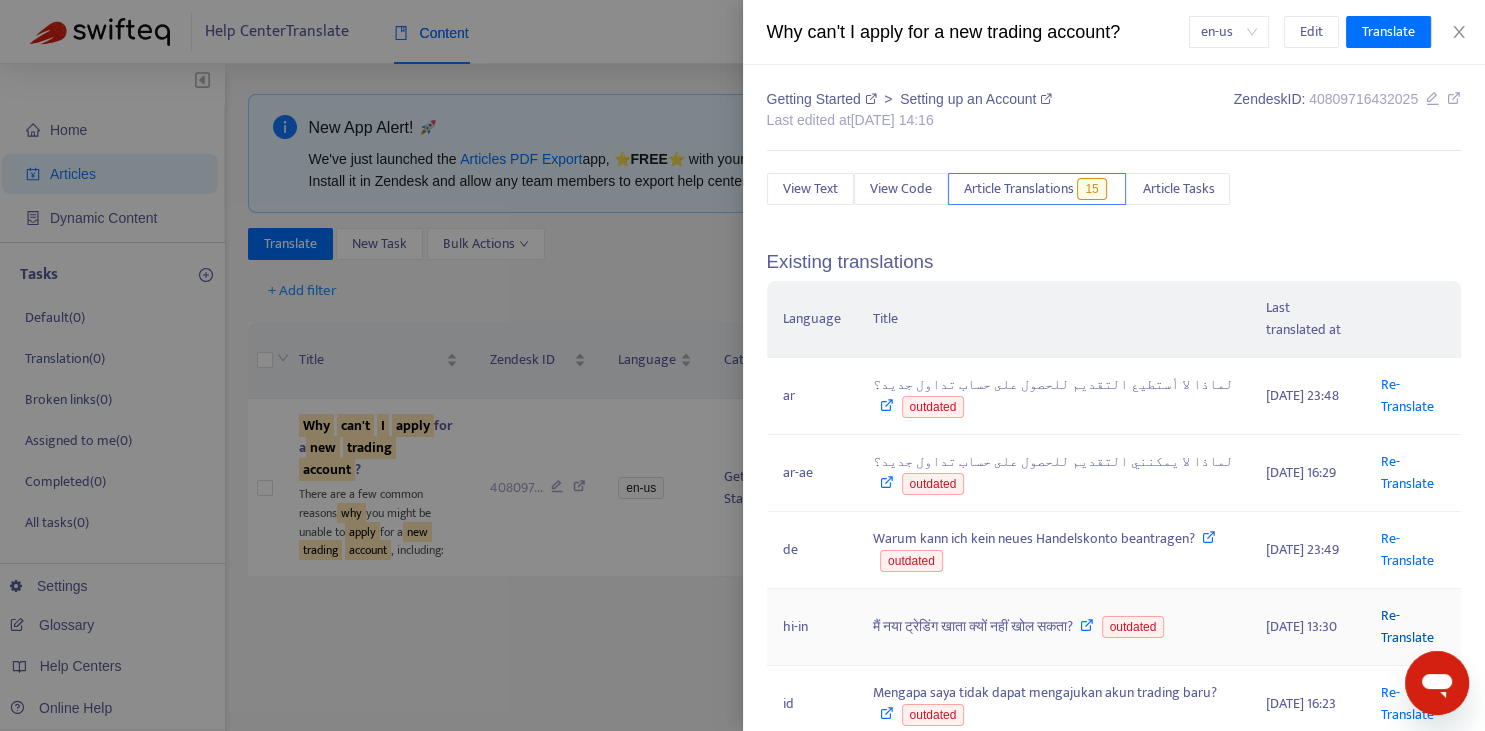 click on "Re-Translate" at bounding box center (1407, 626) 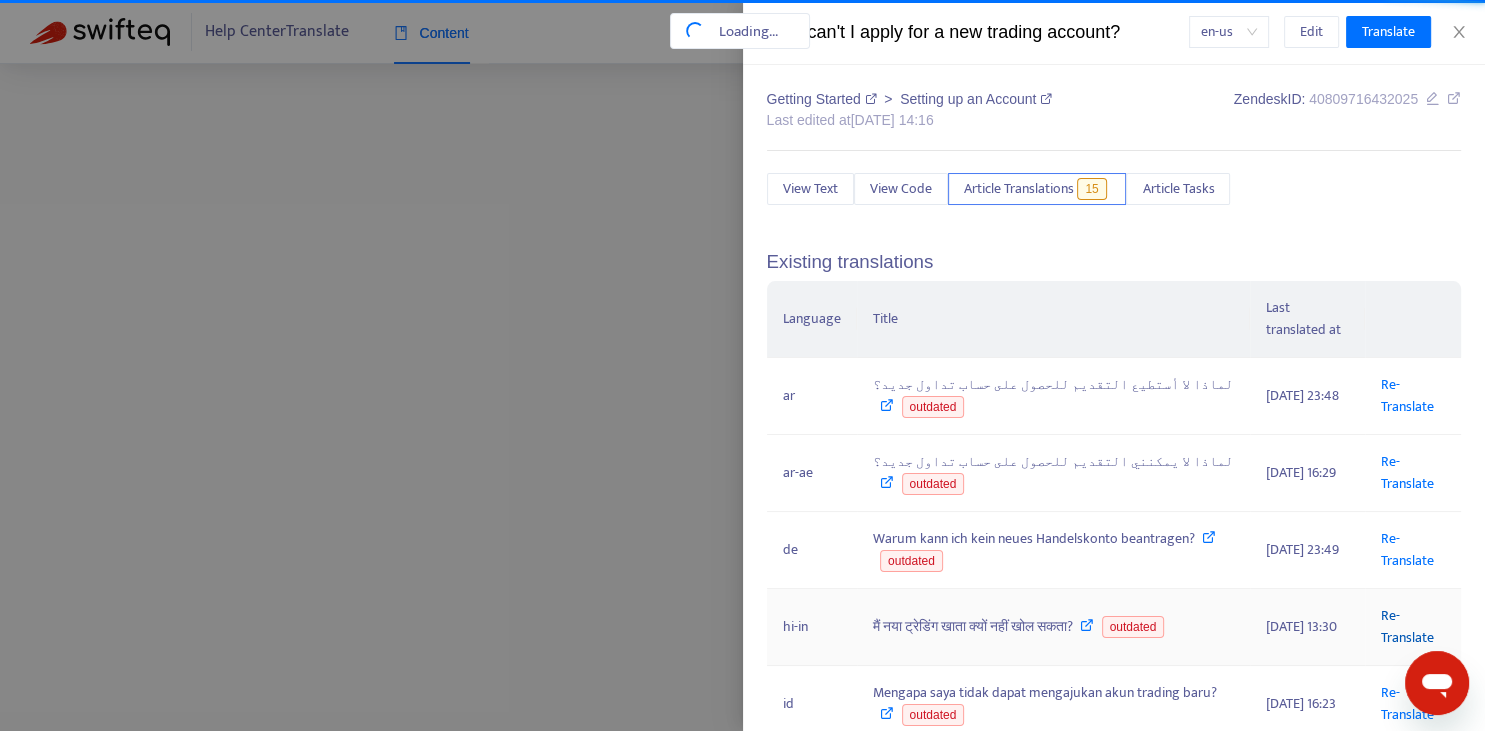 scroll, scrollTop: 0, scrollLeft: 82, axis: horizontal 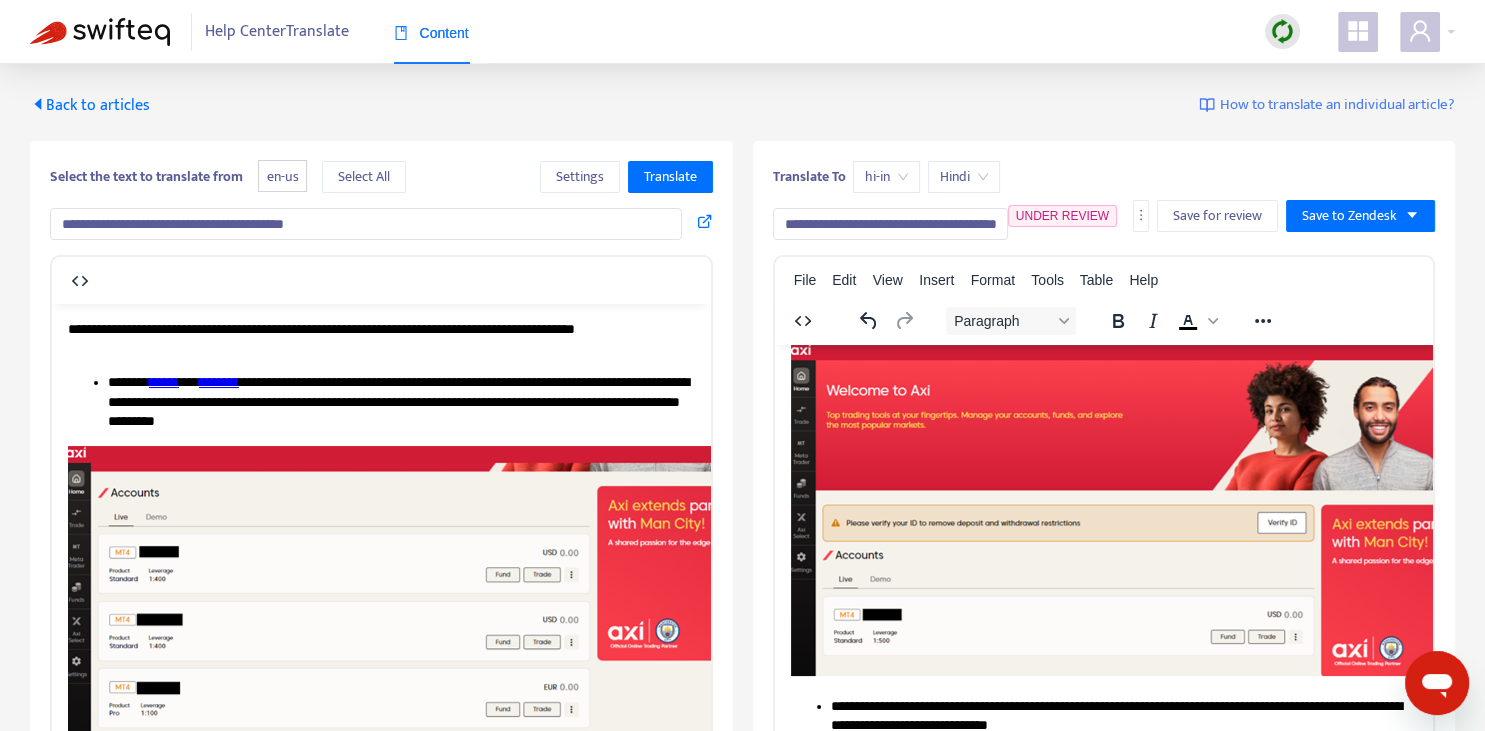 click on "**********" at bounding box center [890, 224] 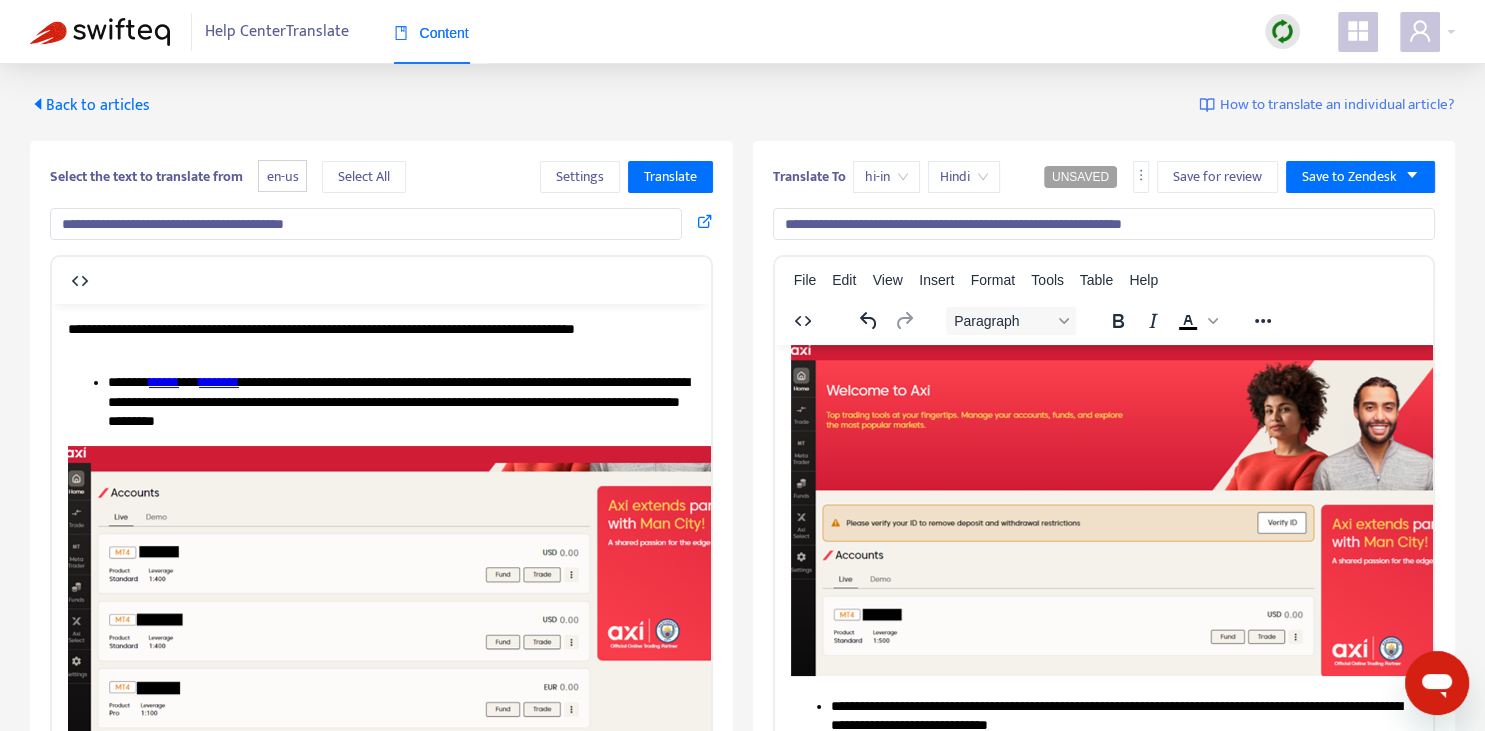 click on "**********" at bounding box center (1104, 224) 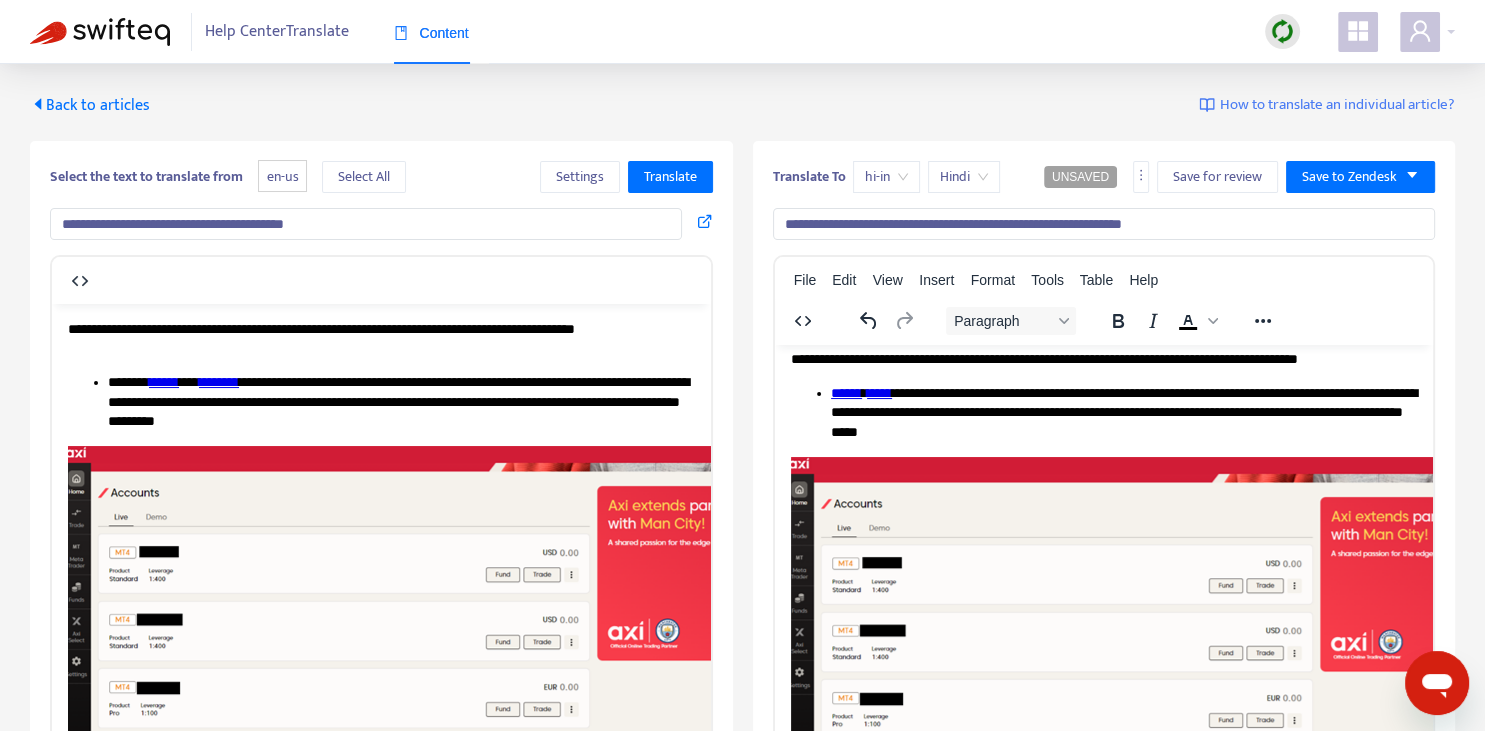 scroll, scrollTop: 0, scrollLeft: 0, axis: both 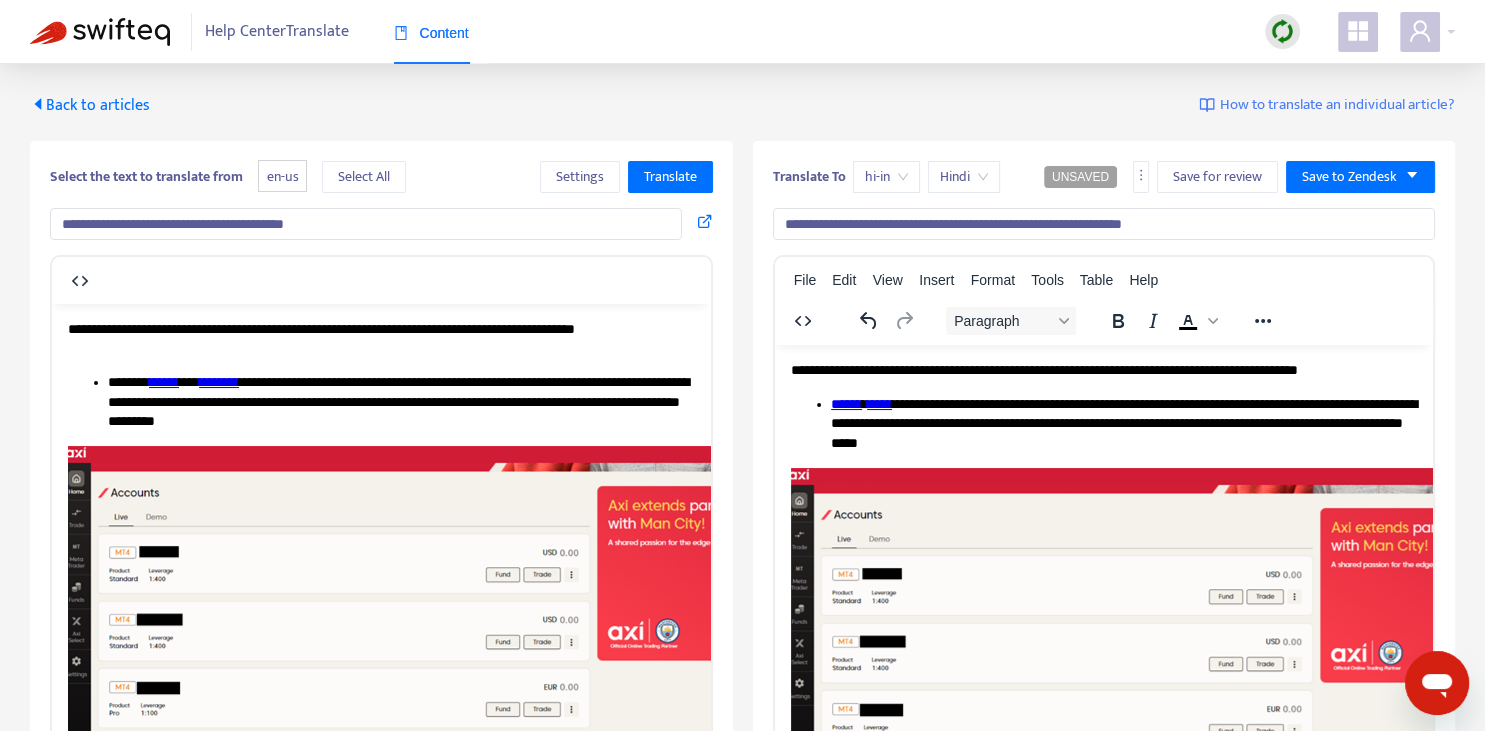 type on "**********" 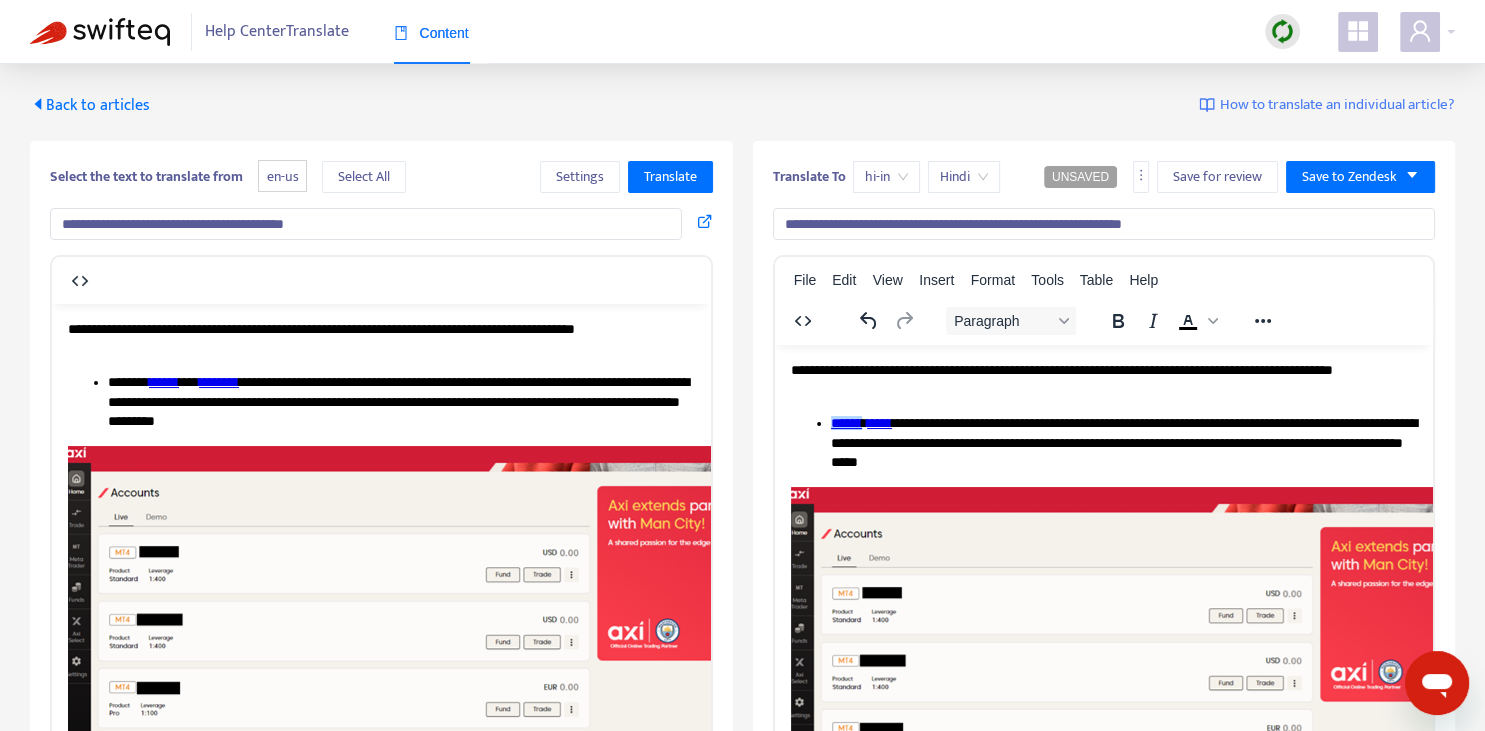 click on "******" at bounding box center [164, 381] 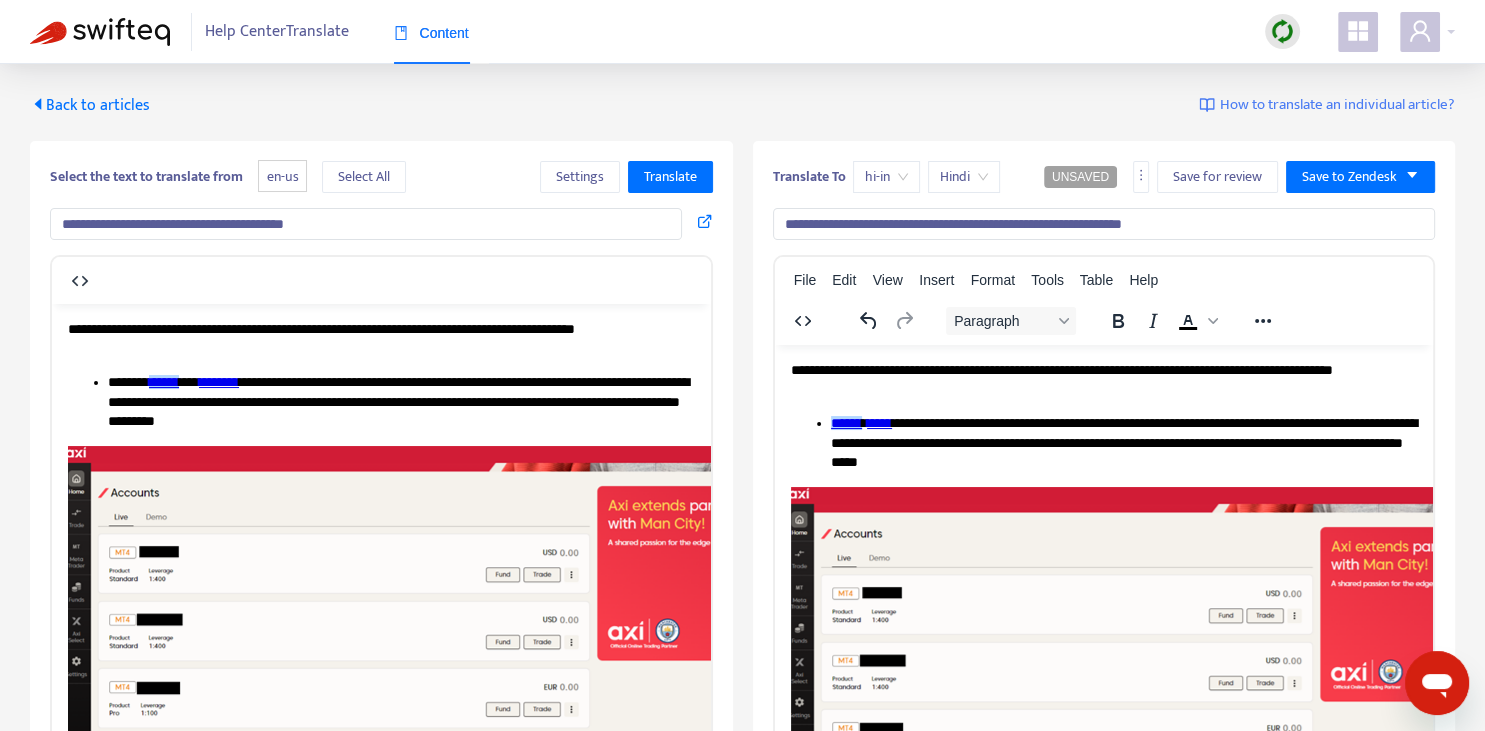 click on "******" at bounding box center (845, 422) 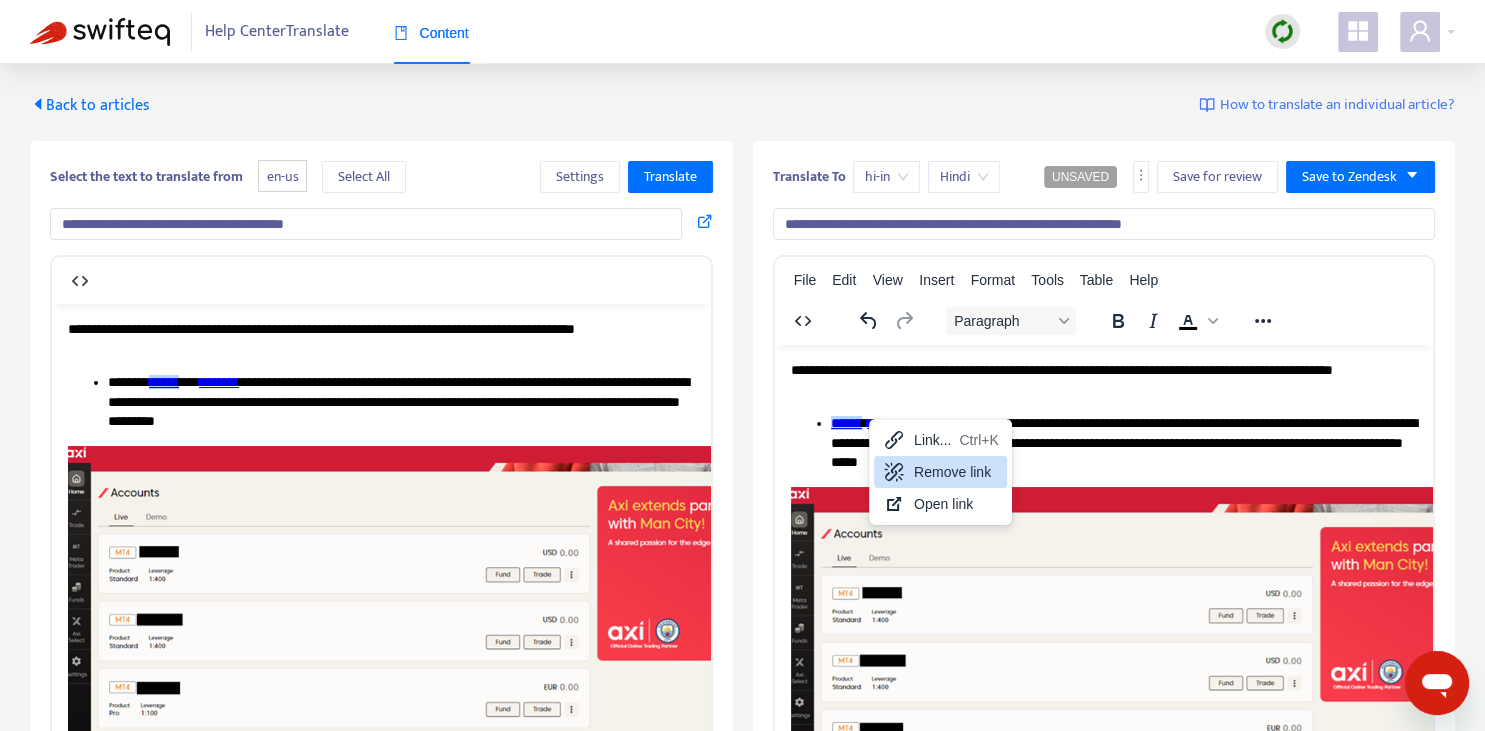click on "Remove link" at bounding box center (956, 472) 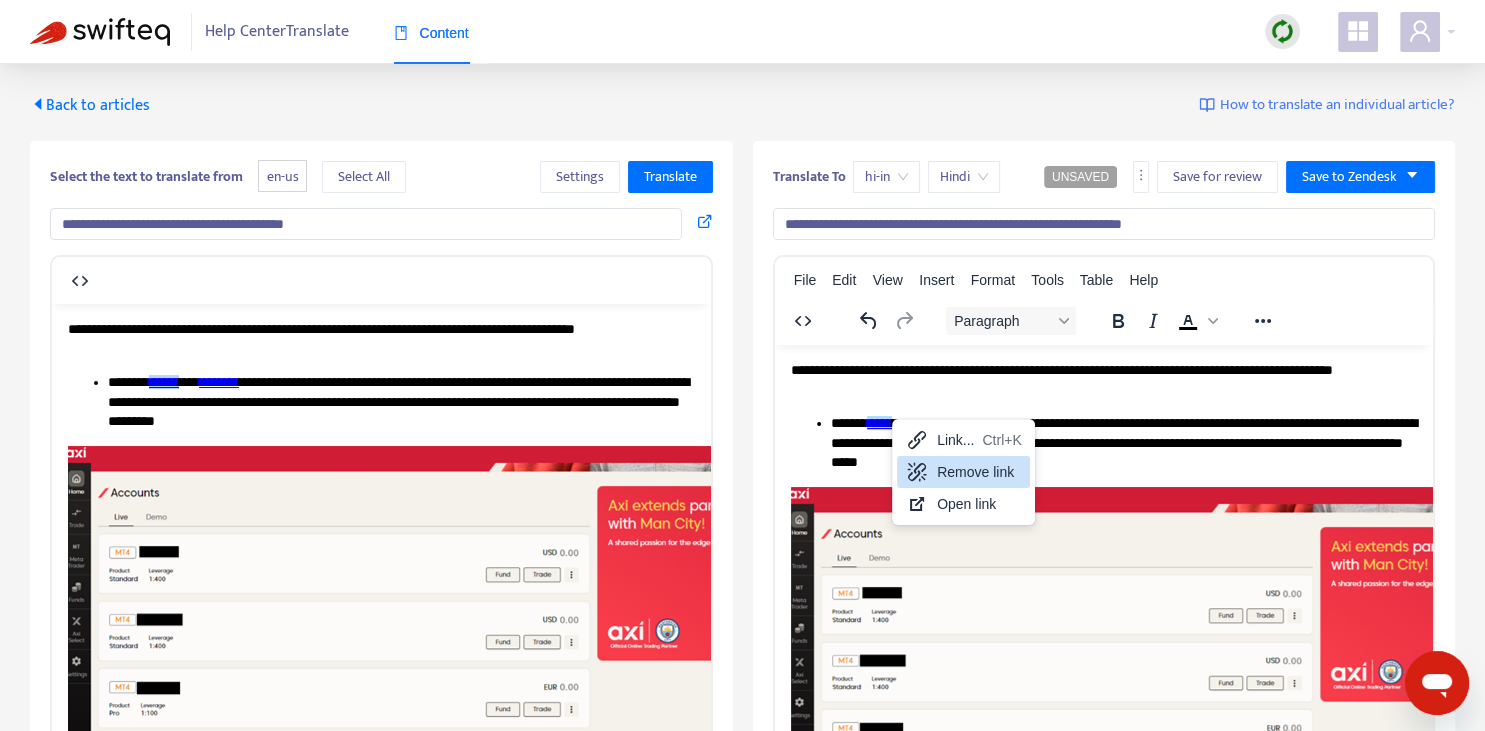 click on "Remove link" at bounding box center (979, 472) 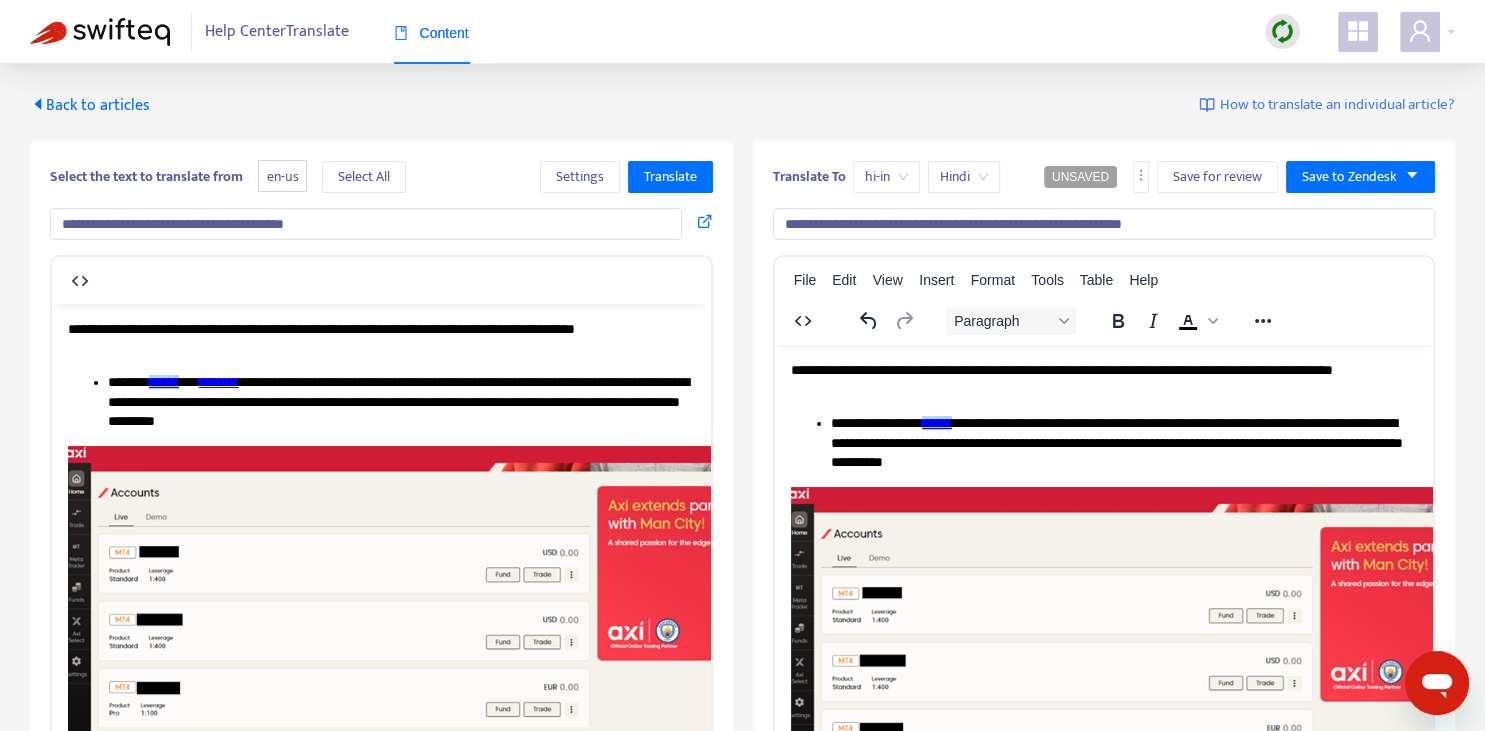 click on "**********" at bounding box center [1123, 442] 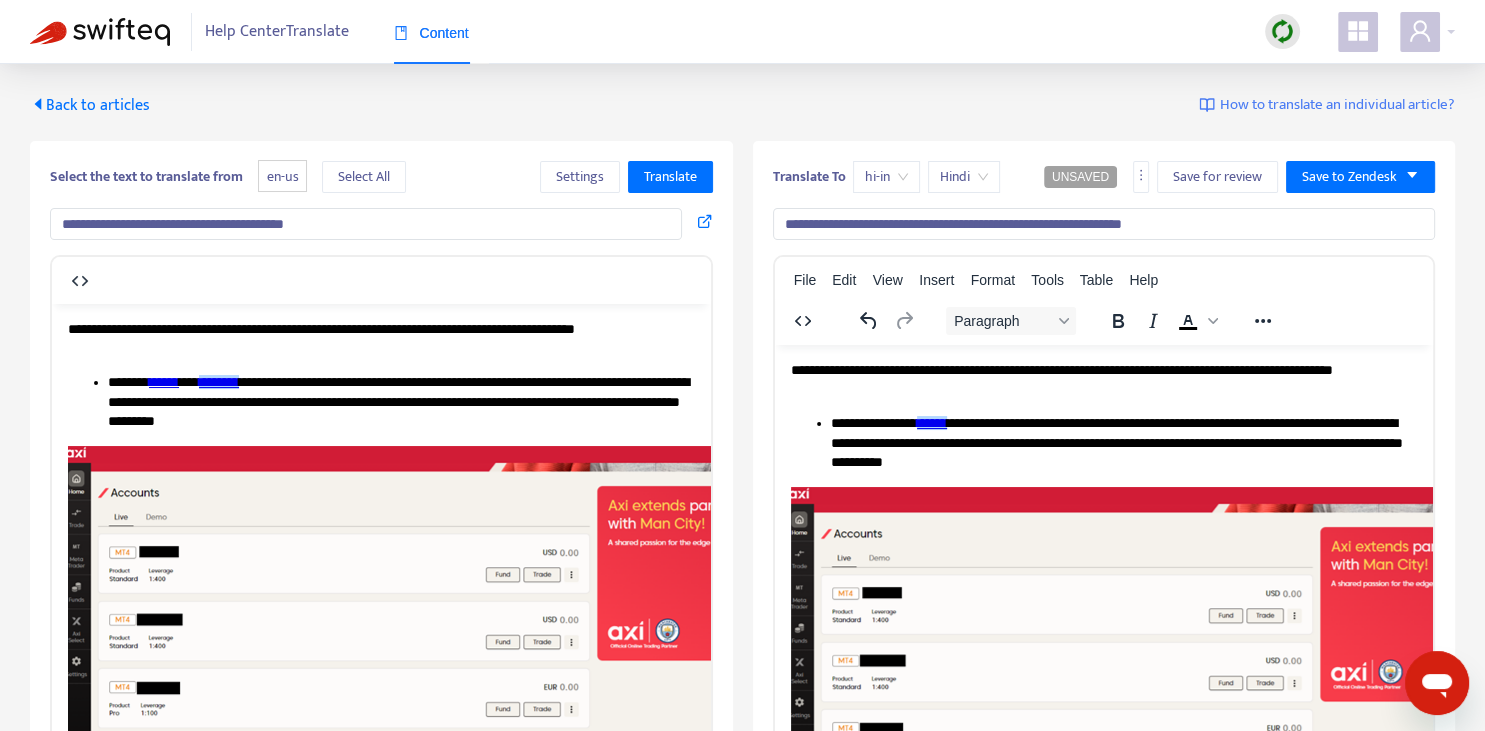 click on "**********" at bounding box center (1123, 442) 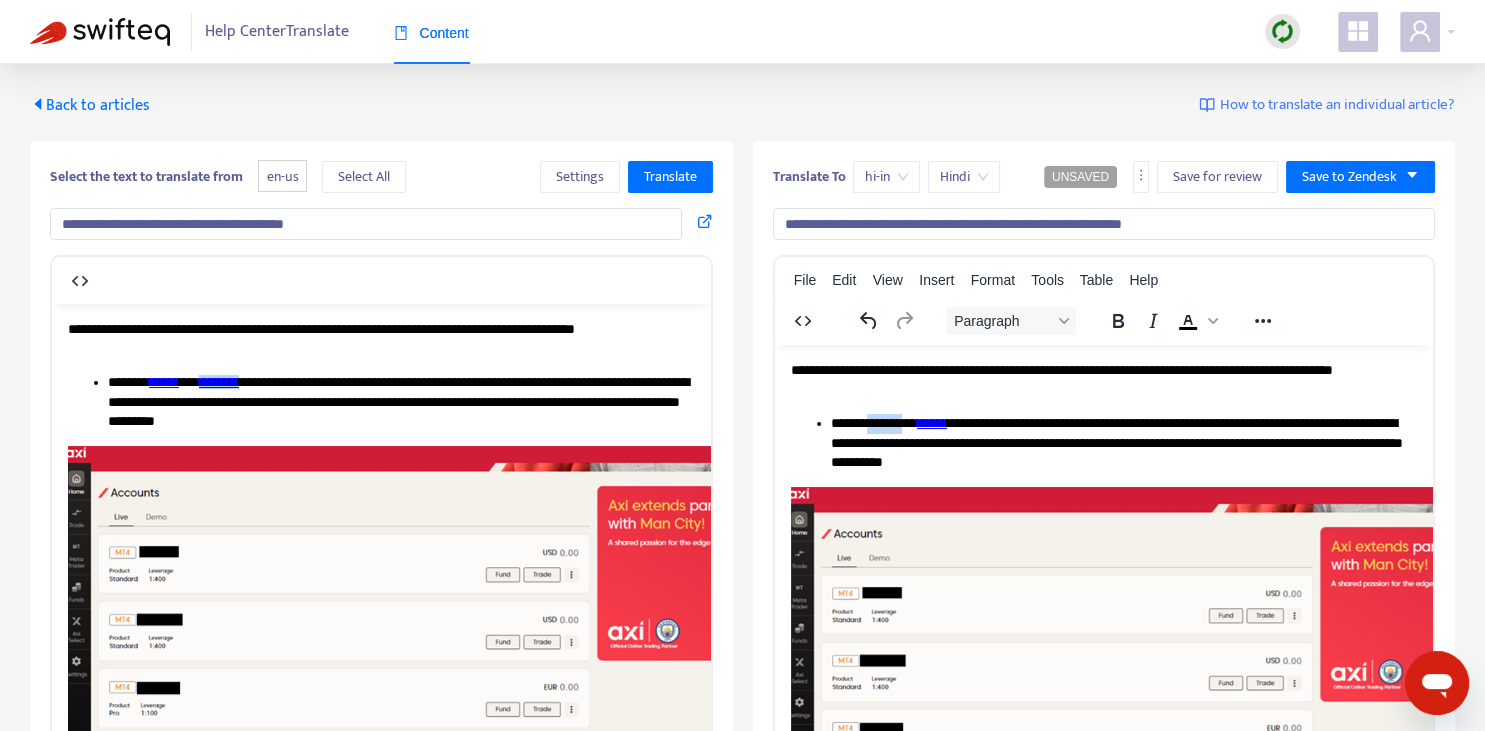 click on "**********" at bounding box center (1123, 442) 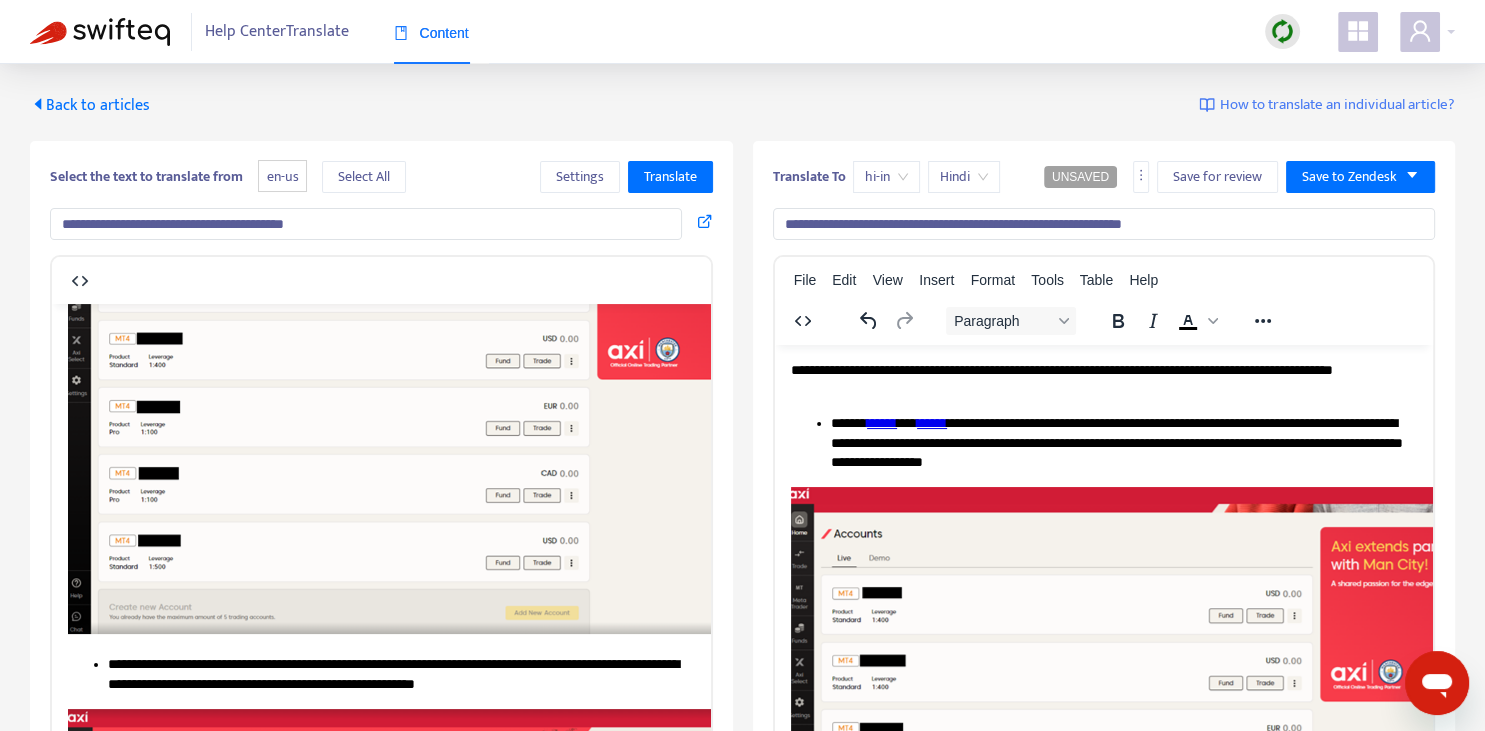 scroll, scrollTop: 0, scrollLeft: 0, axis: both 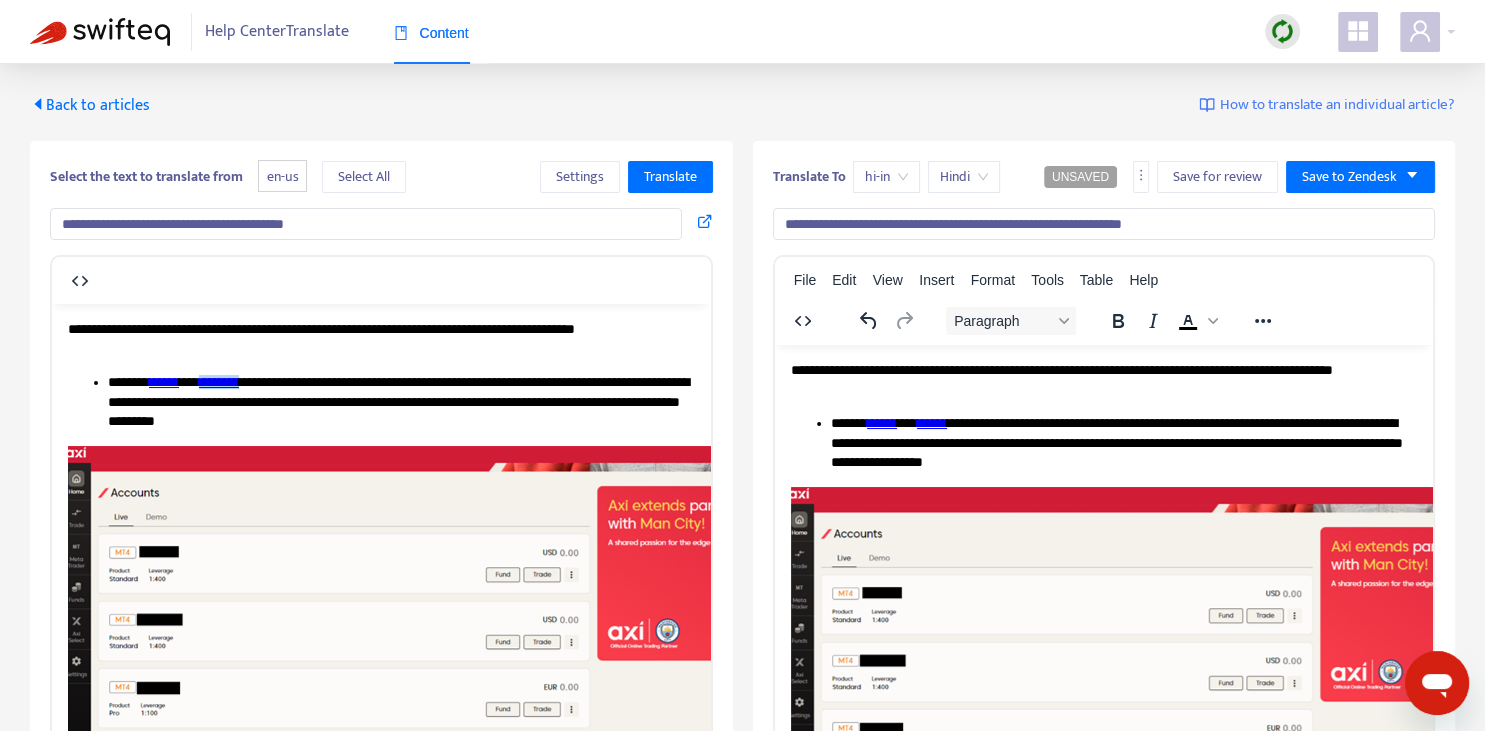 click on "**********" at bounding box center [1123, 442] 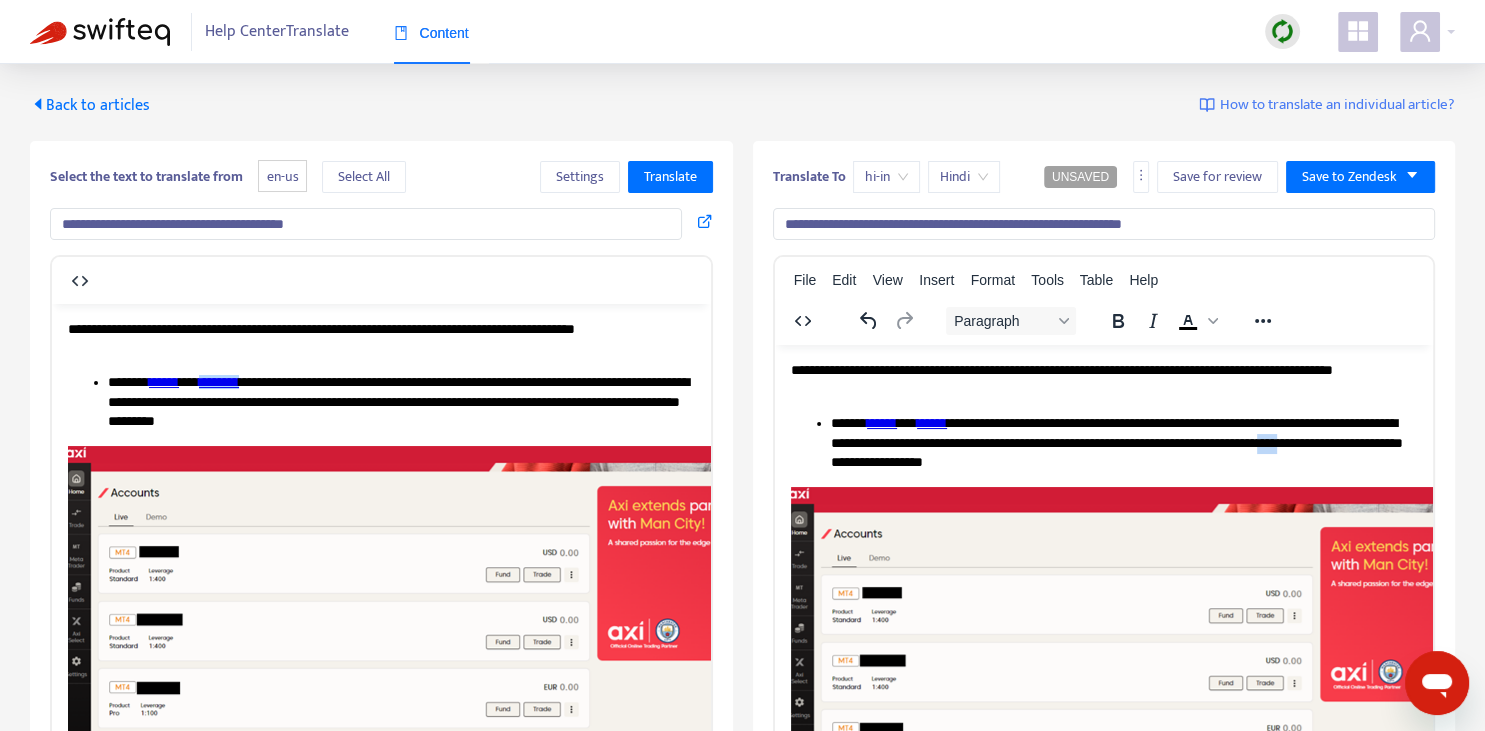 click on "**********" at bounding box center (1123, 442) 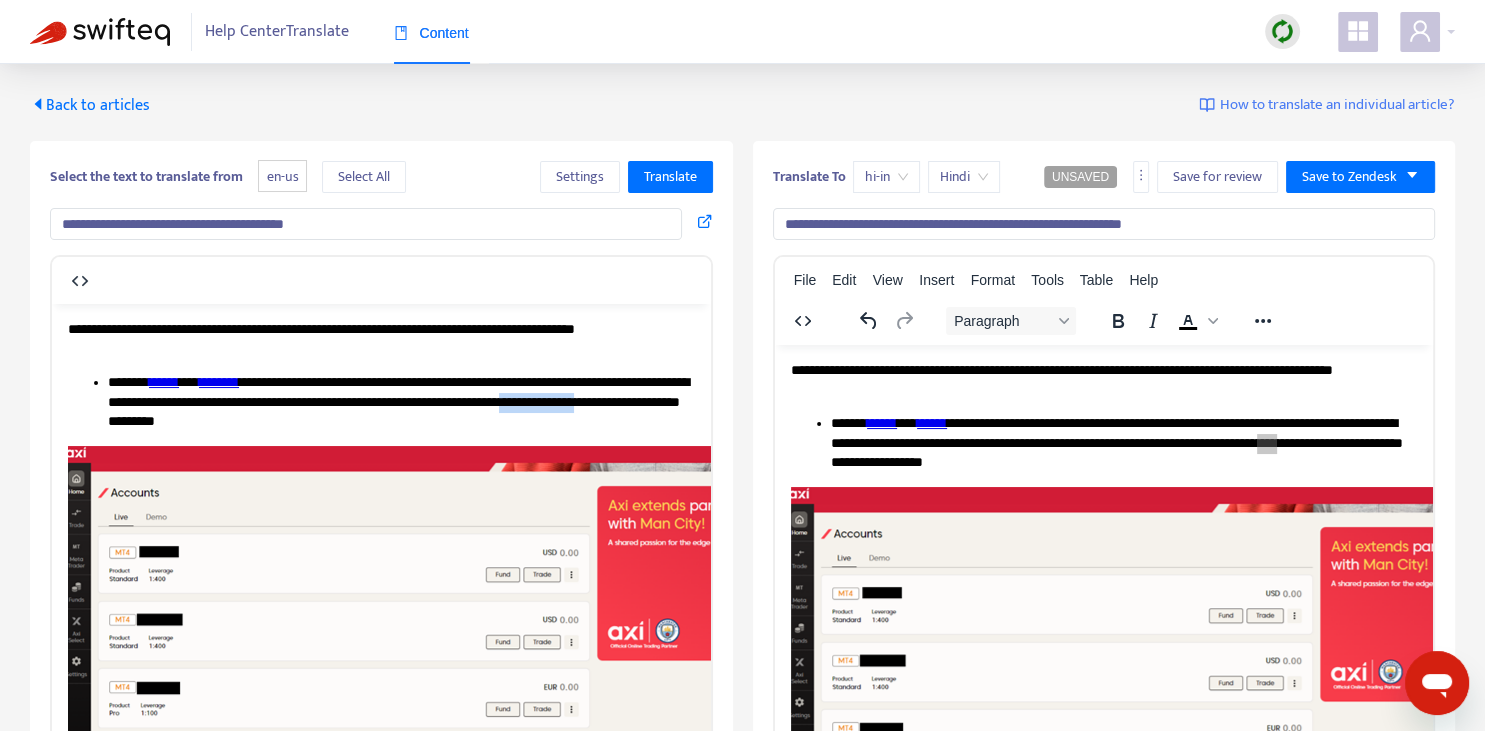 drag, startPoint x: 176, startPoint y: 420, endPoint x: 287, endPoint y: 413, distance: 111.220505 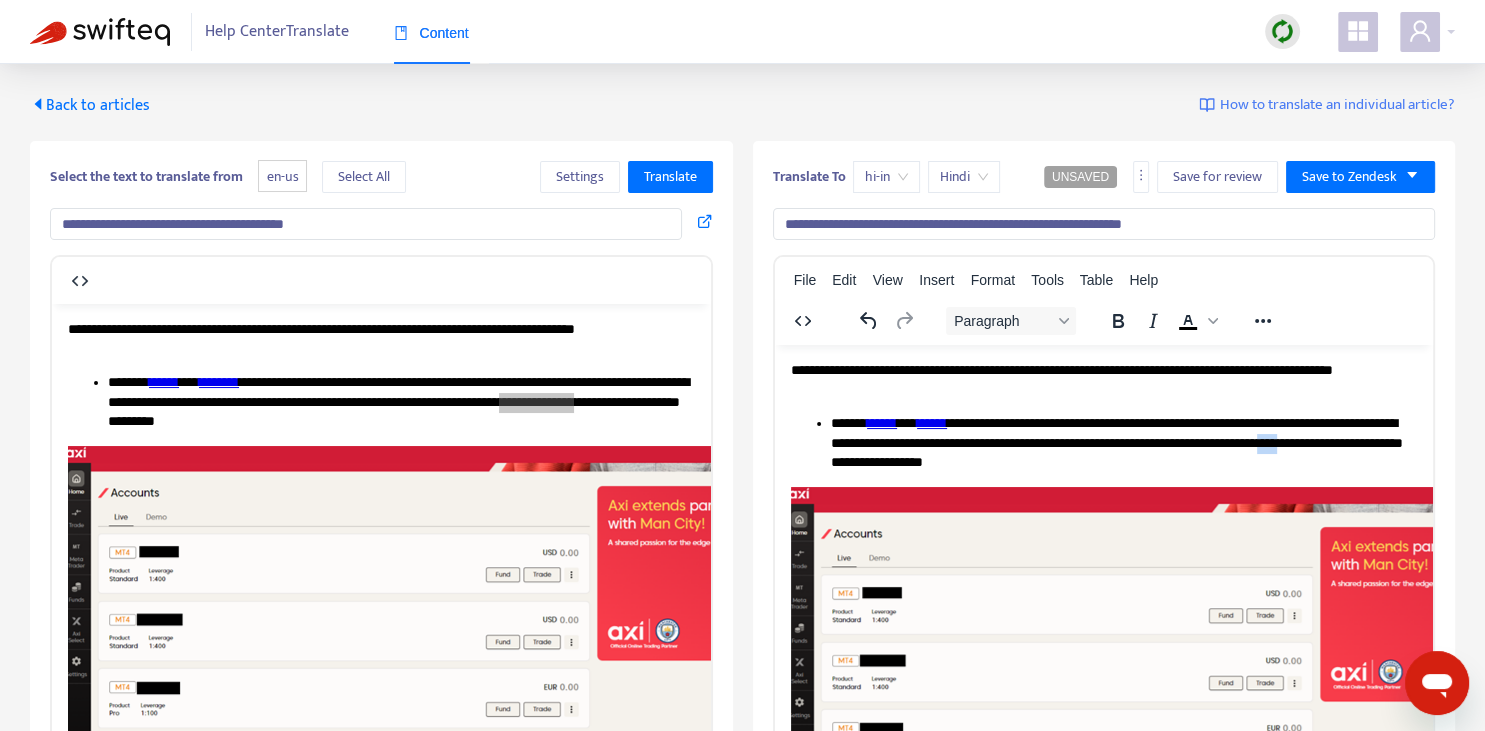 click on "**********" at bounding box center (1123, 442) 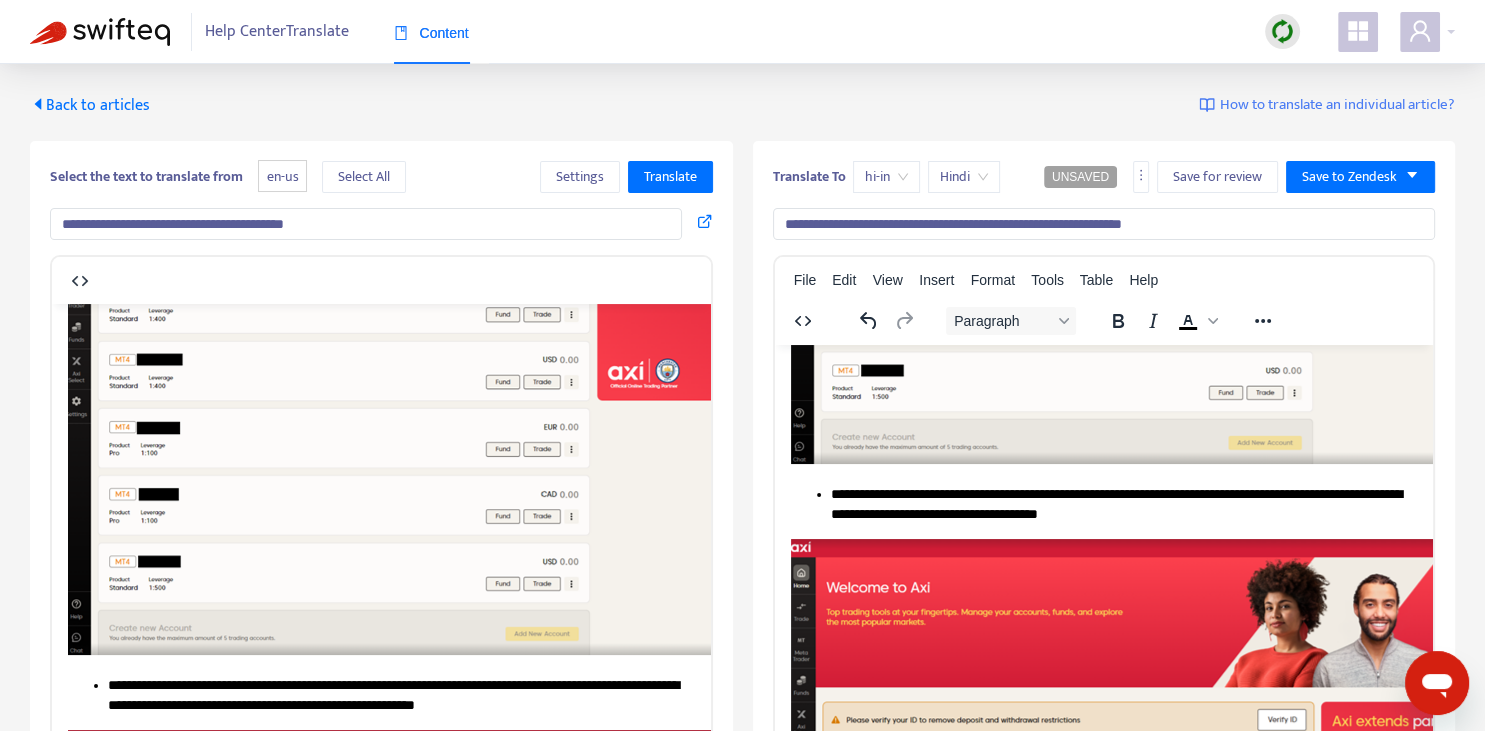 scroll, scrollTop: 352, scrollLeft: 0, axis: vertical 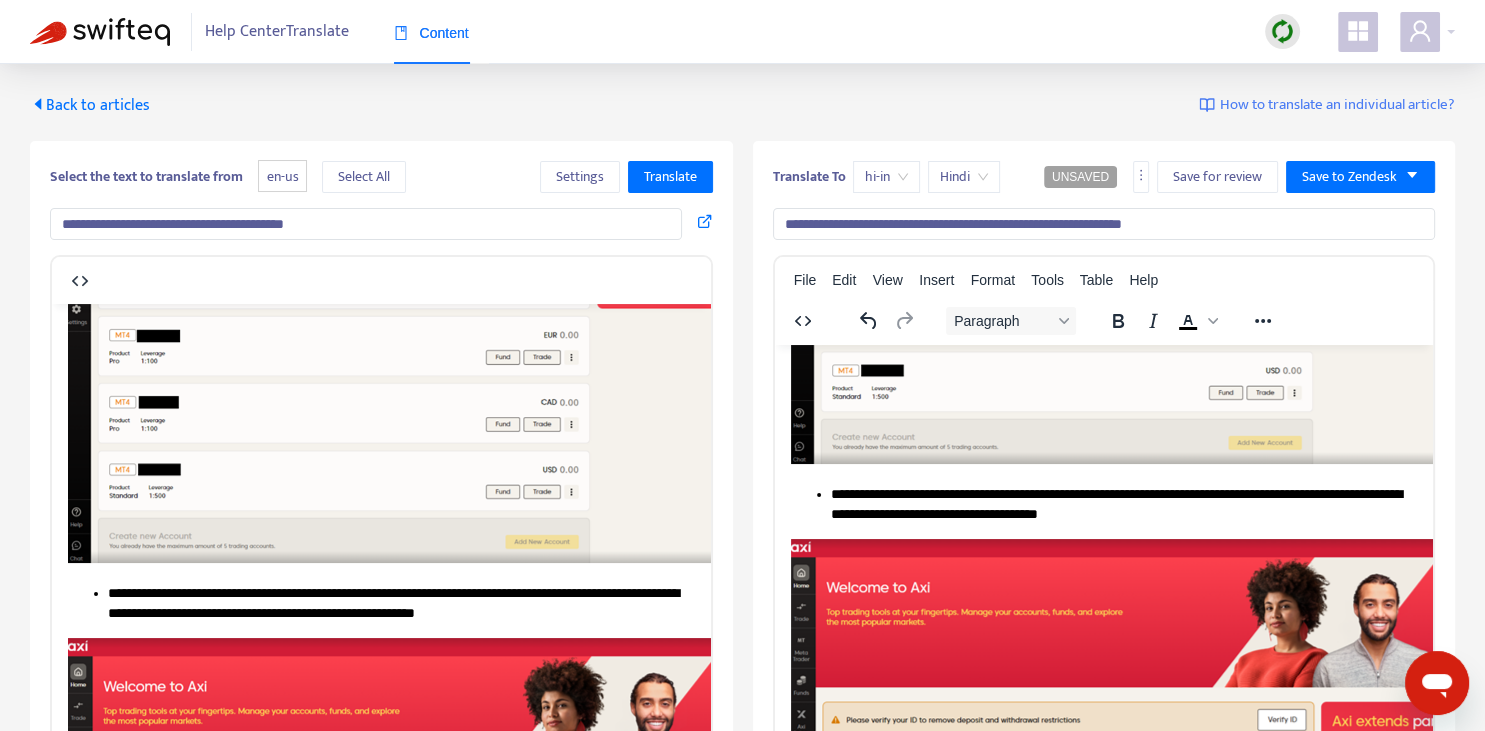 click on "**********" at bounding box center [1123, 504] 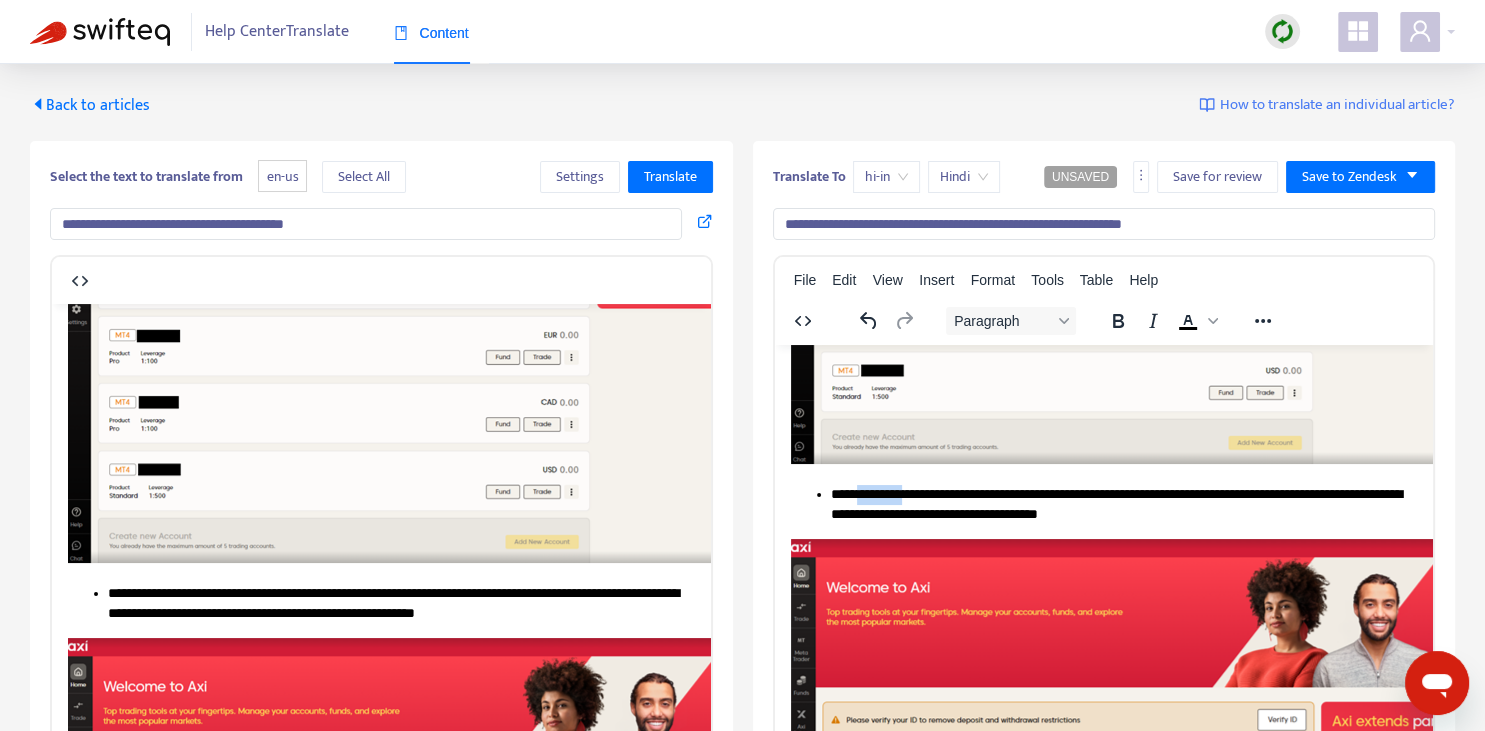click on "**********" at bounding box center [1123, 504] 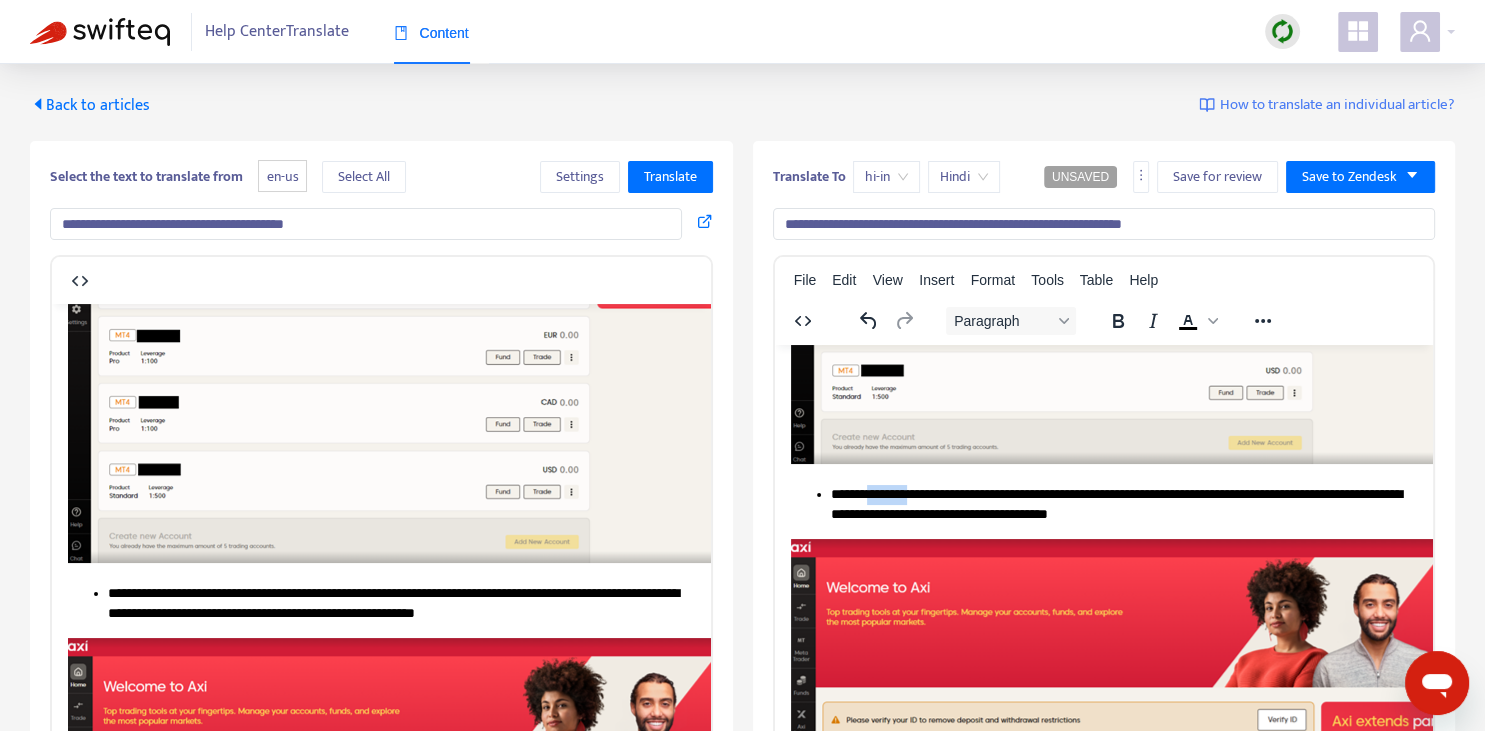 copy on "********" 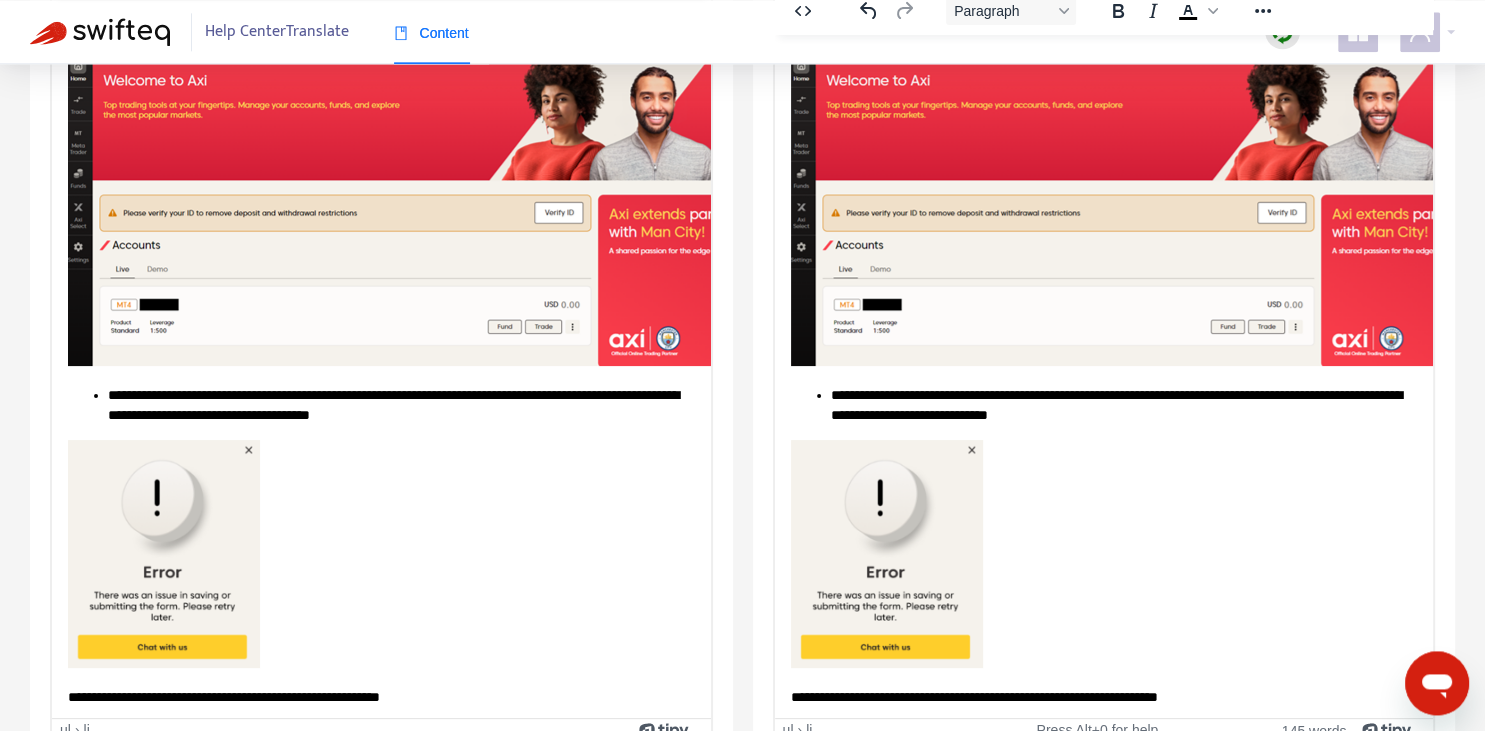 scroll, scrollTop: 343, scrollLeft: 0, axis: vertical 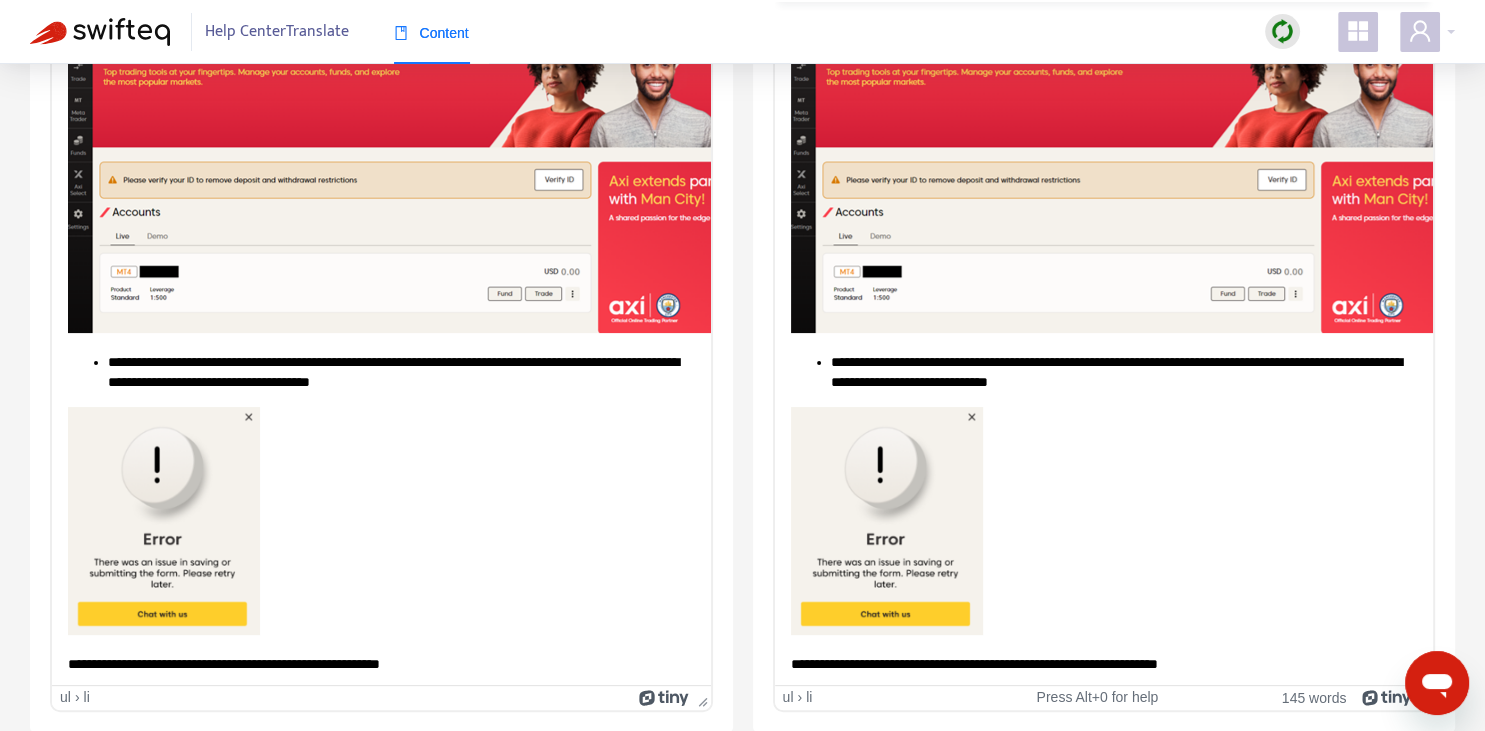 click on "**********" at bounding box center (1123, 372) 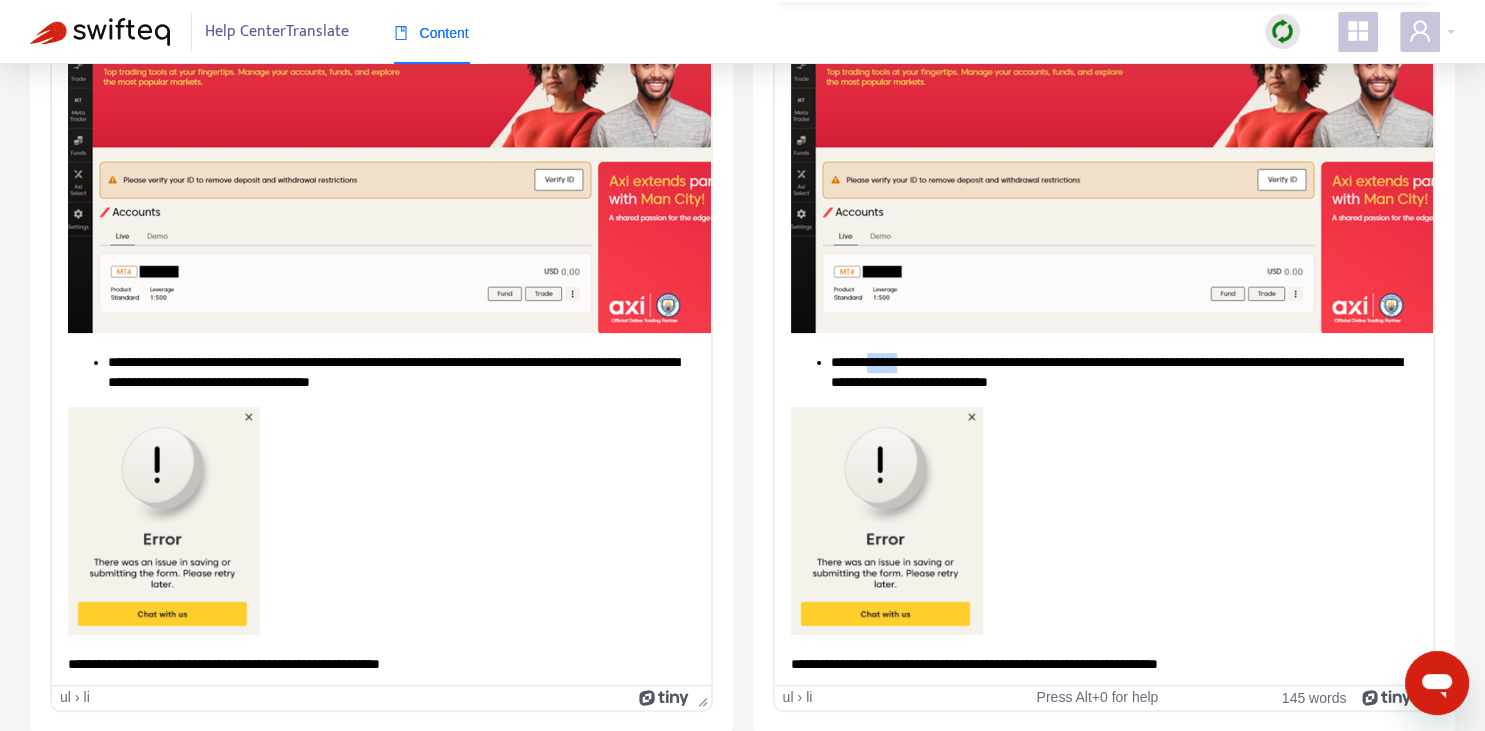 click on "**********" at bounding box center [1123, 372] 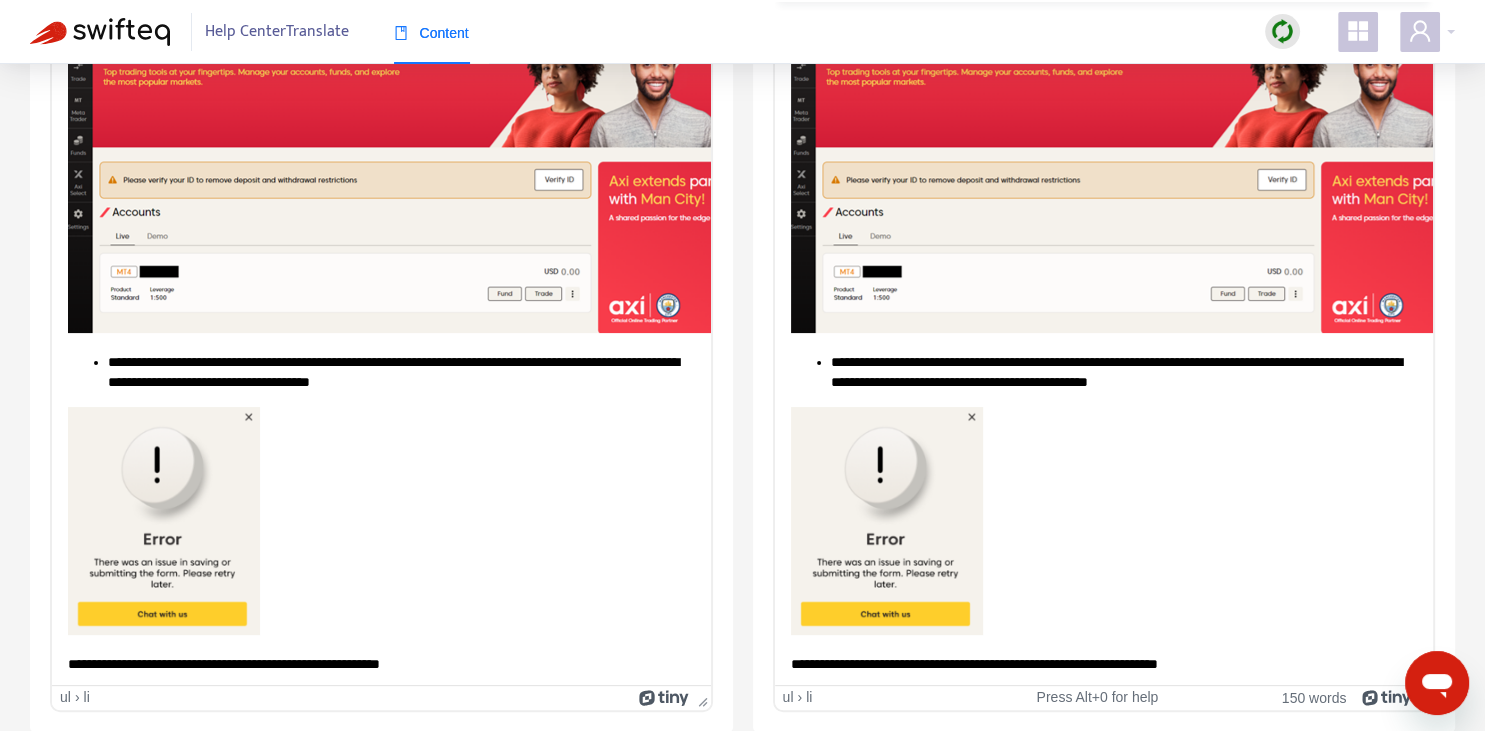 click on "**********" at bounding box center (1103, 664) 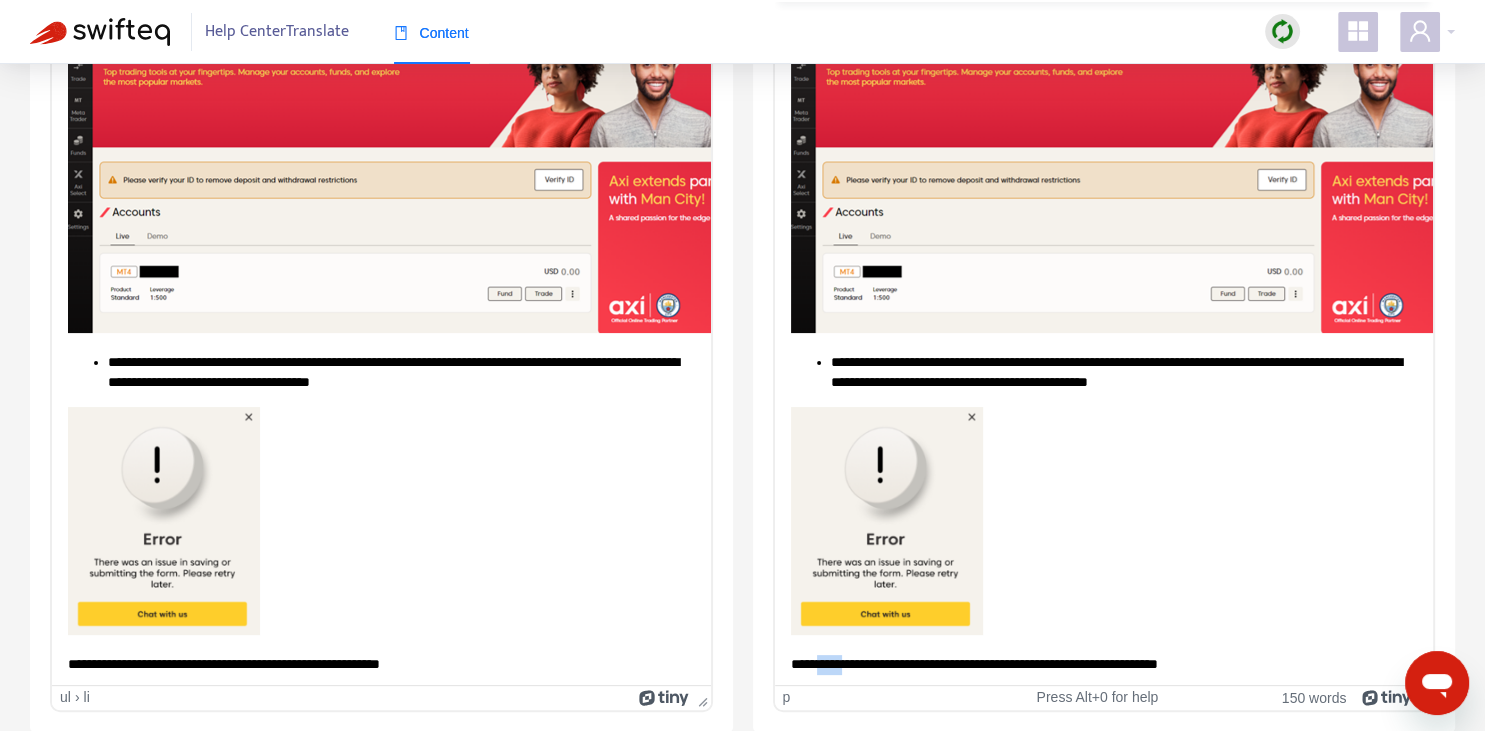 click on "**********" at bounding box center (1103, 664) 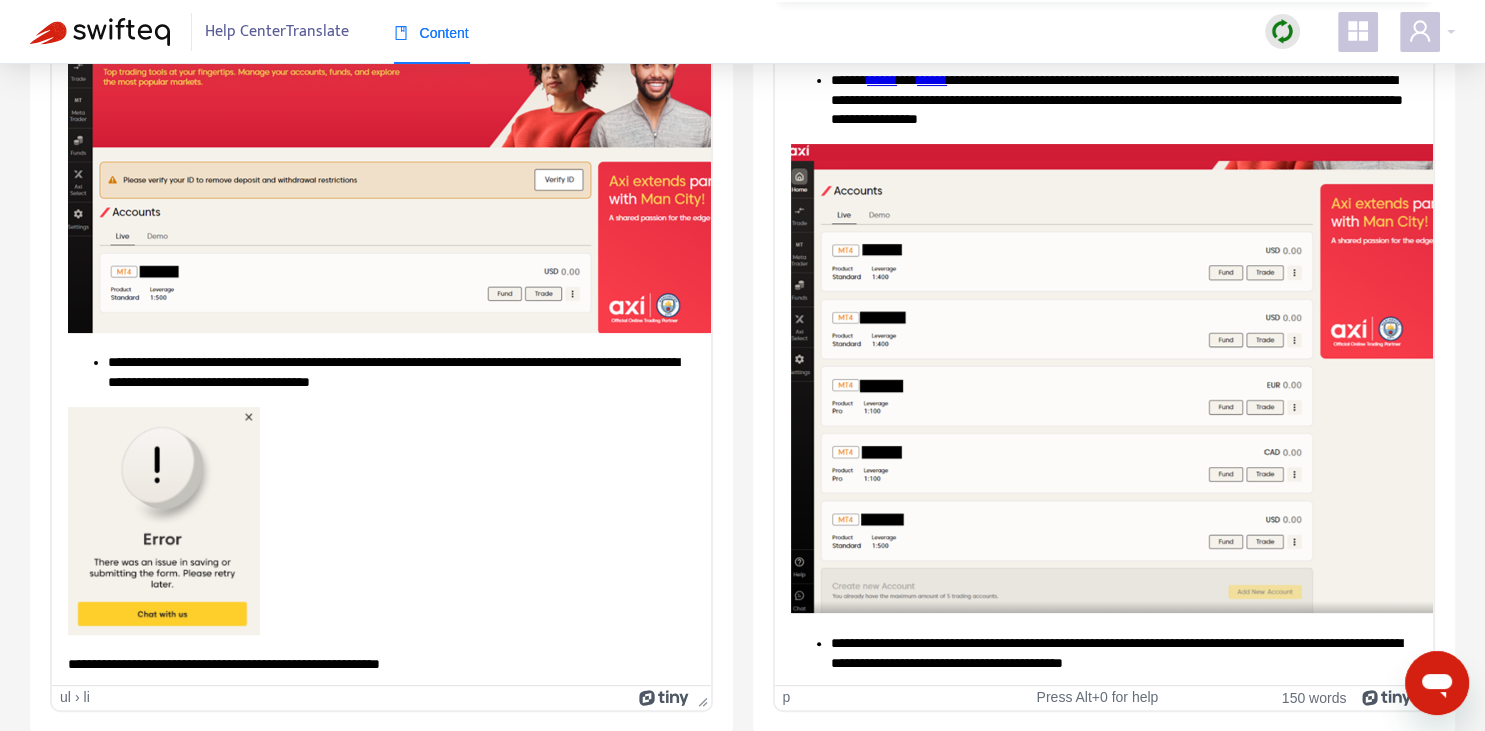 scroll, scrollTop: 0, scrollLeft: 0, axis: both 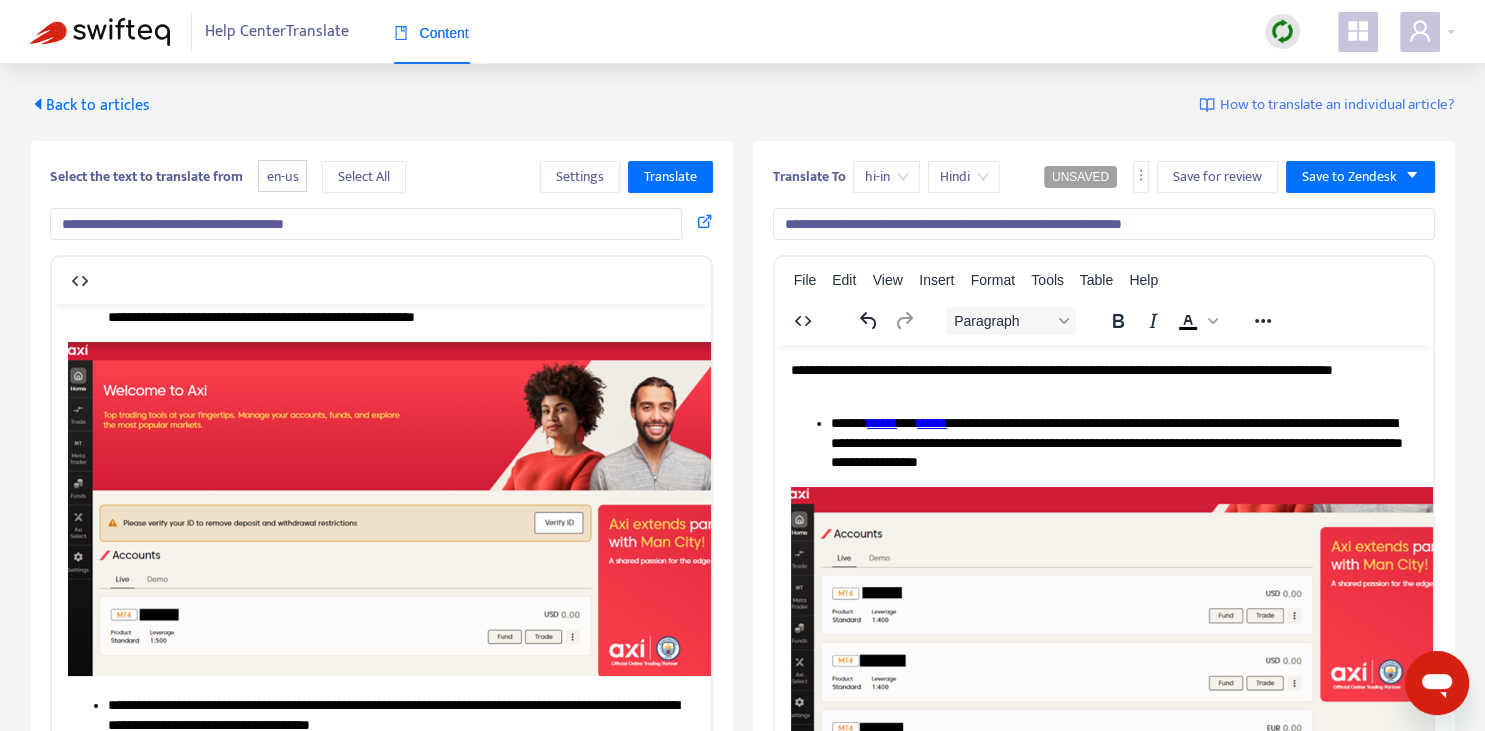 click on "**********" at bounding box center (1123, 442) 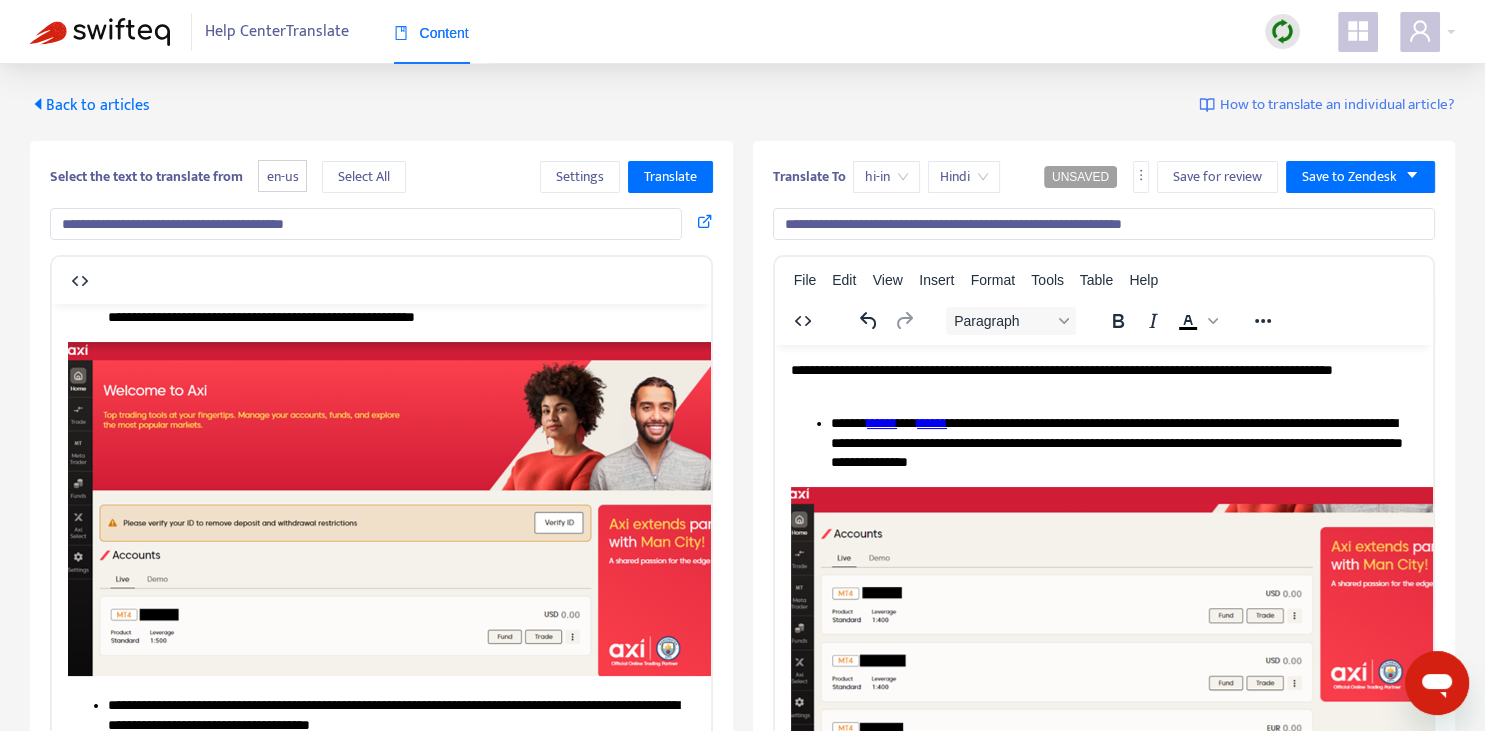 drag, startPoint x: 1090, startPoint y: 221, endPoint x: 1131, endPoint y: 221, distance: 41 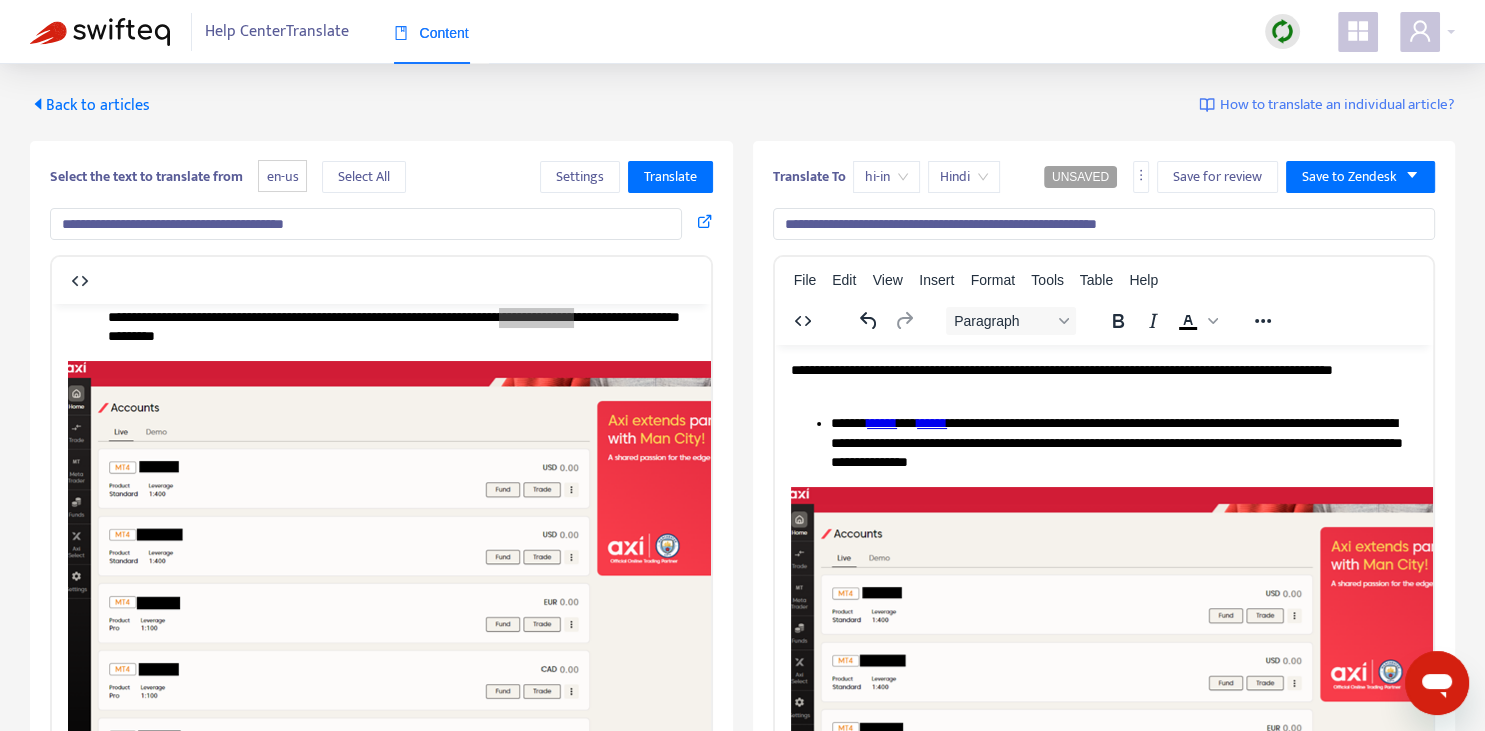 scroll, scrollTop: 0, scrollLeft: 0, axis: both 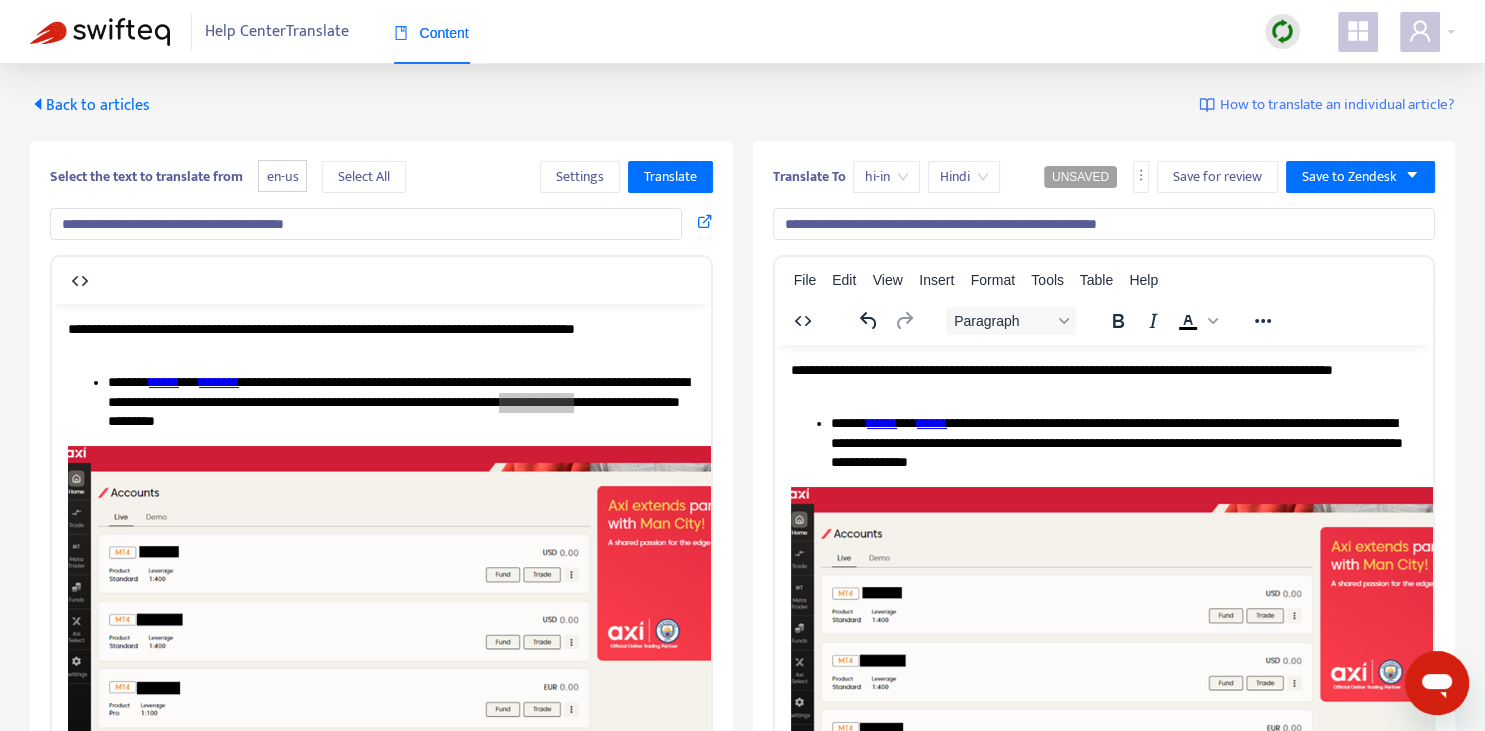 type on "**********" 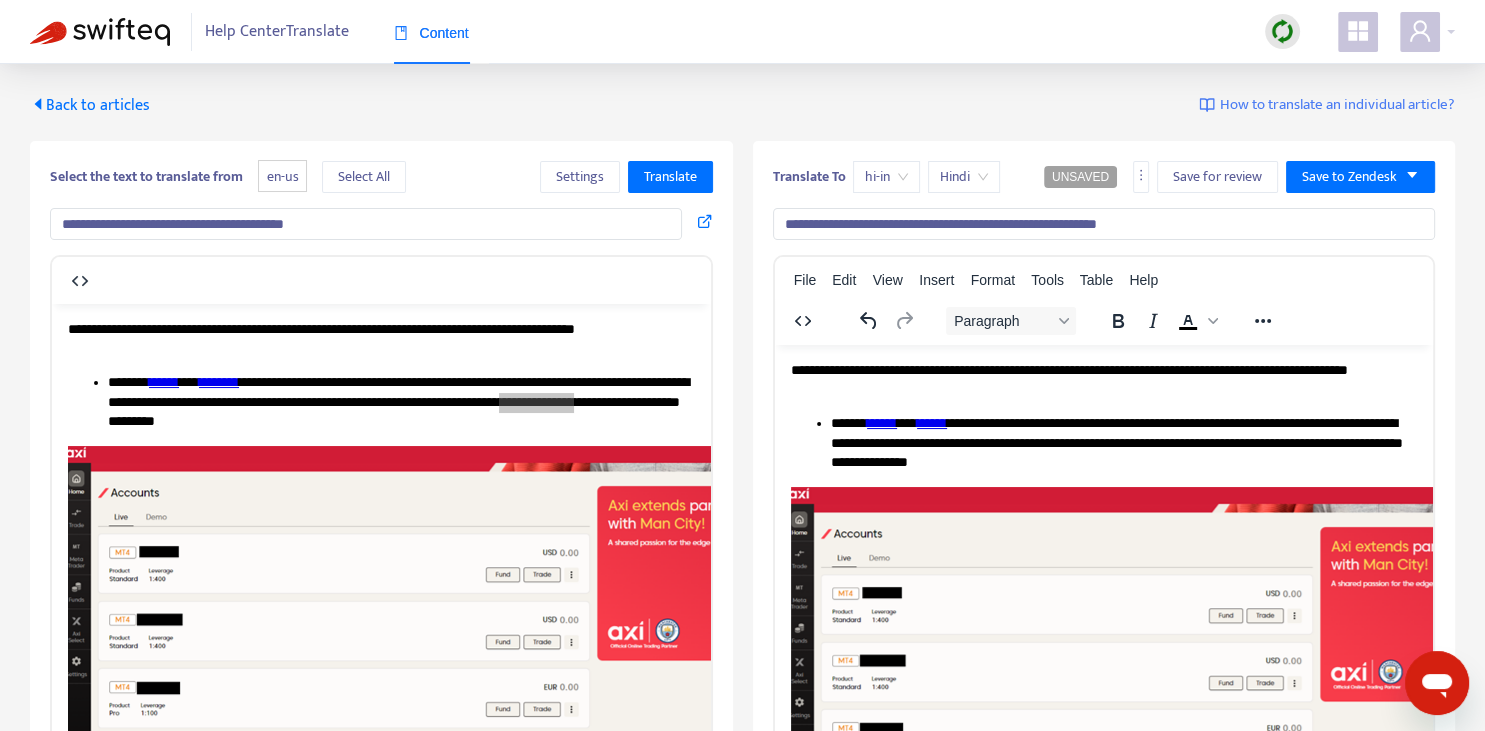 click on "**********" at bounding box center [1103, 379] 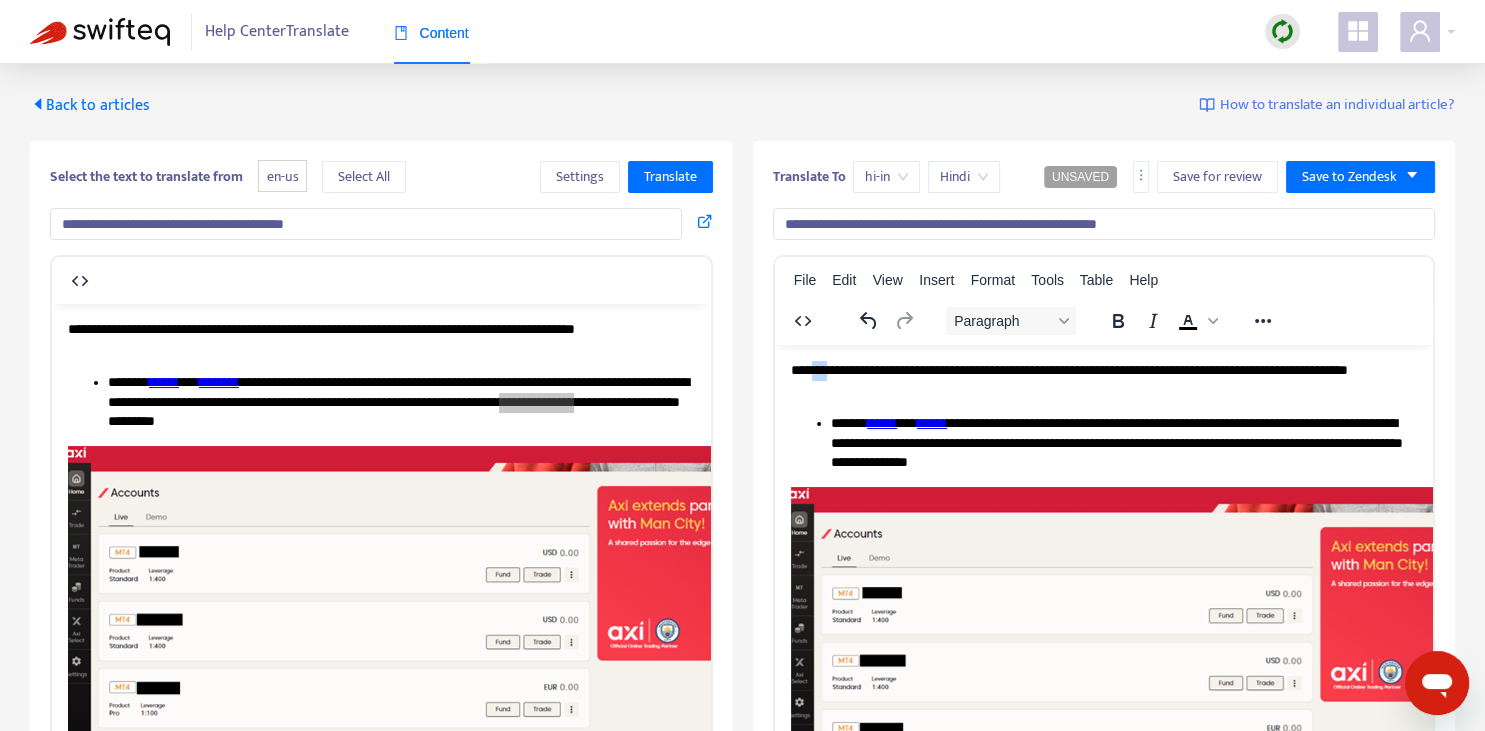 click on "**********" at bounding box center (1103, 379) 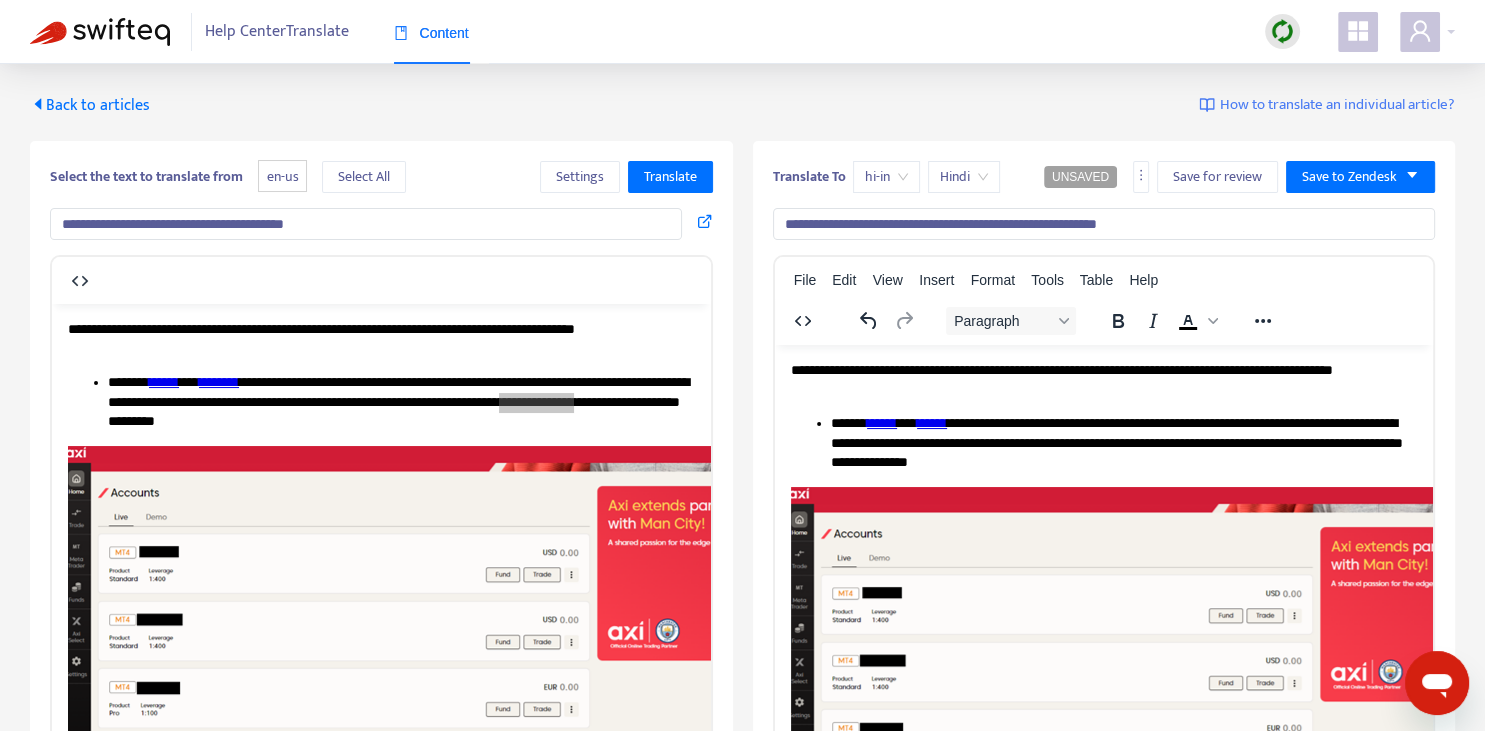 click on "**********" at bounding box center [1123, 442] 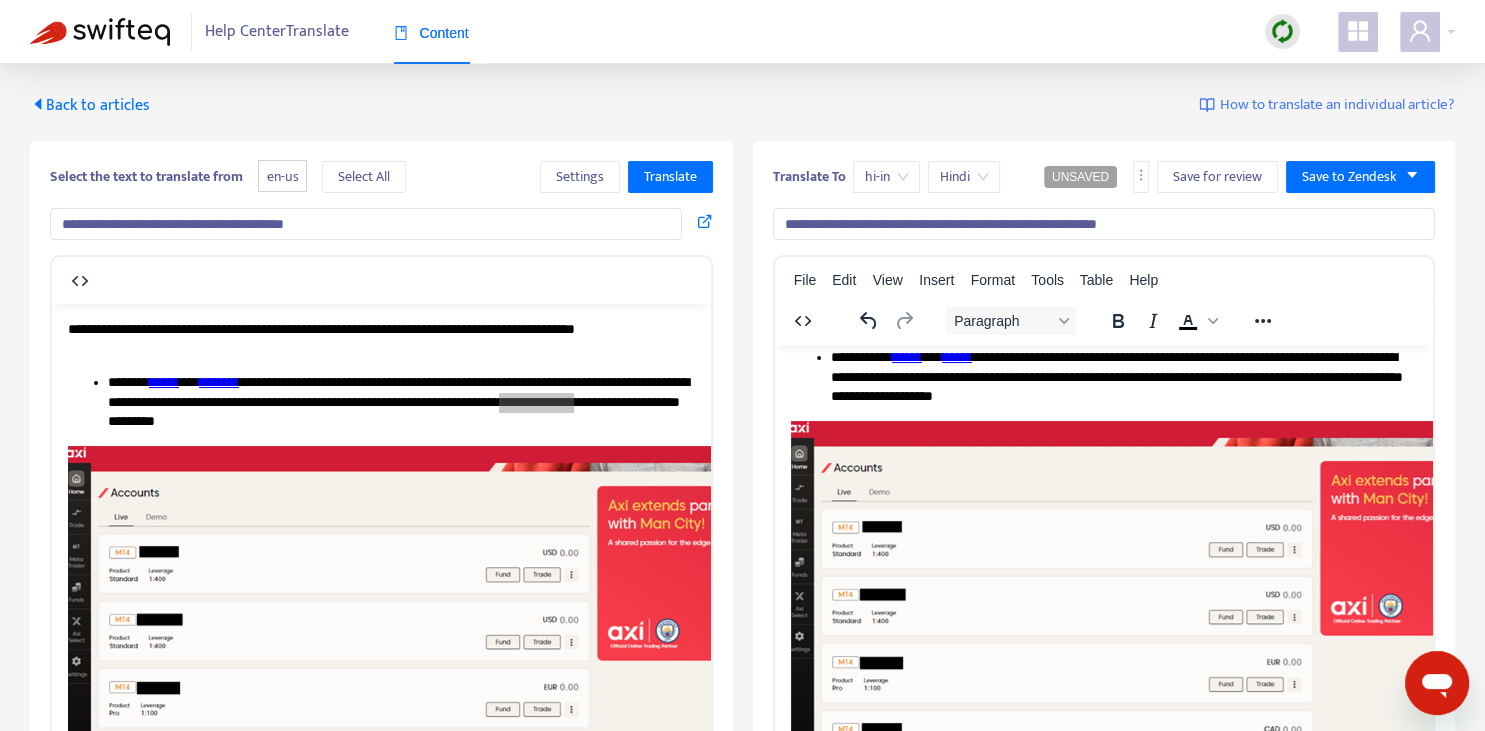 scroll, scrollTop: 70, scrollLeft: 0, axis: vertical 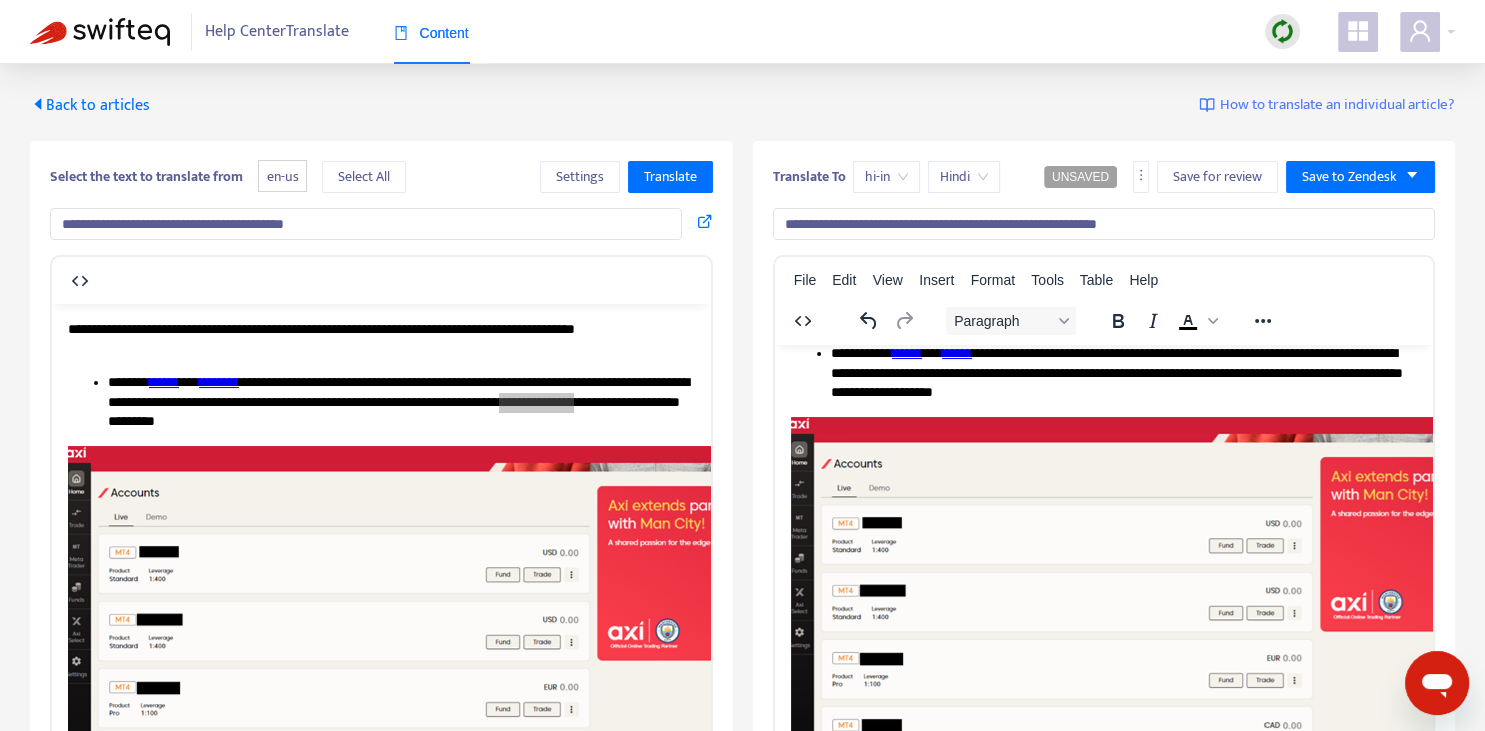 click on "**********" at bounding box center (1123, 372) 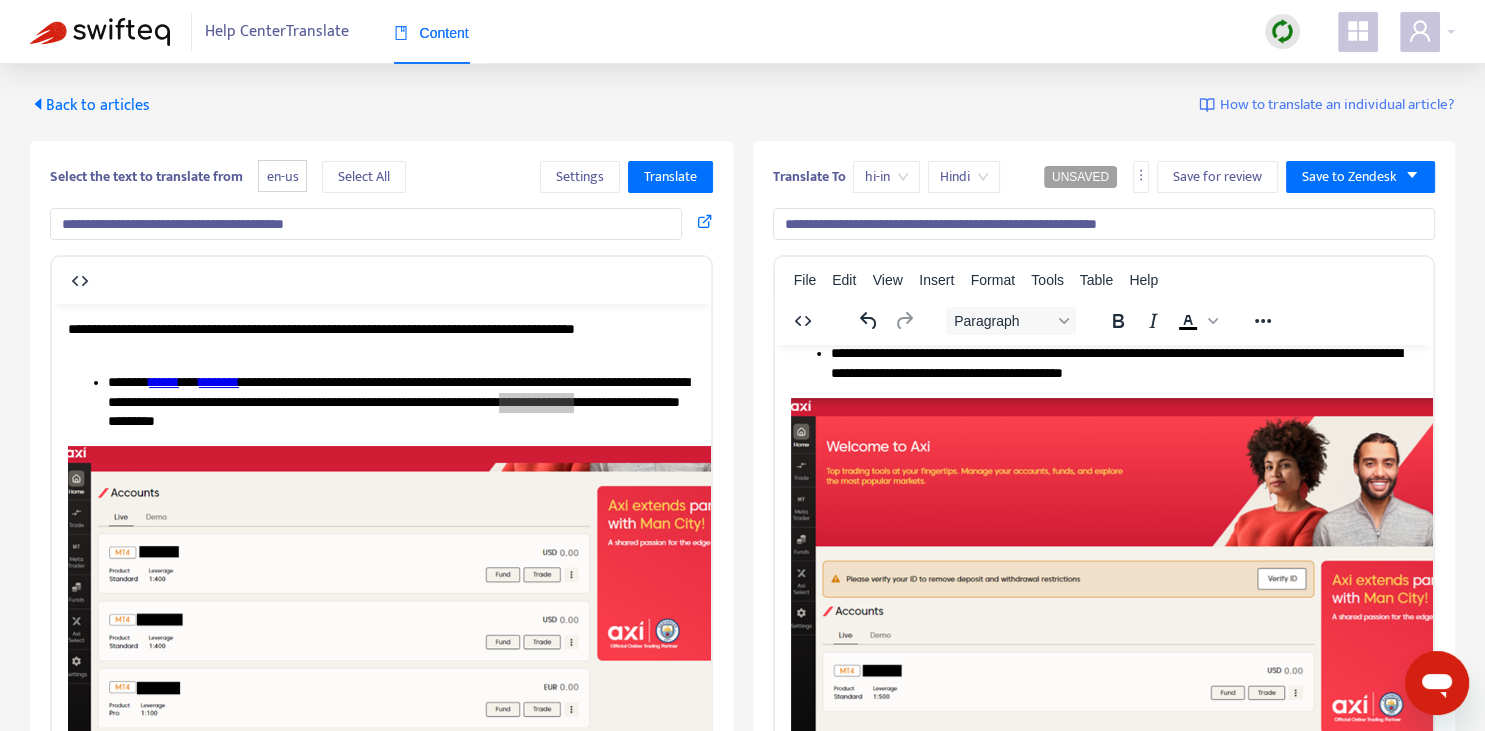 scroll, scrollTop: 563, scrollLeft: 0, axis: vertical 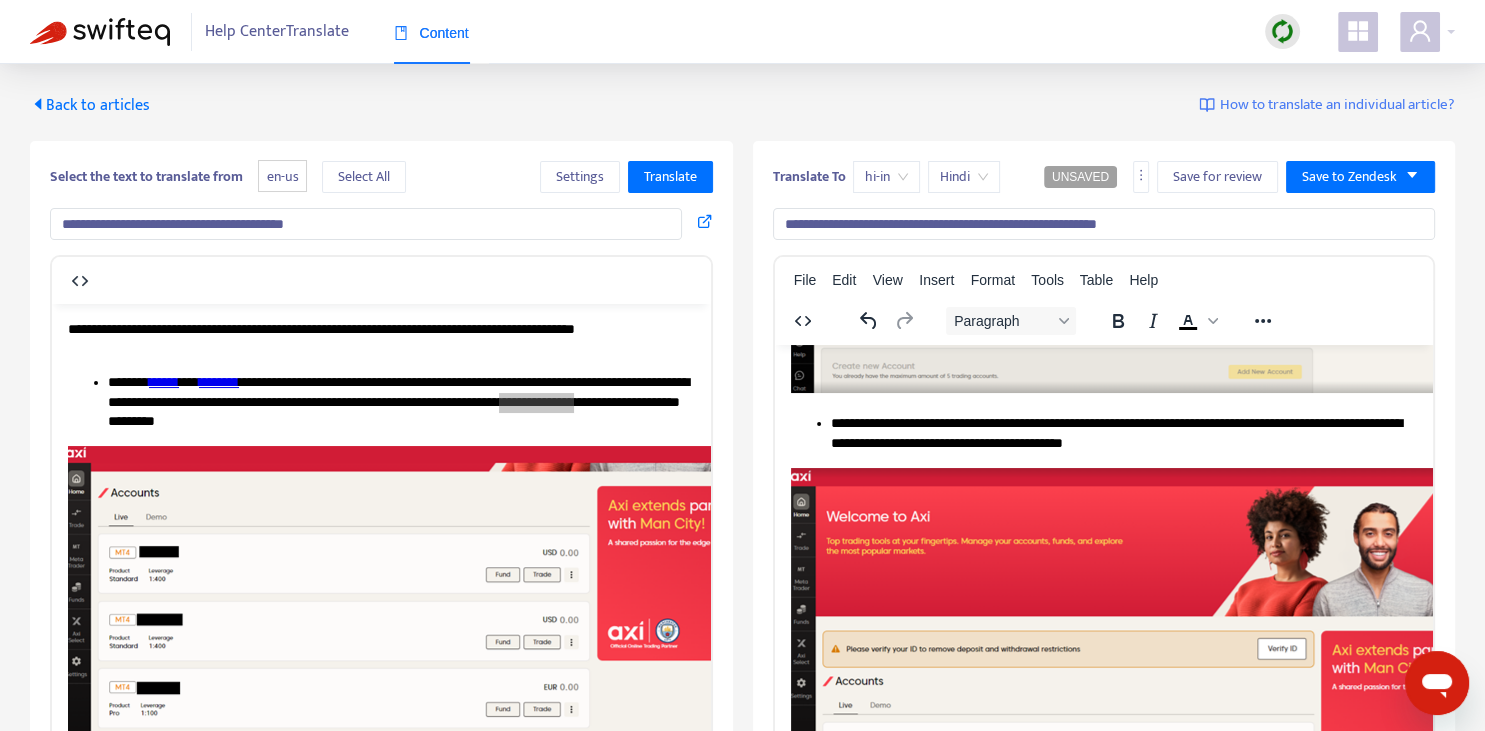 click on "**********" at bounding box center [1123, 433] 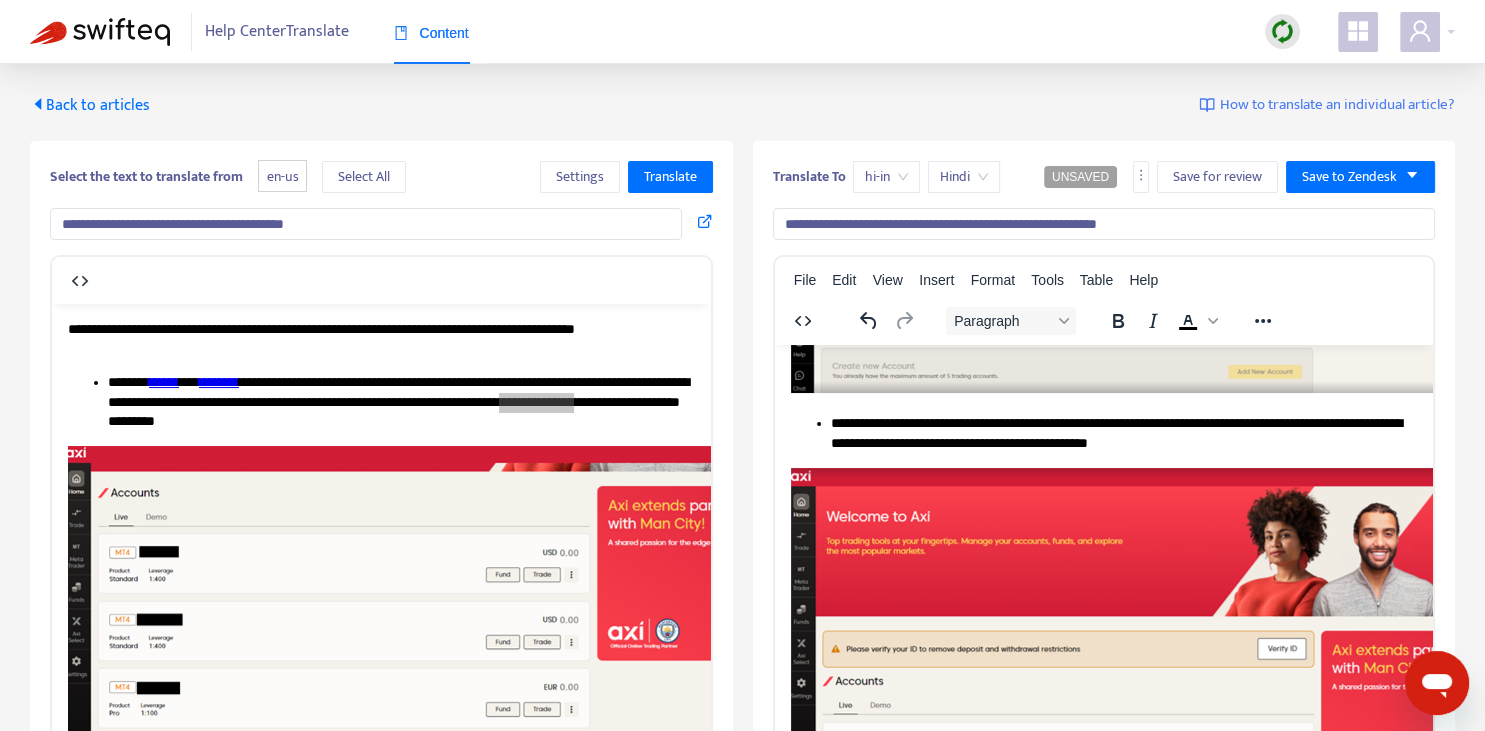 click on "**********" at bounding box center (1123, 433) 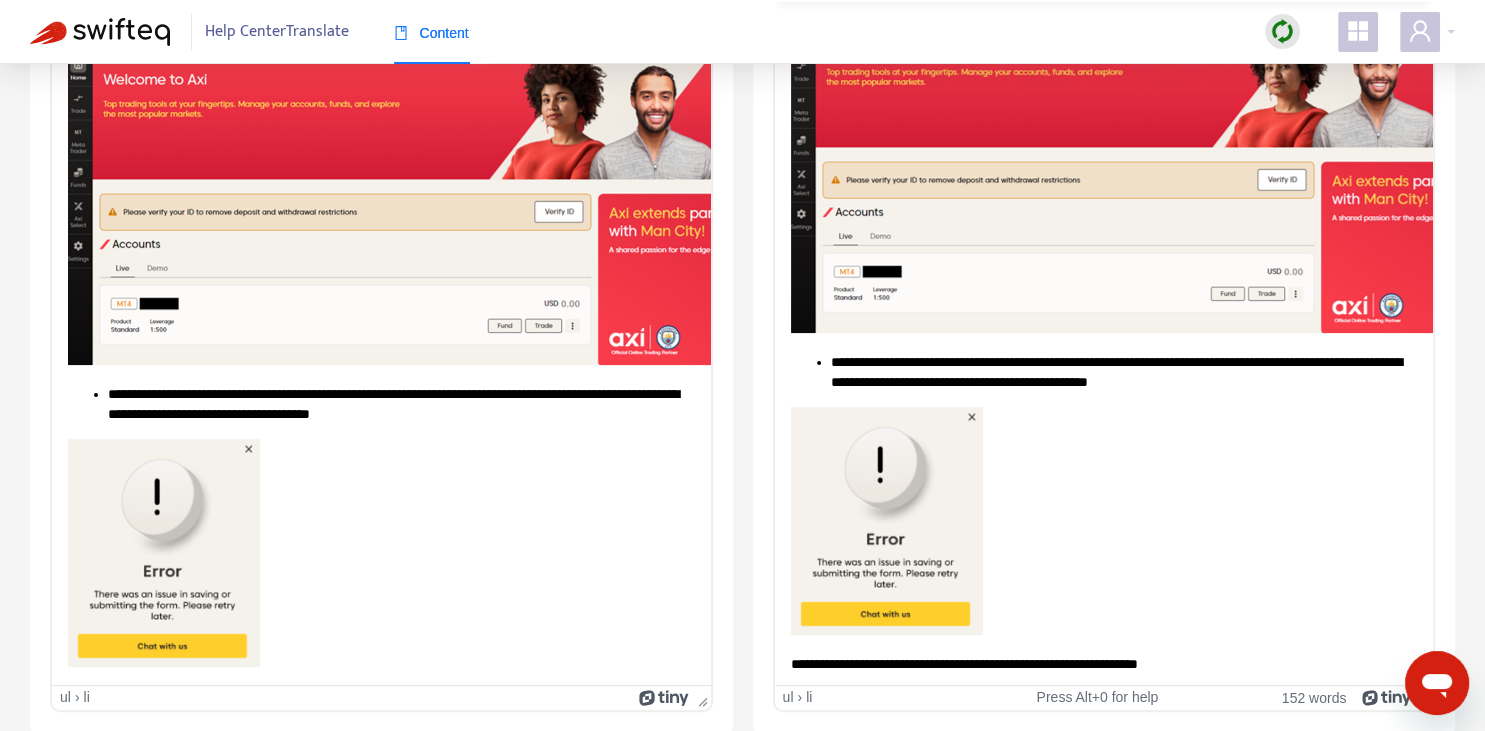 scroll, scrollTop: 648, scrollLeft: 0, axis: vertical 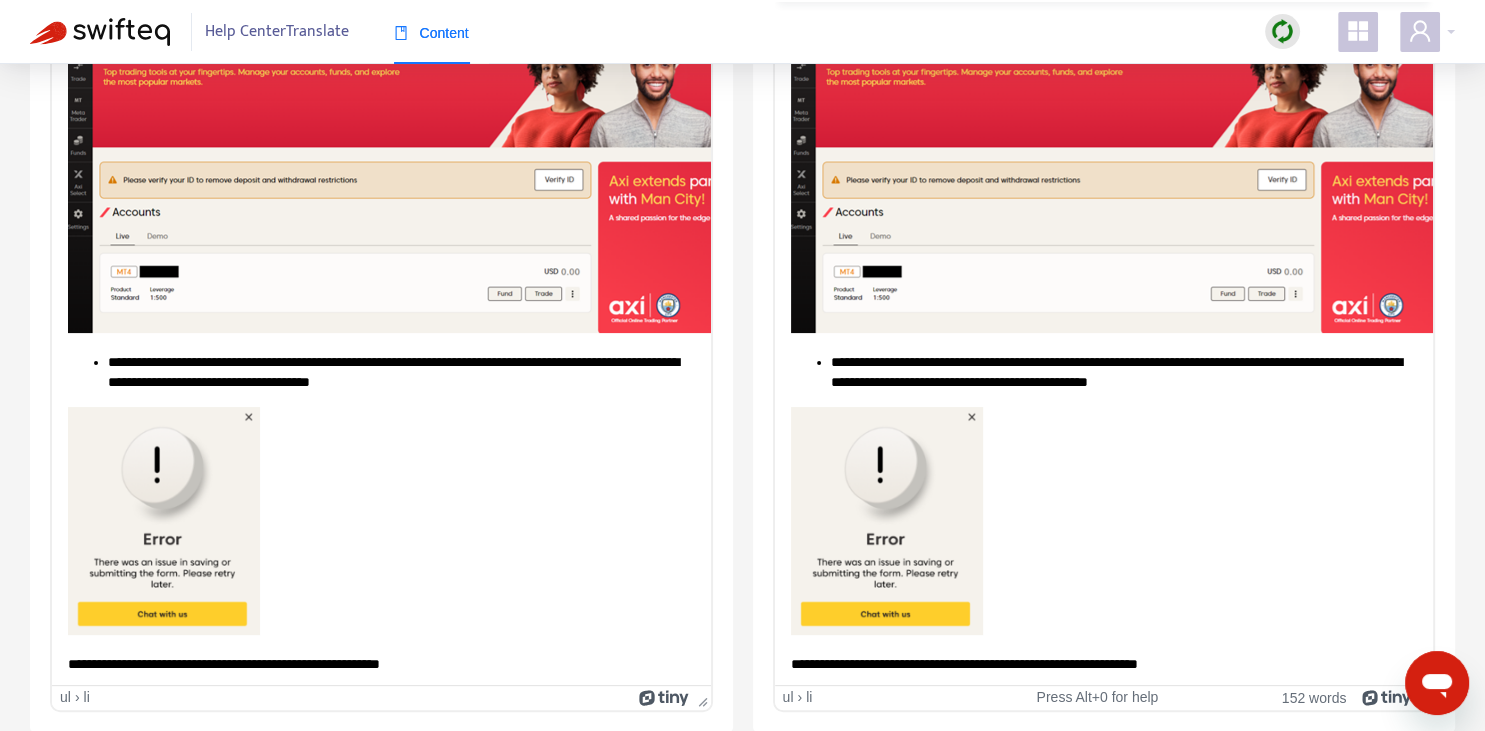 click on "**********" at bounding box center [1123, 372] 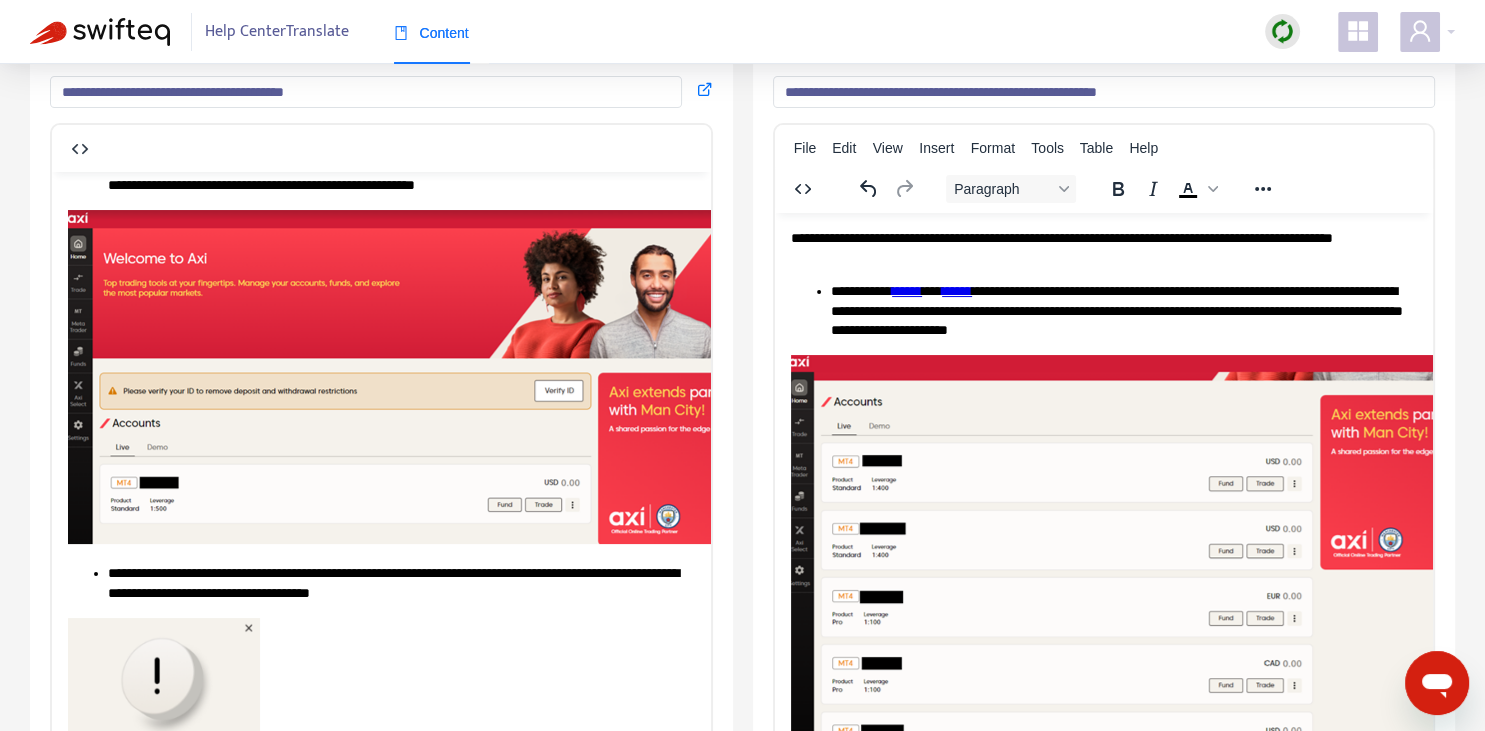 scroll, scrollTop: 0, scrollLeft: 0, axis: both 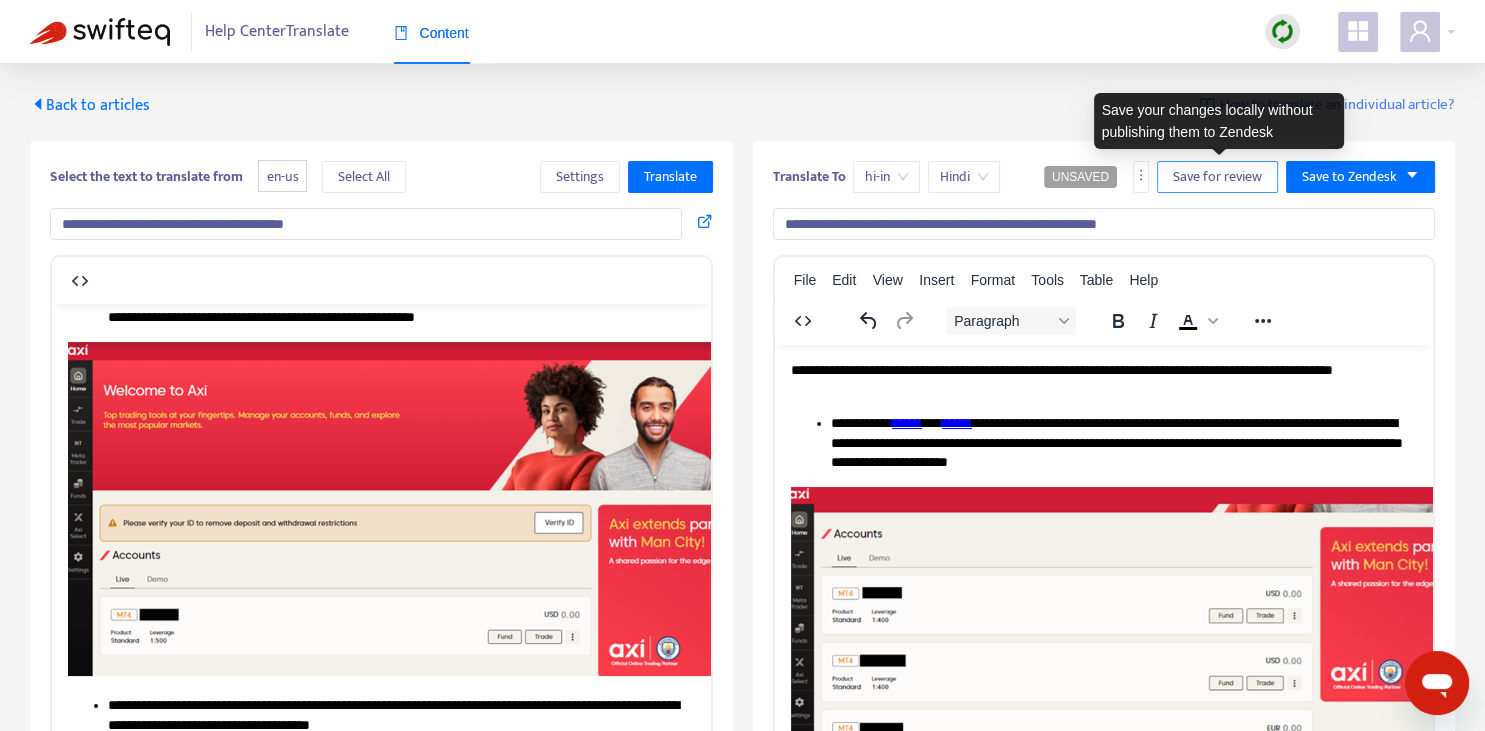 click on "Save for review" at bounding box center (1217, 177) 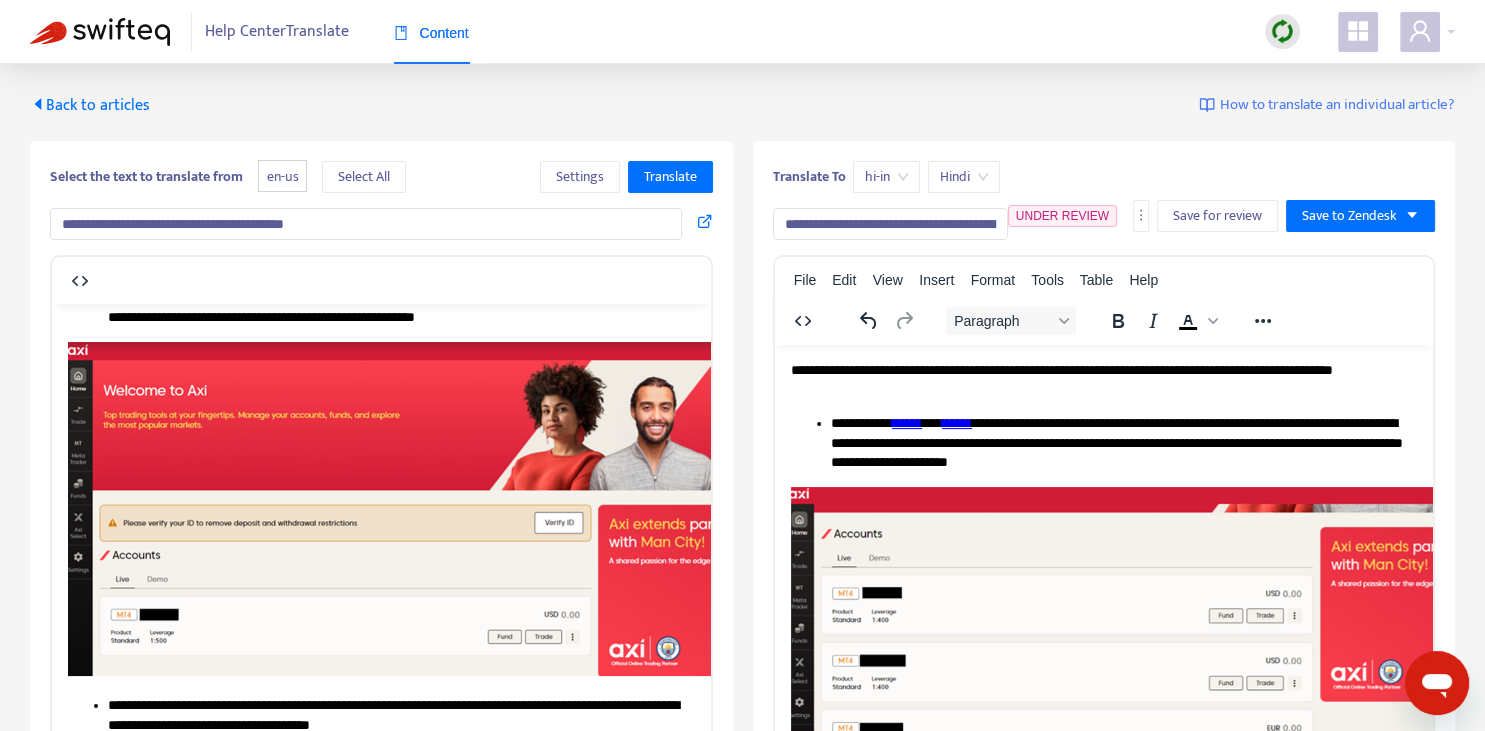 click on "Back to articles" at bounding box center (90, 105) 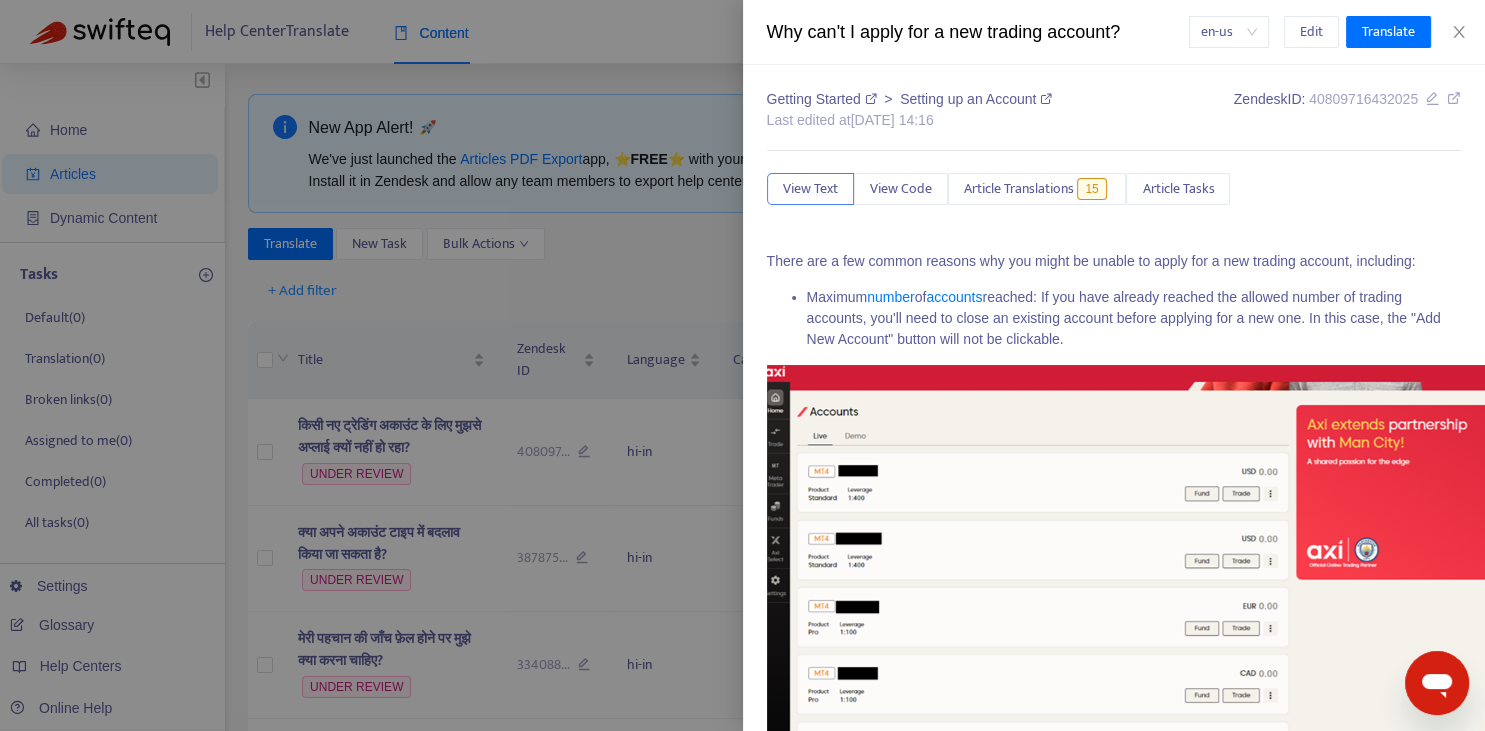 click at bounding box center [742, 365] 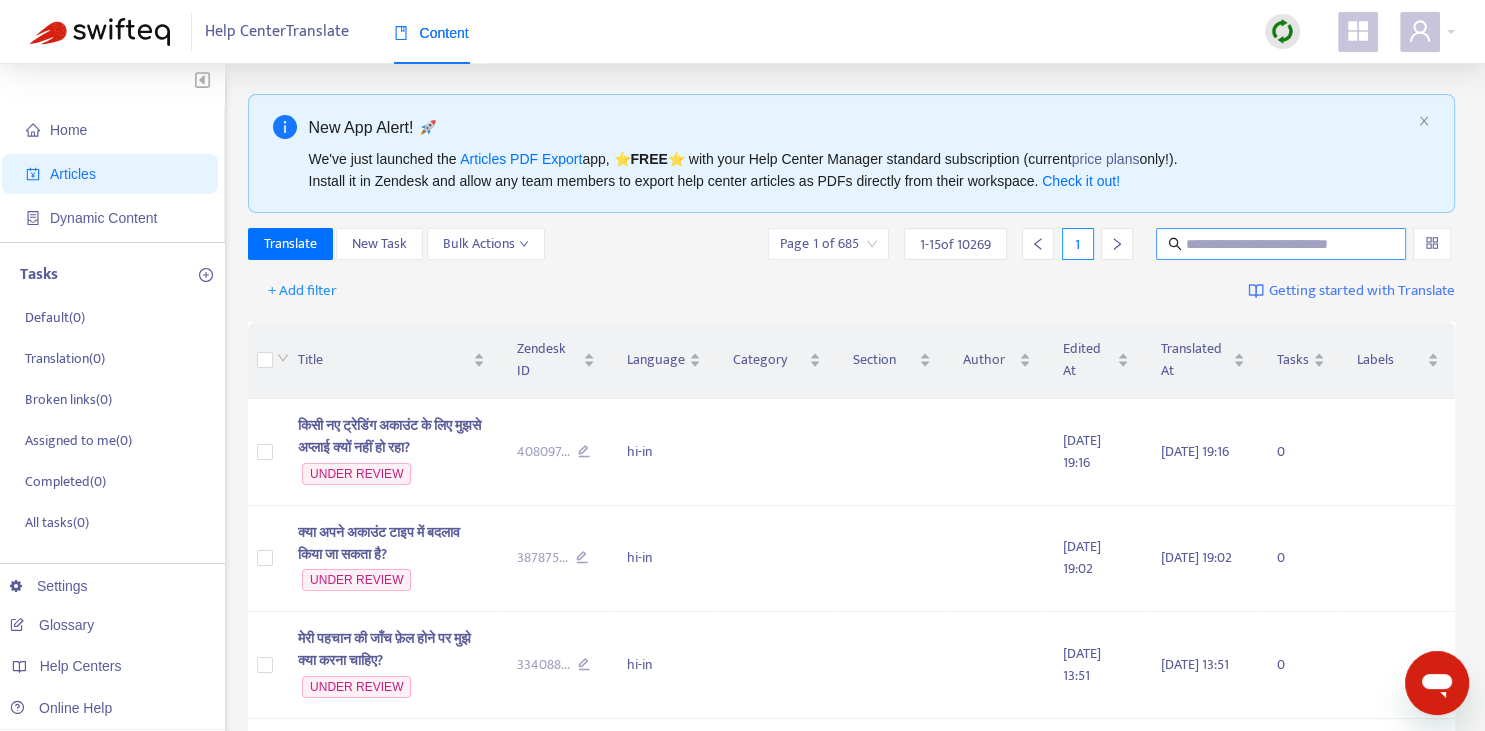 click at bounding box center (1281, 244) 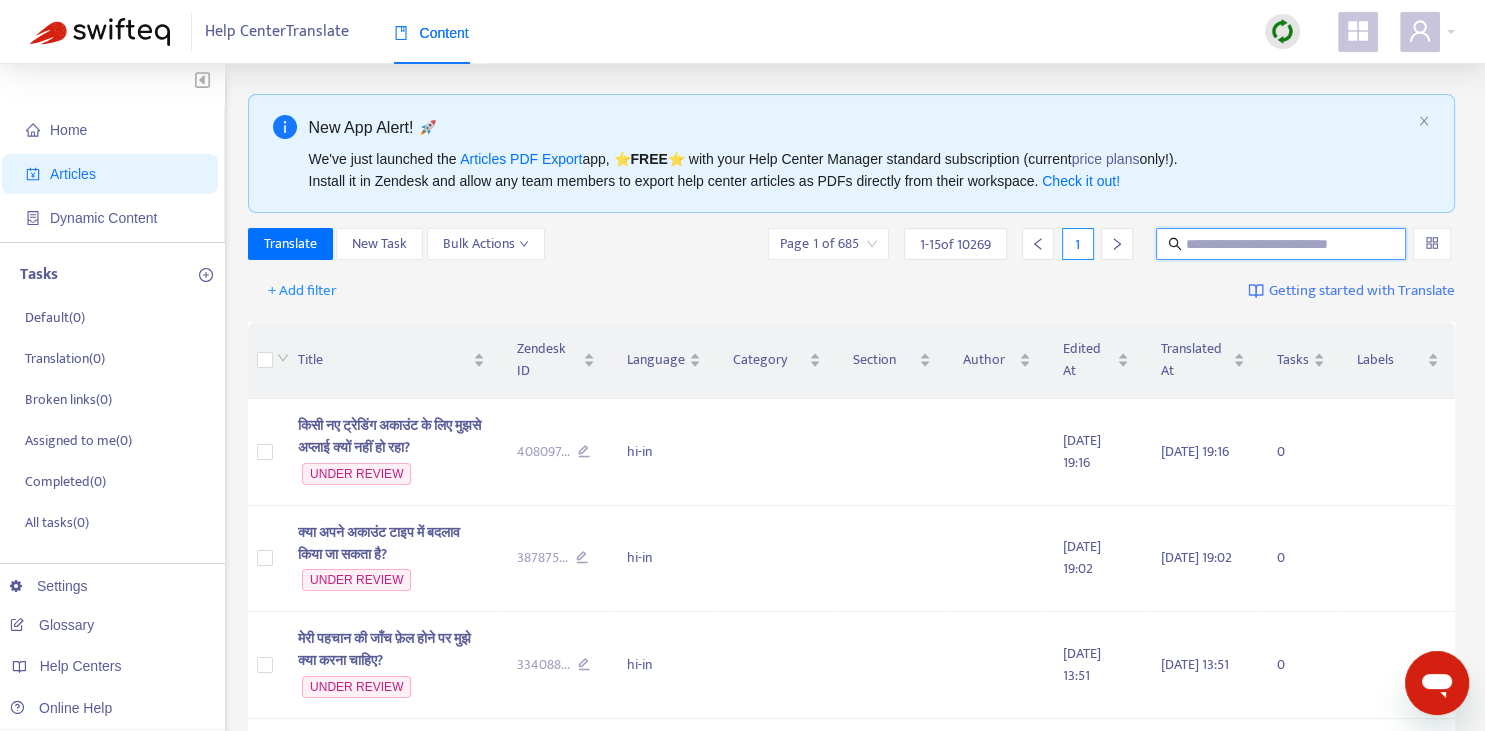 paste on "**********" 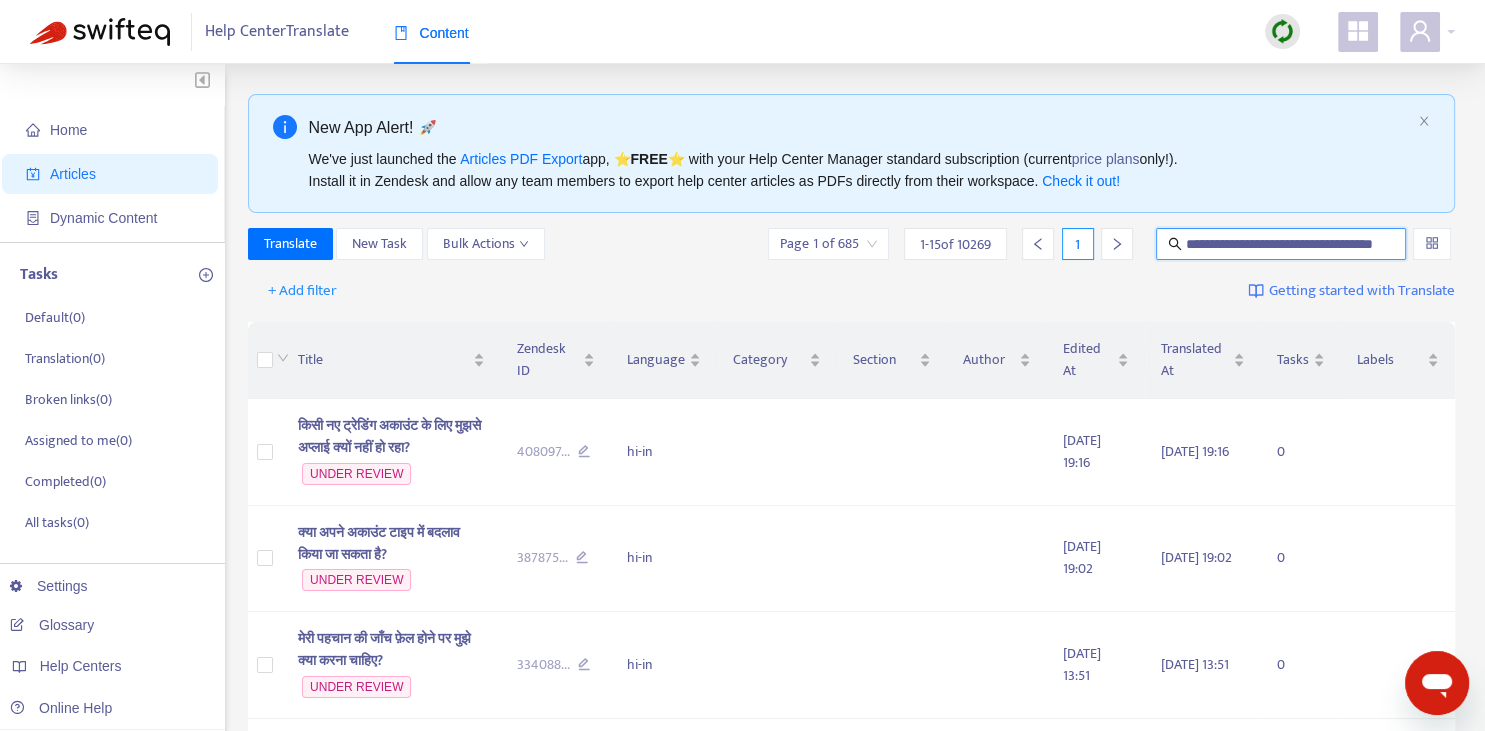 scroll, scrollTop: 0, scrollLeft: 50, axis: horizontal 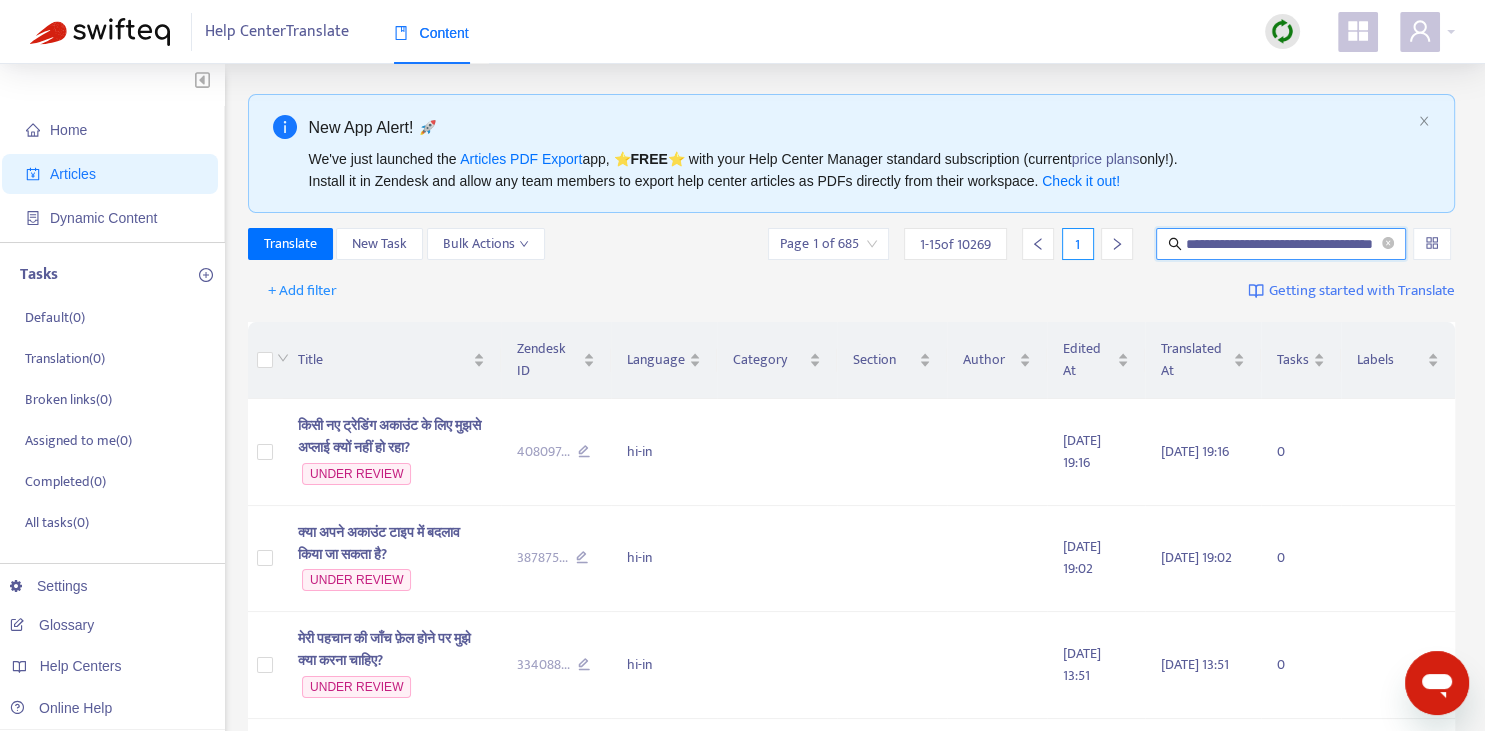 type on "**********" 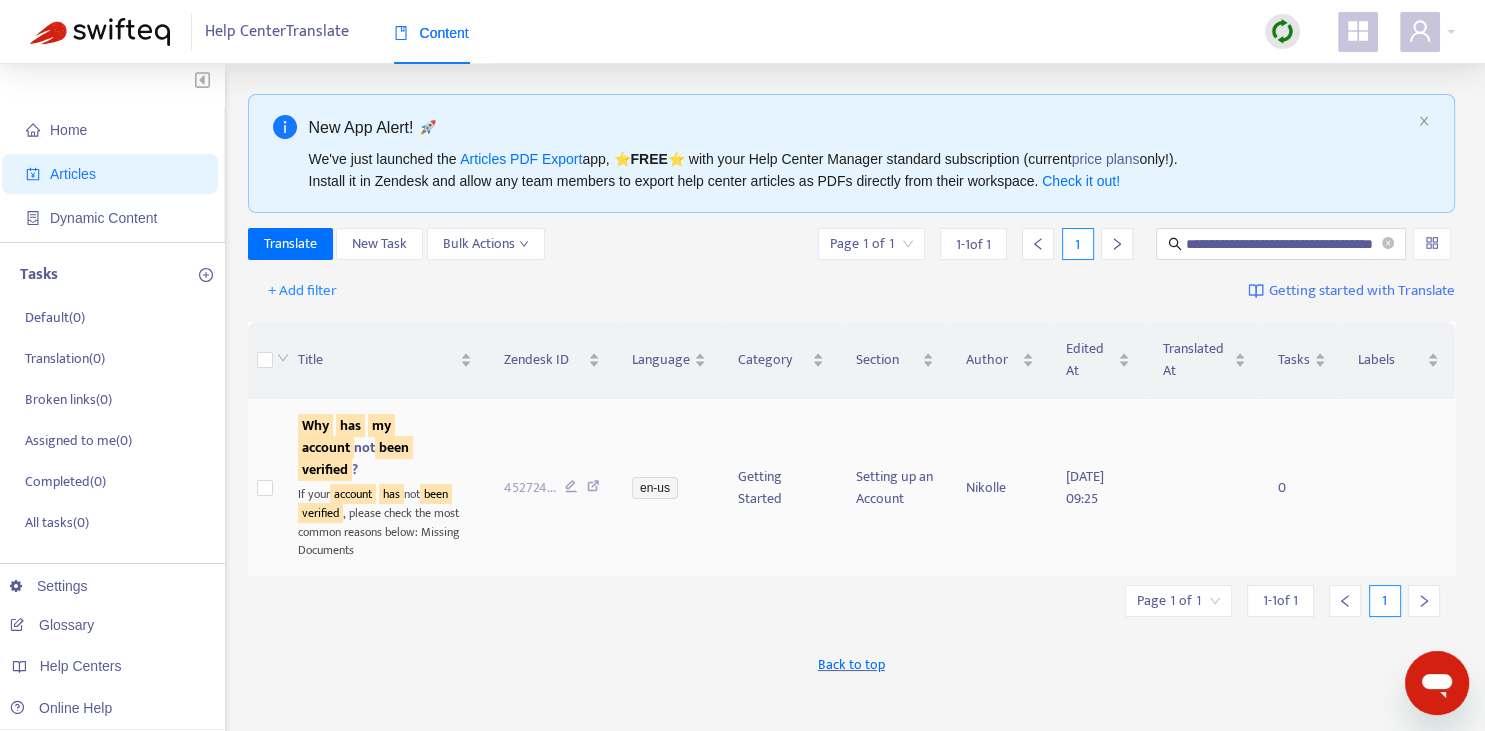 click on "Why   has   my   account  not  been   verified ?" at bounding box center (355, 447) 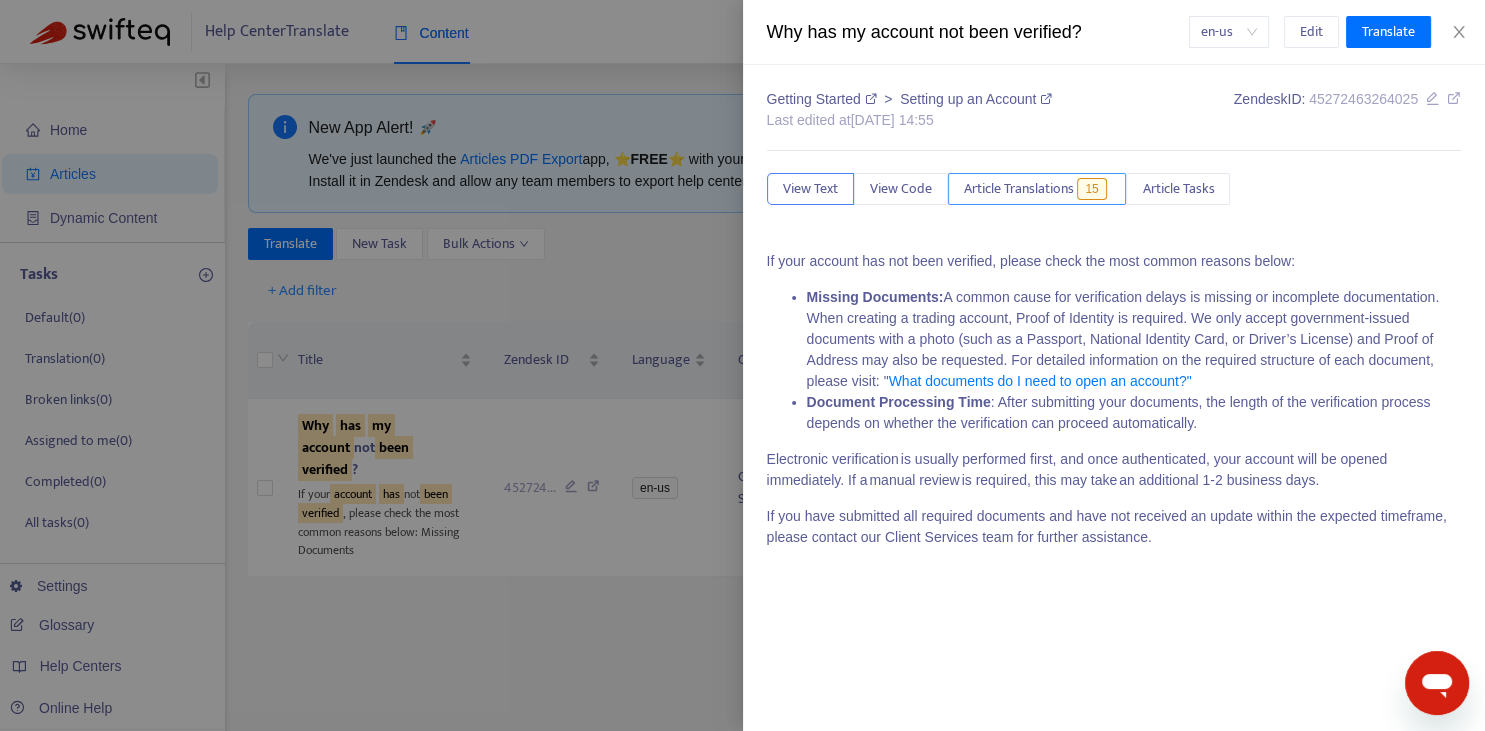 click on "Article Translations" at bounding box center (1019, 189) 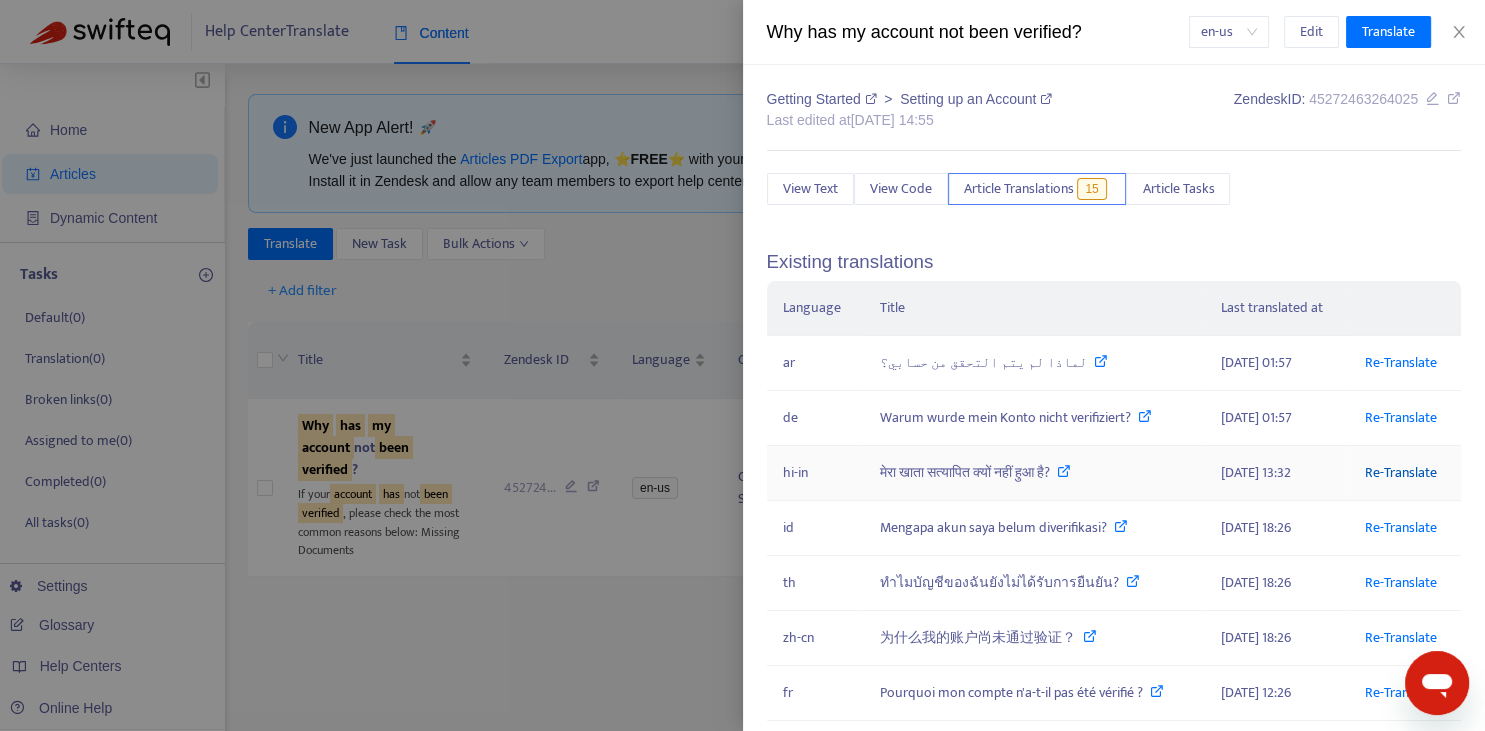 click on "Re-Translate" at bounding box center (1401, 472) 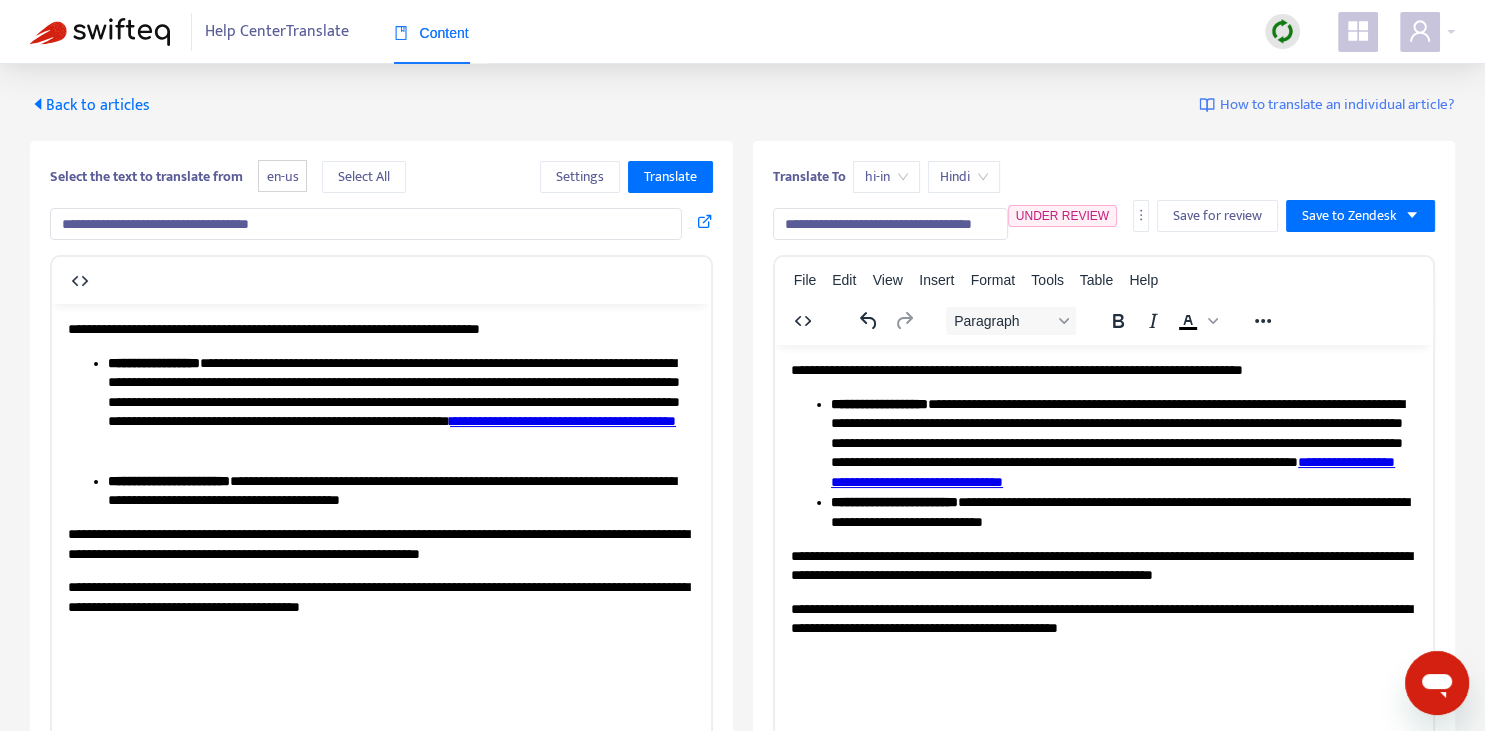 scroll, scrollTop: 0, scrollLeft: 0, axis: both 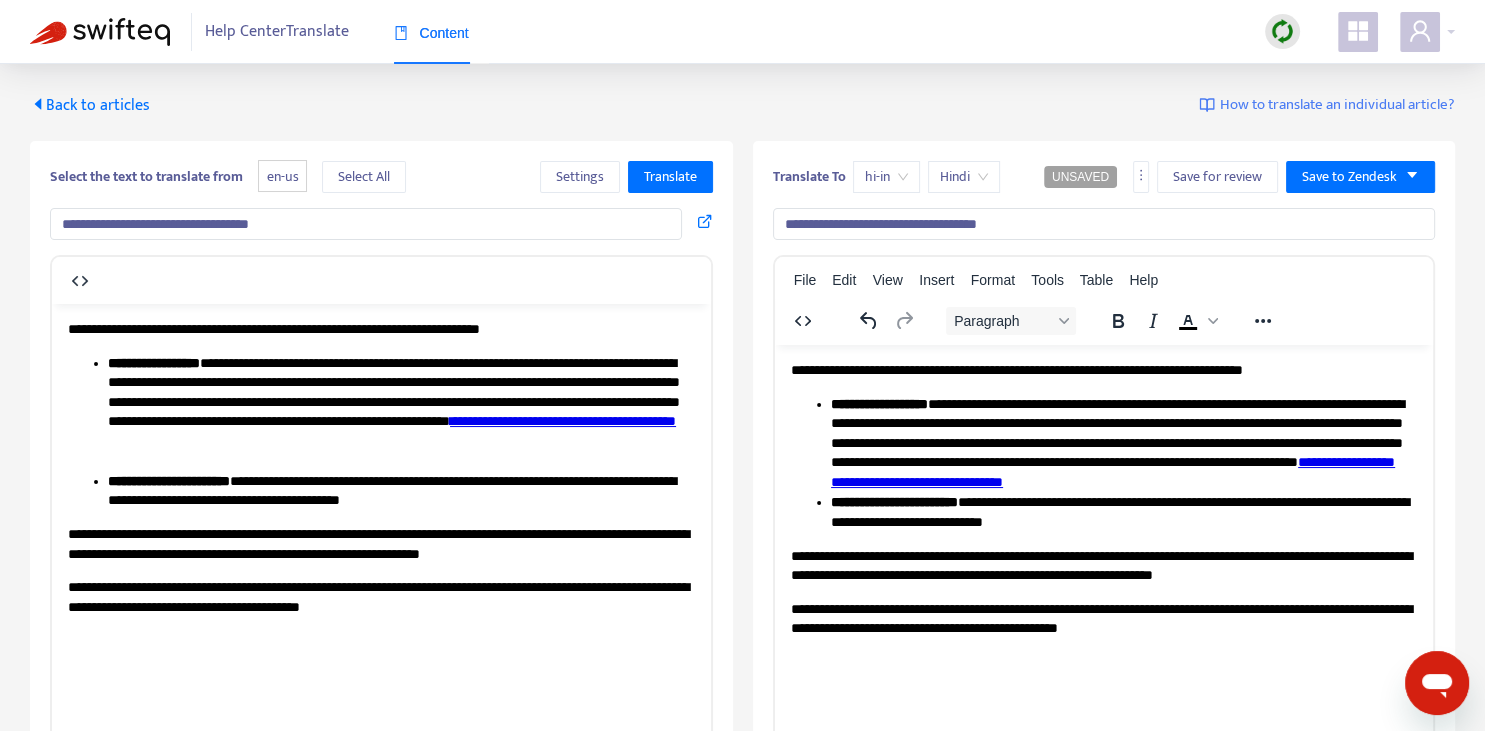 type on "**********" 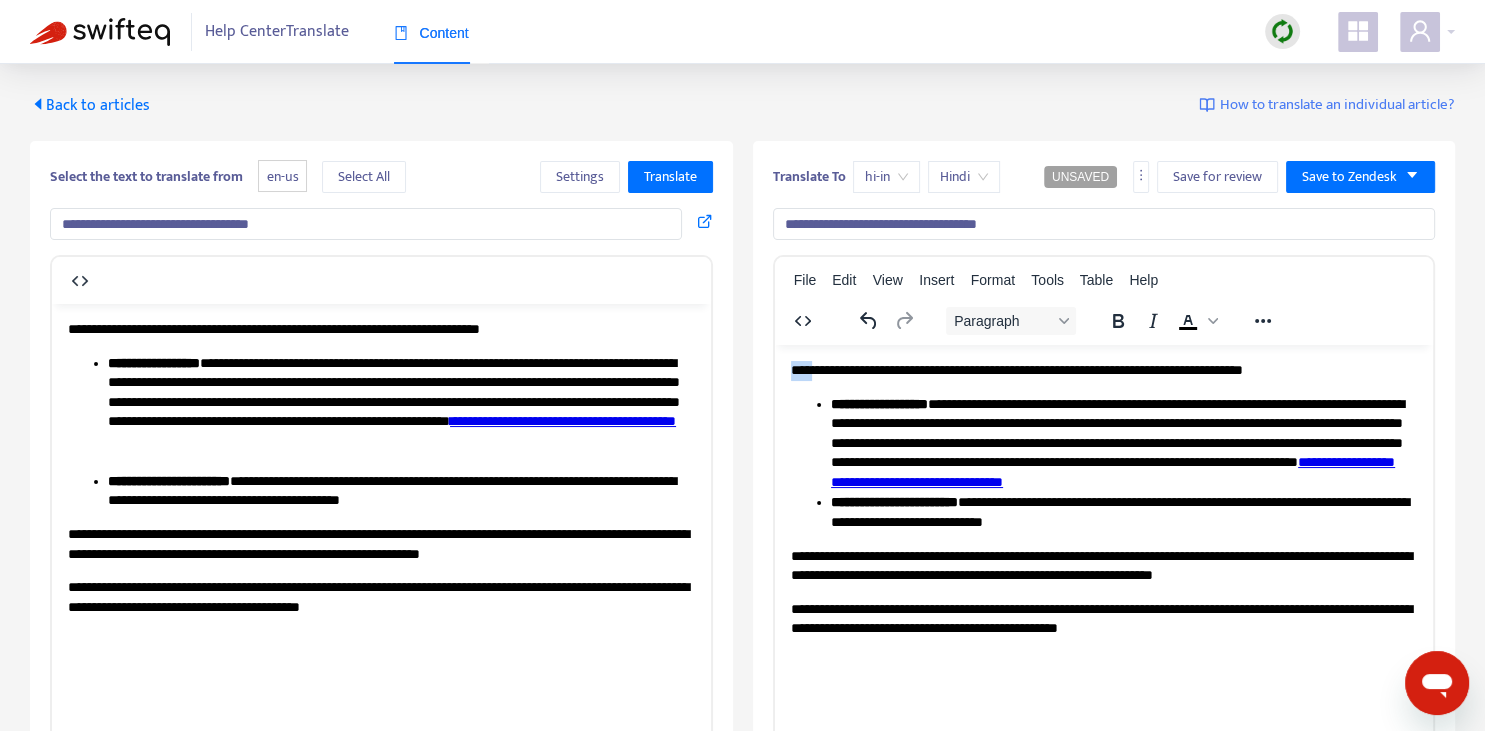 click on "**********" at bounding box center [1103, 370] 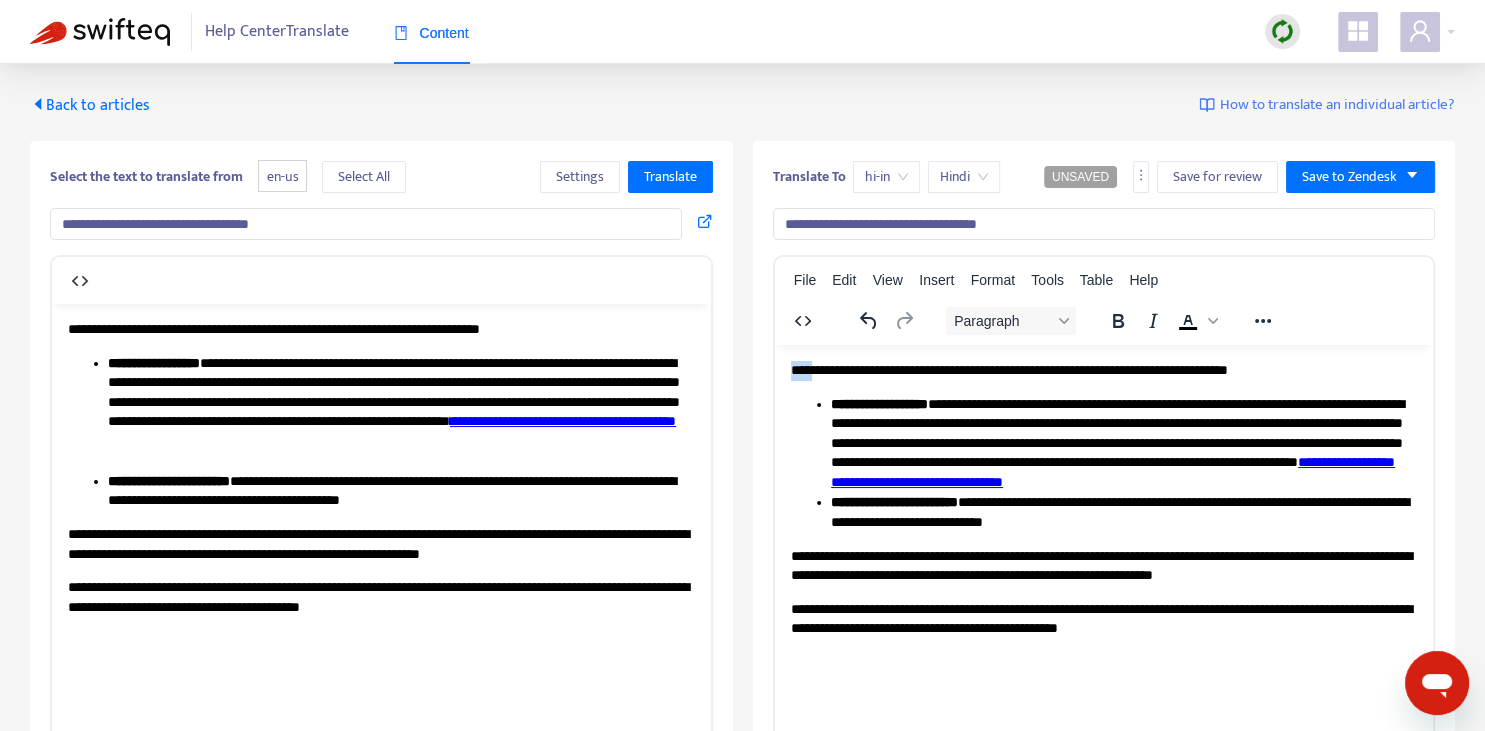 type 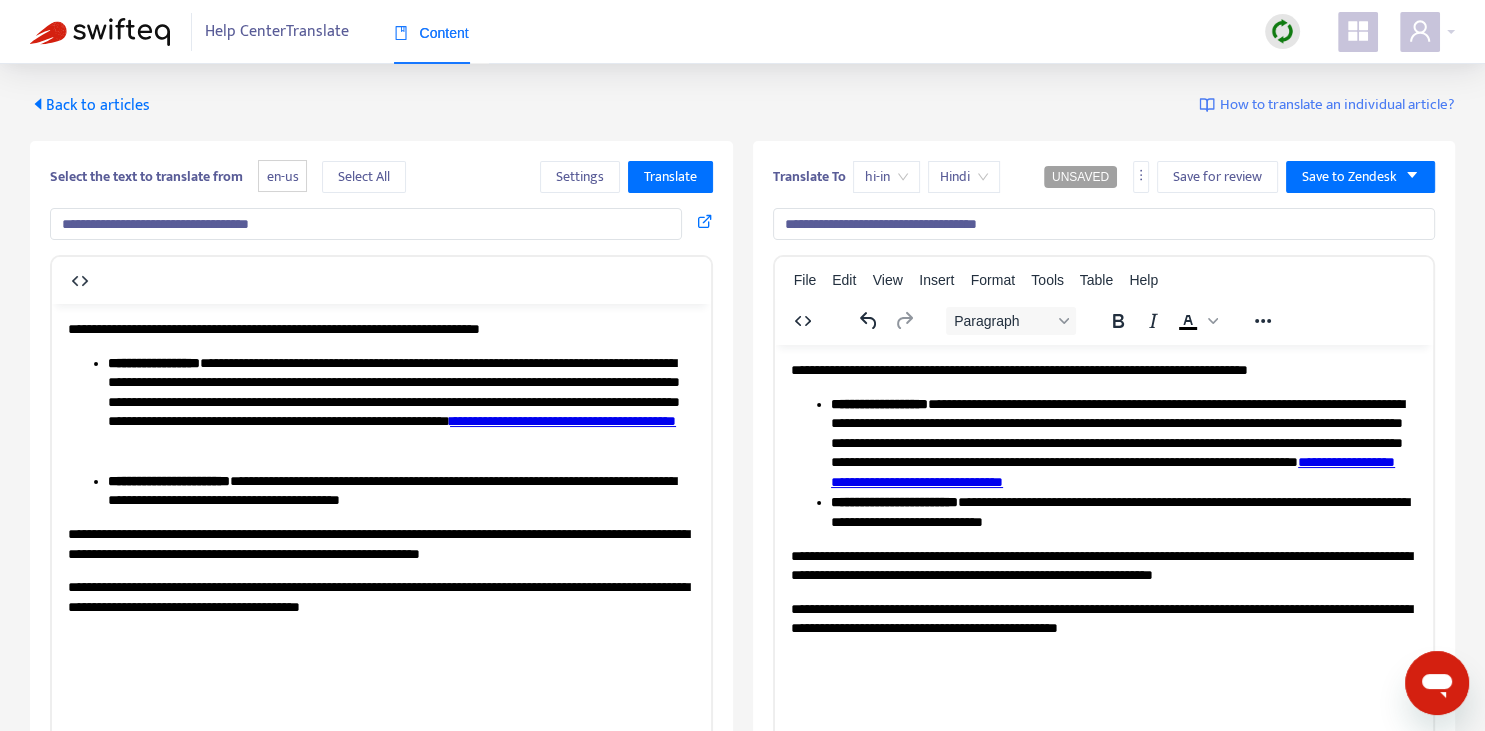 click on "**********" at bounding box center [1103, 370] 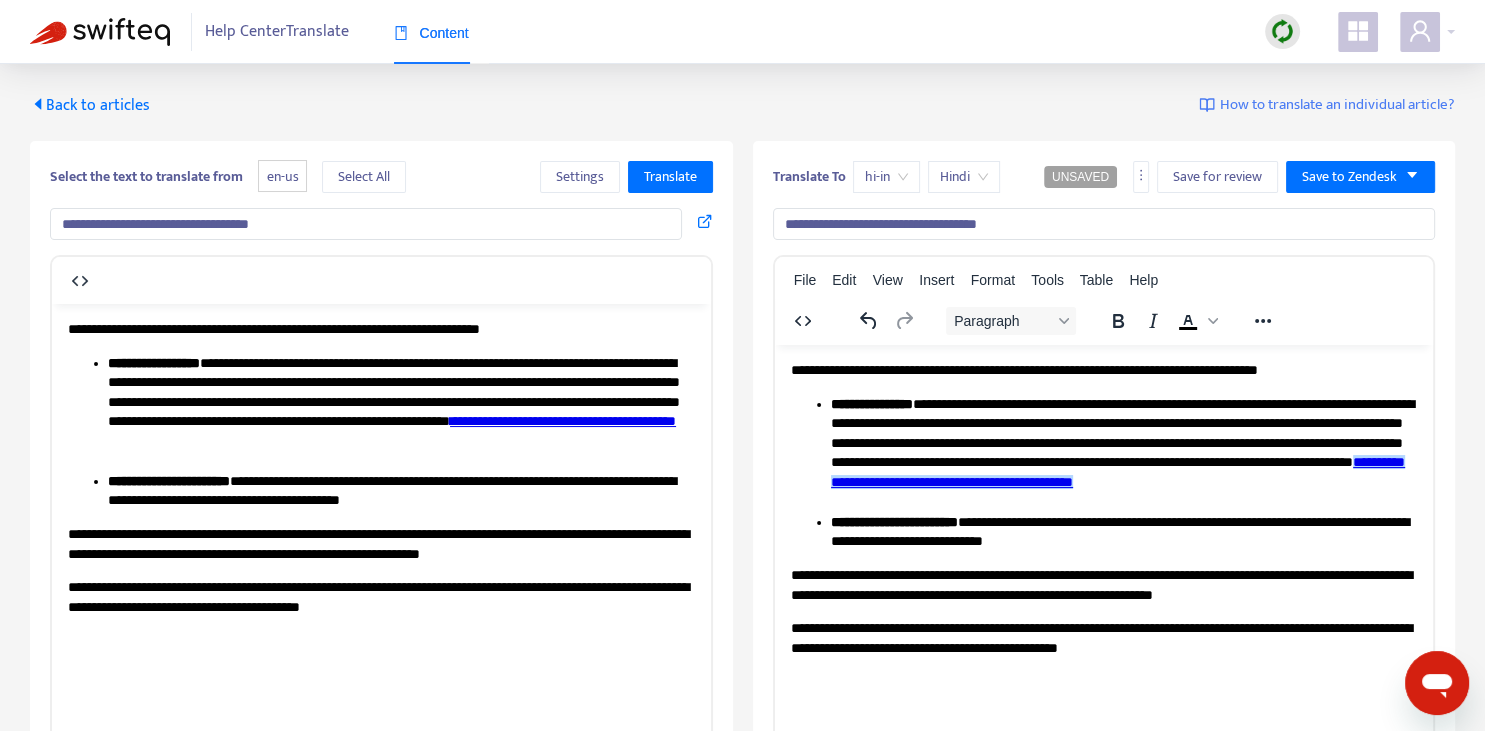 click on "**********" at bounding box center (1117, 471) 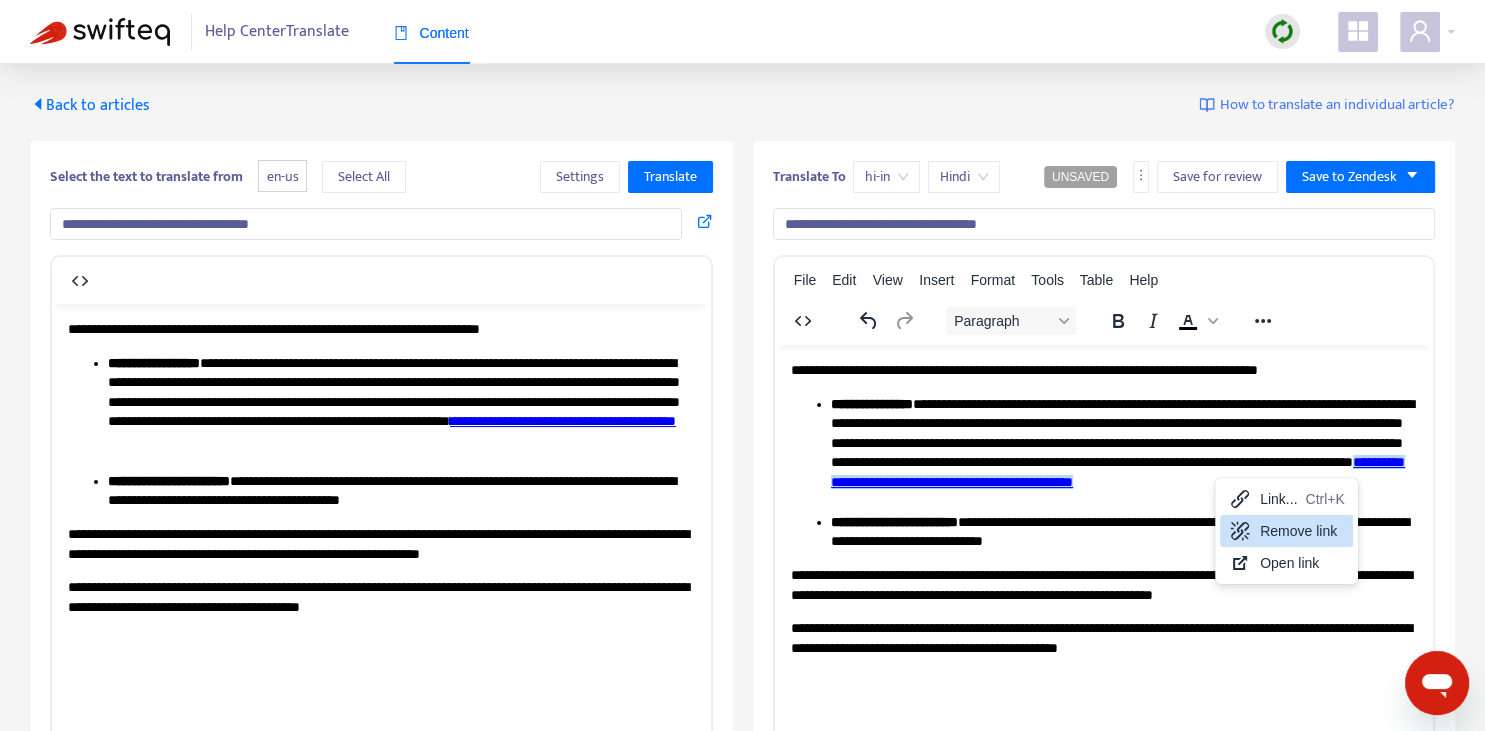click on "Remove link" at bounding box center (1302, 531) 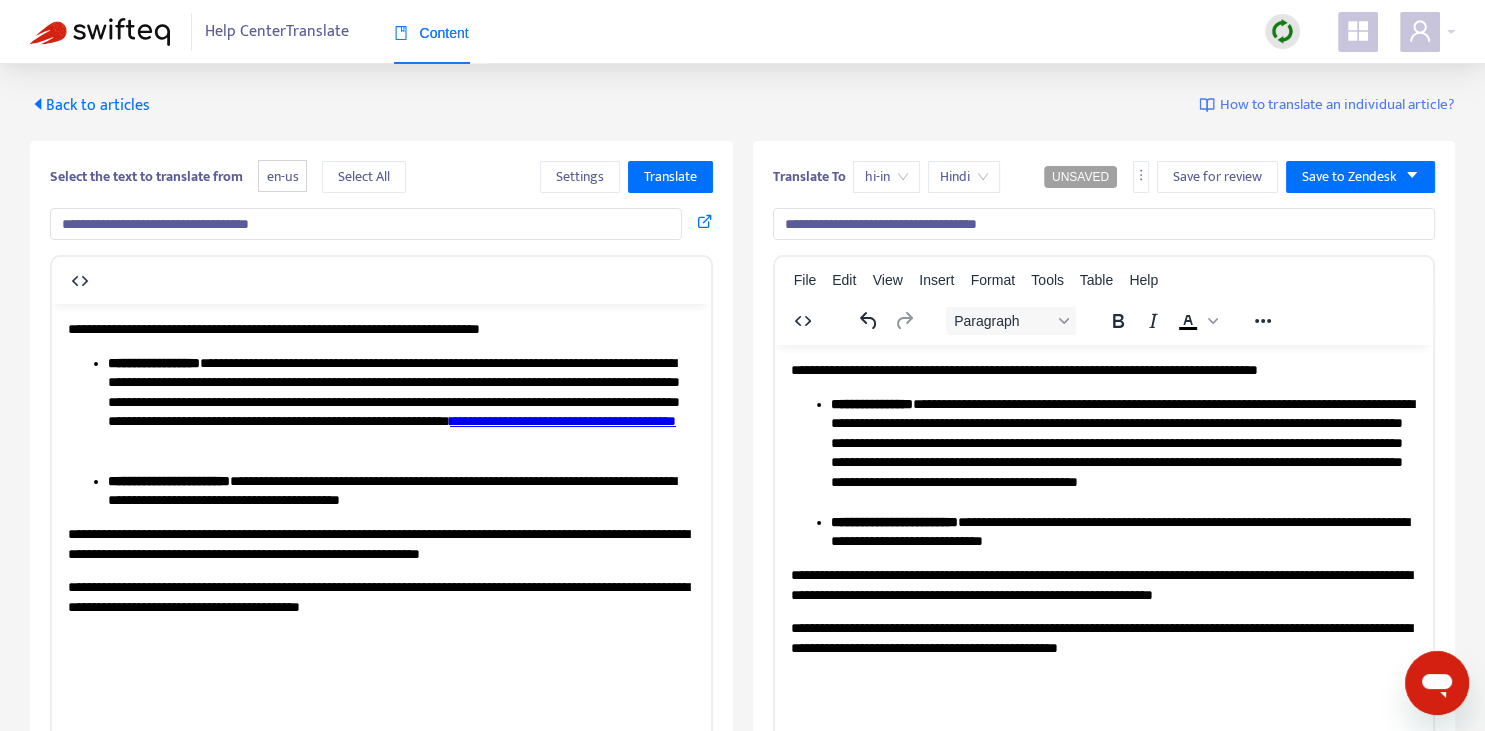 click on "**********" at bounding box center (563, 420) 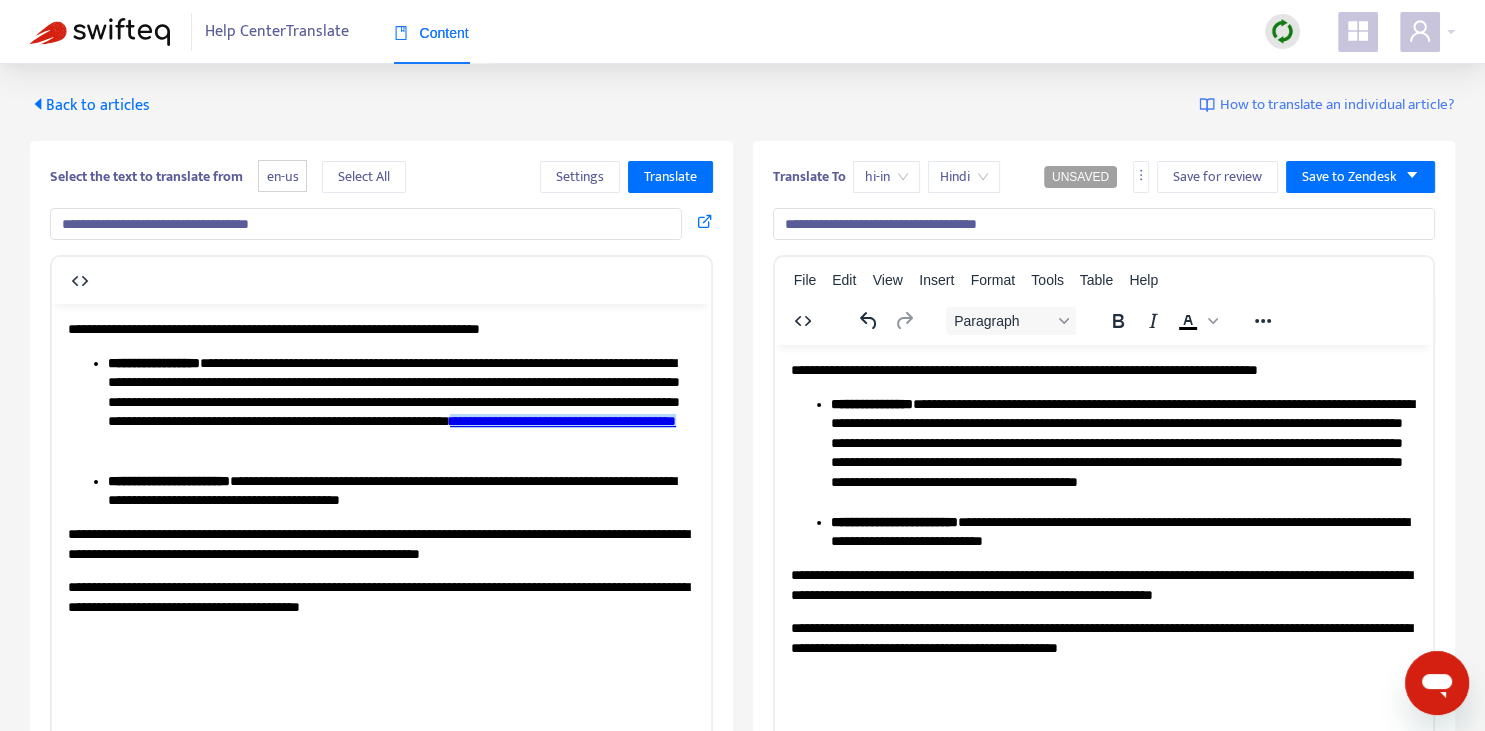 click on "**********" at bounding box center (1123, 453) 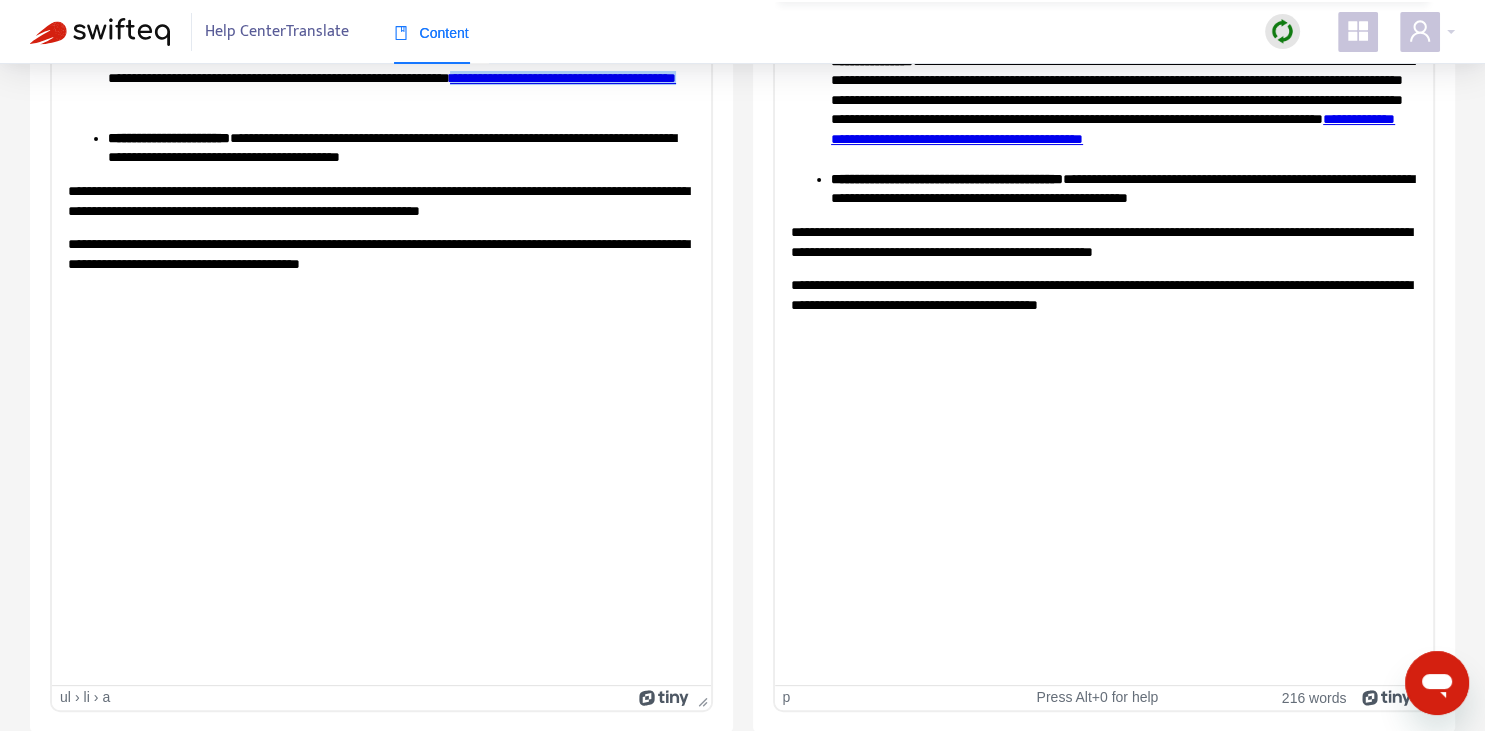 scroll, scrollTop: 0, scrollLeft: 0, axis: both 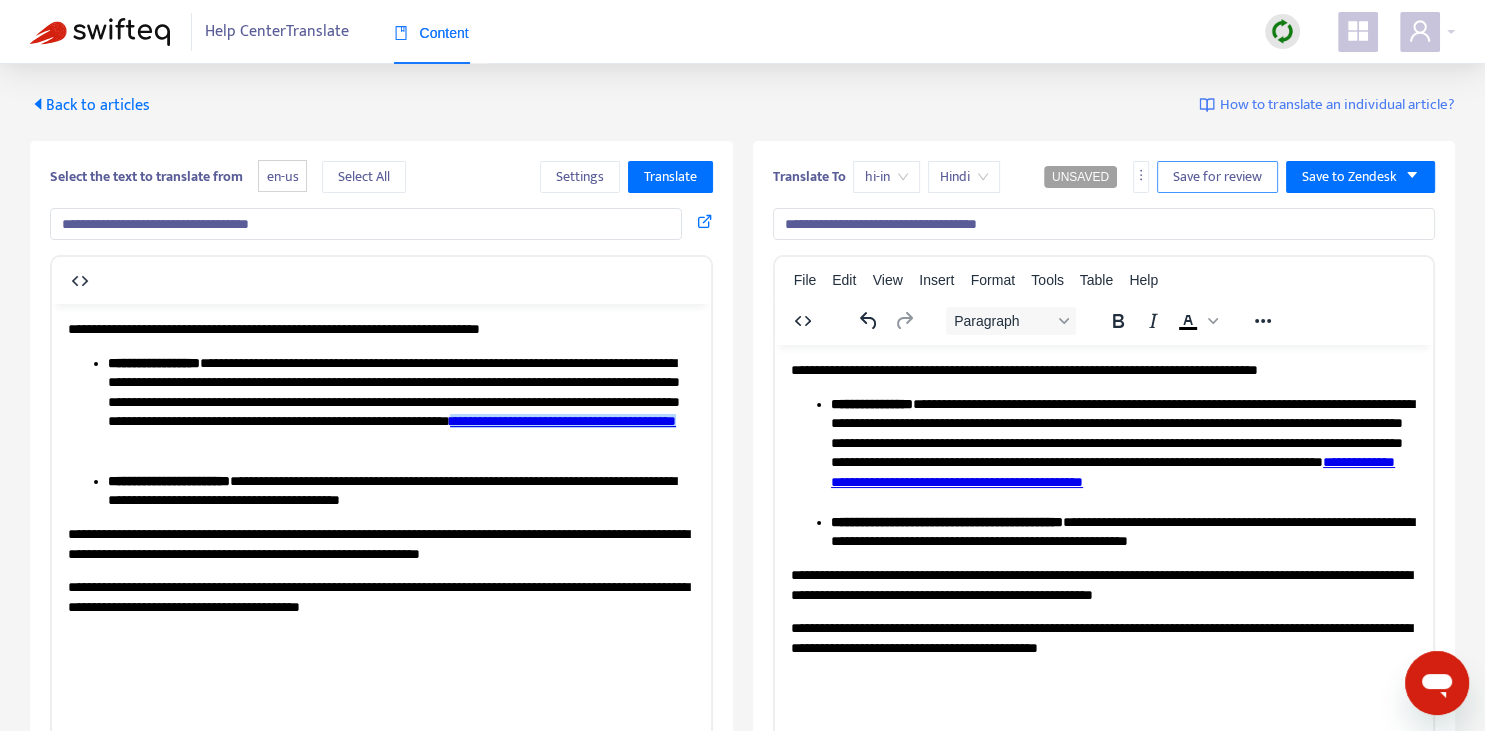click on "Save for review" at bounding box center [1217, 177] 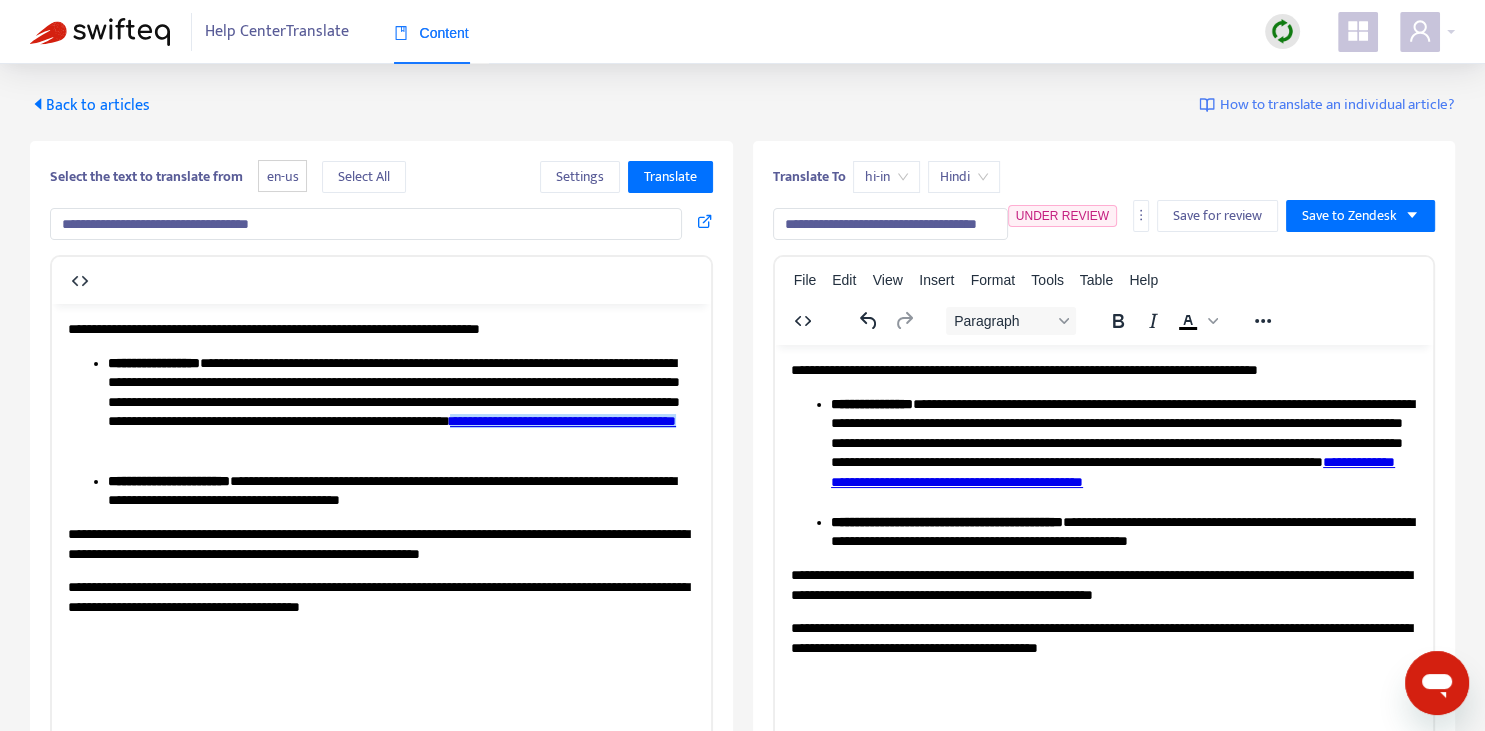 click on "Back to articles" at bounding box center (90, 105) 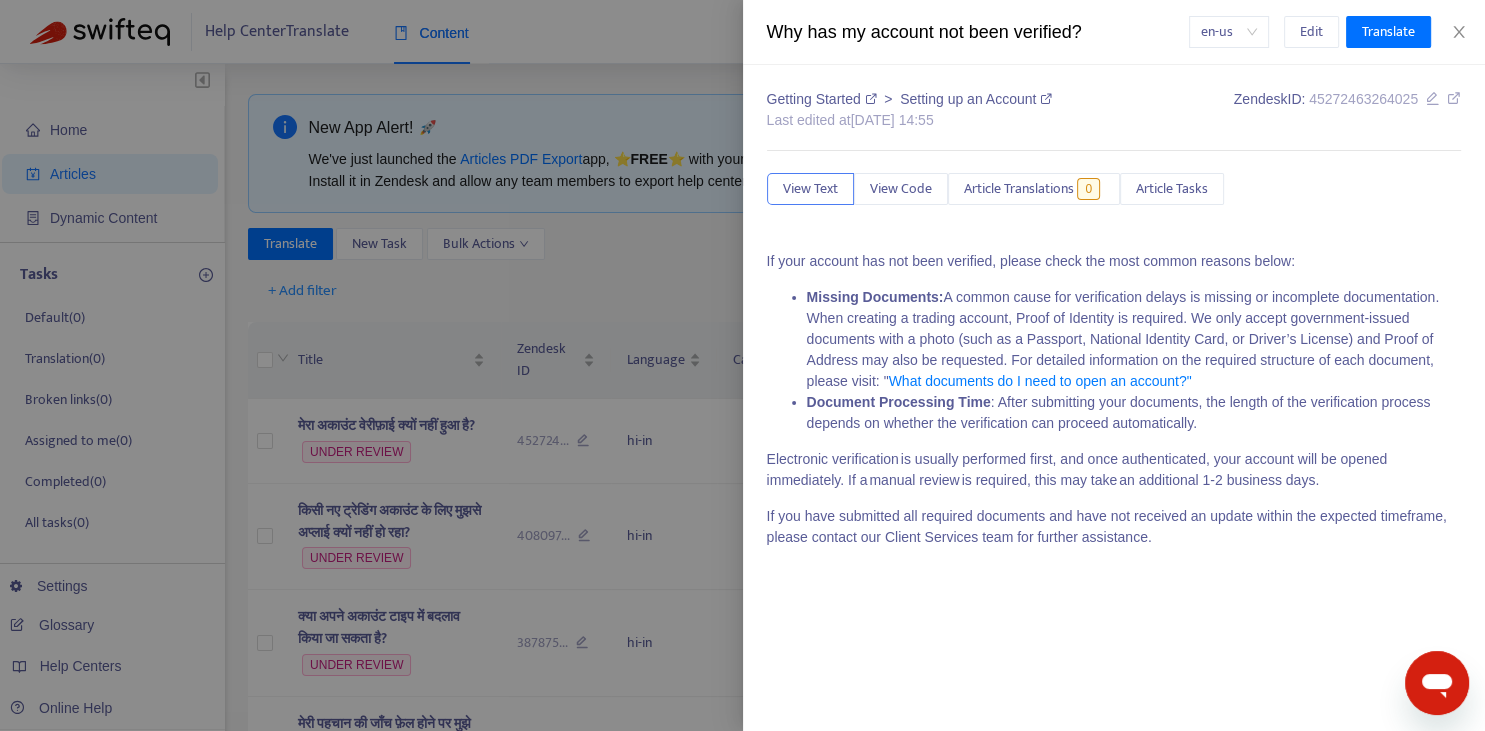 click at bounding box center [742, 365] 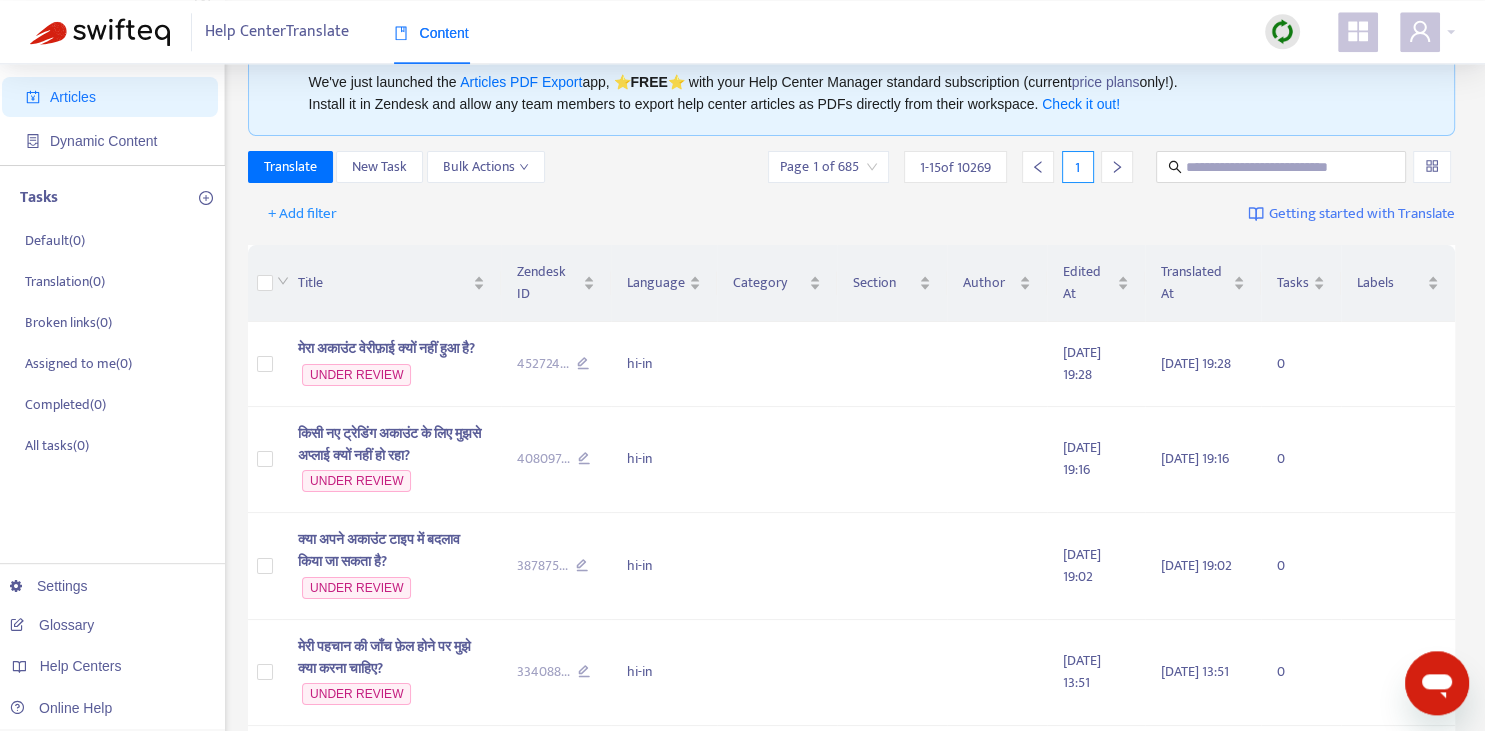 scroll, scrollTop: 0, scrollLeft: 0, axis: both 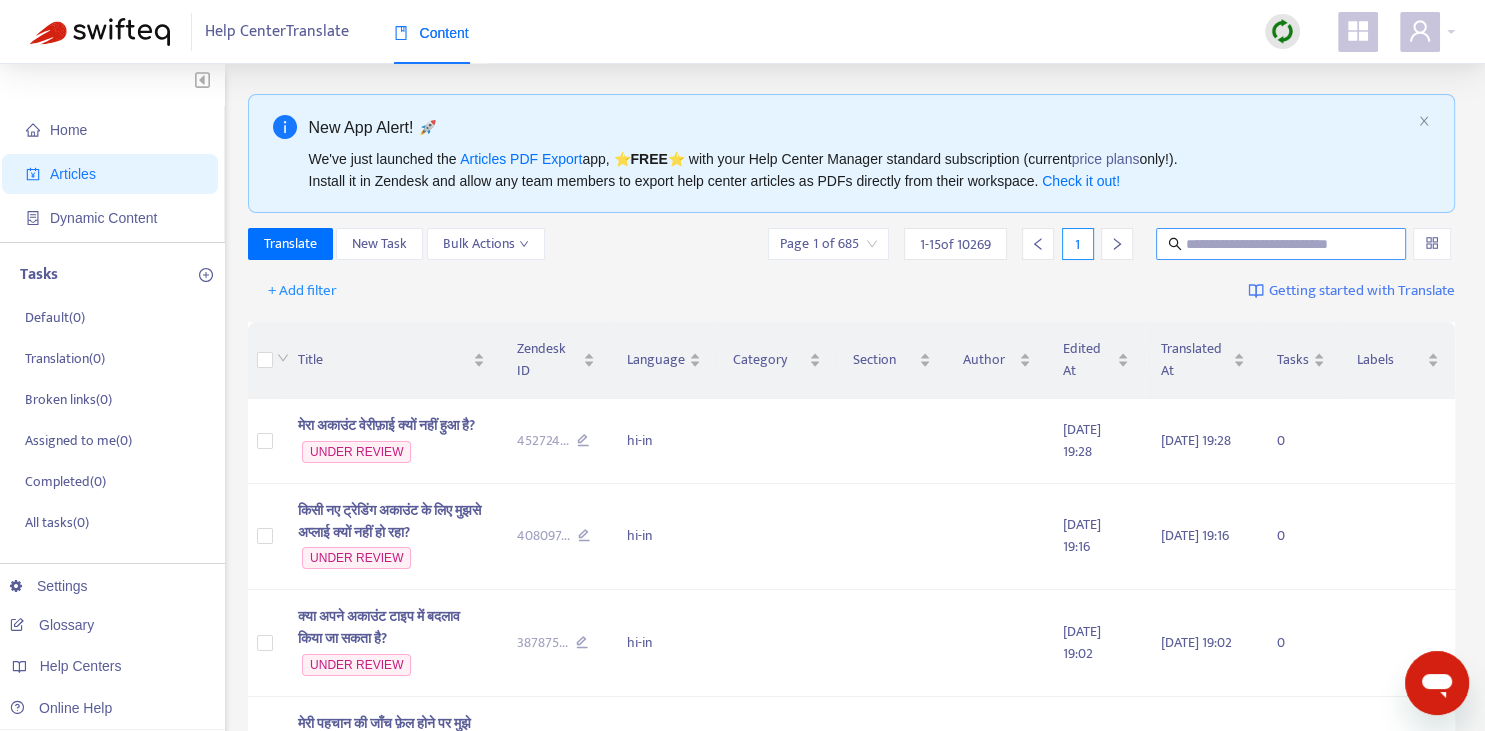 click at bounding box center [1282, 244] 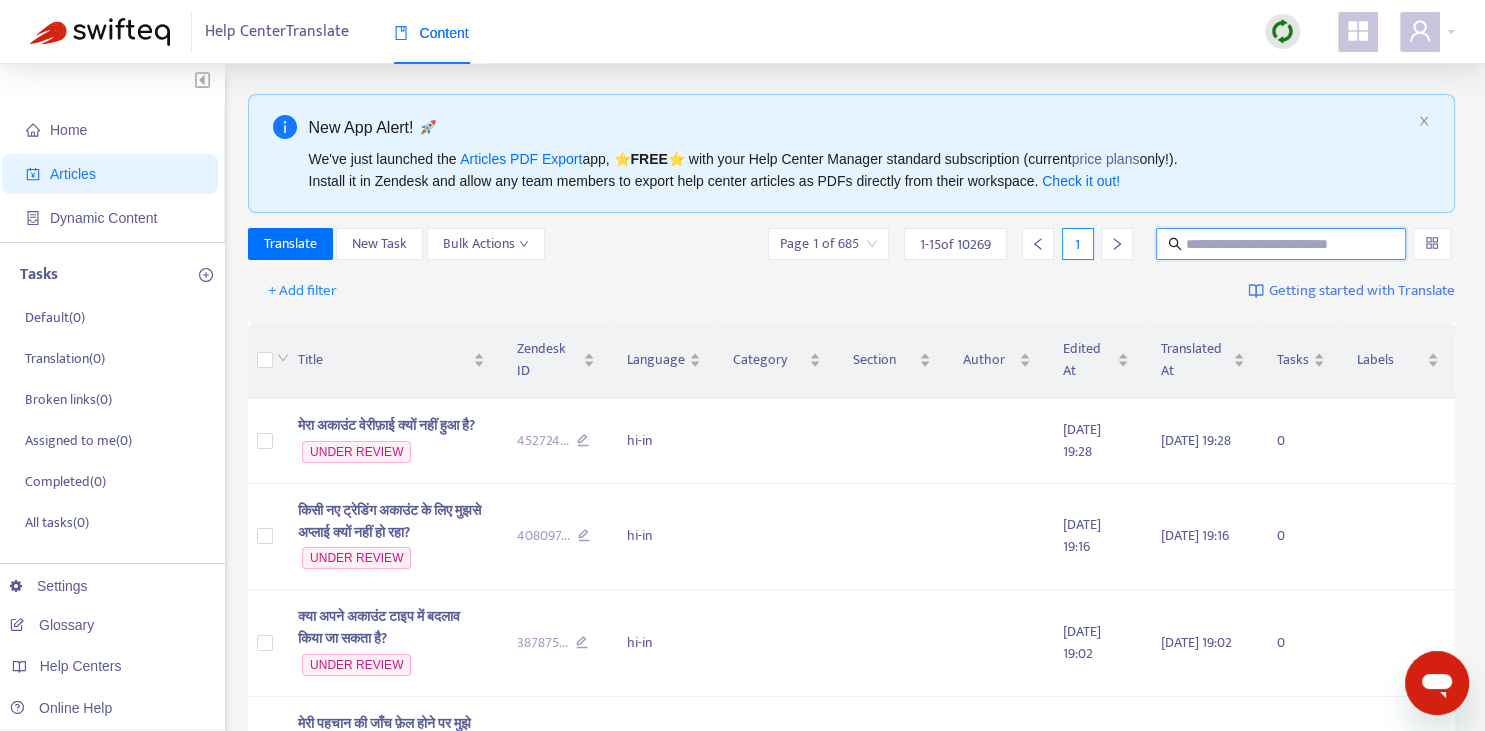 paste on "**********" 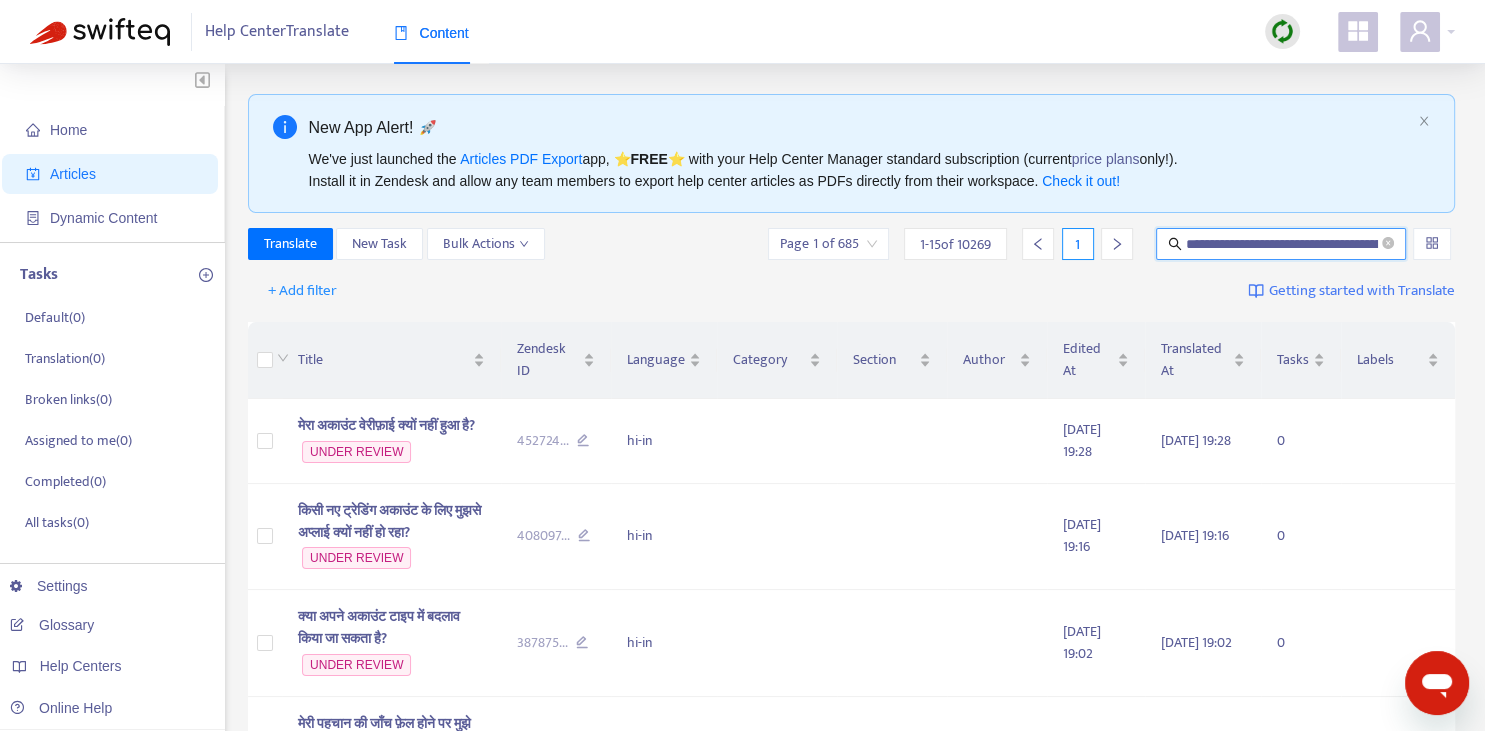 scroll, scrollTop: 0, scrollLeft: 520, axis: horizontal 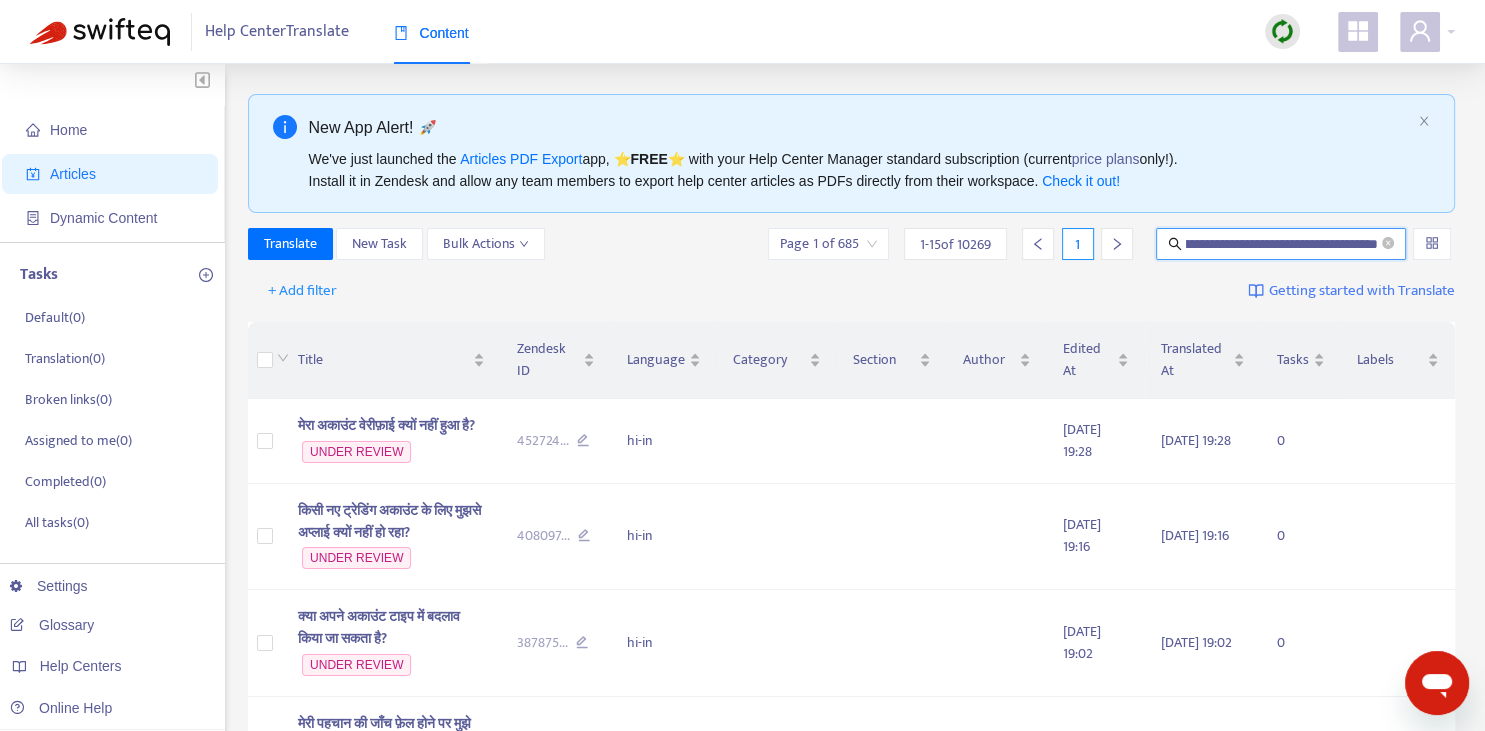 type on "**********" 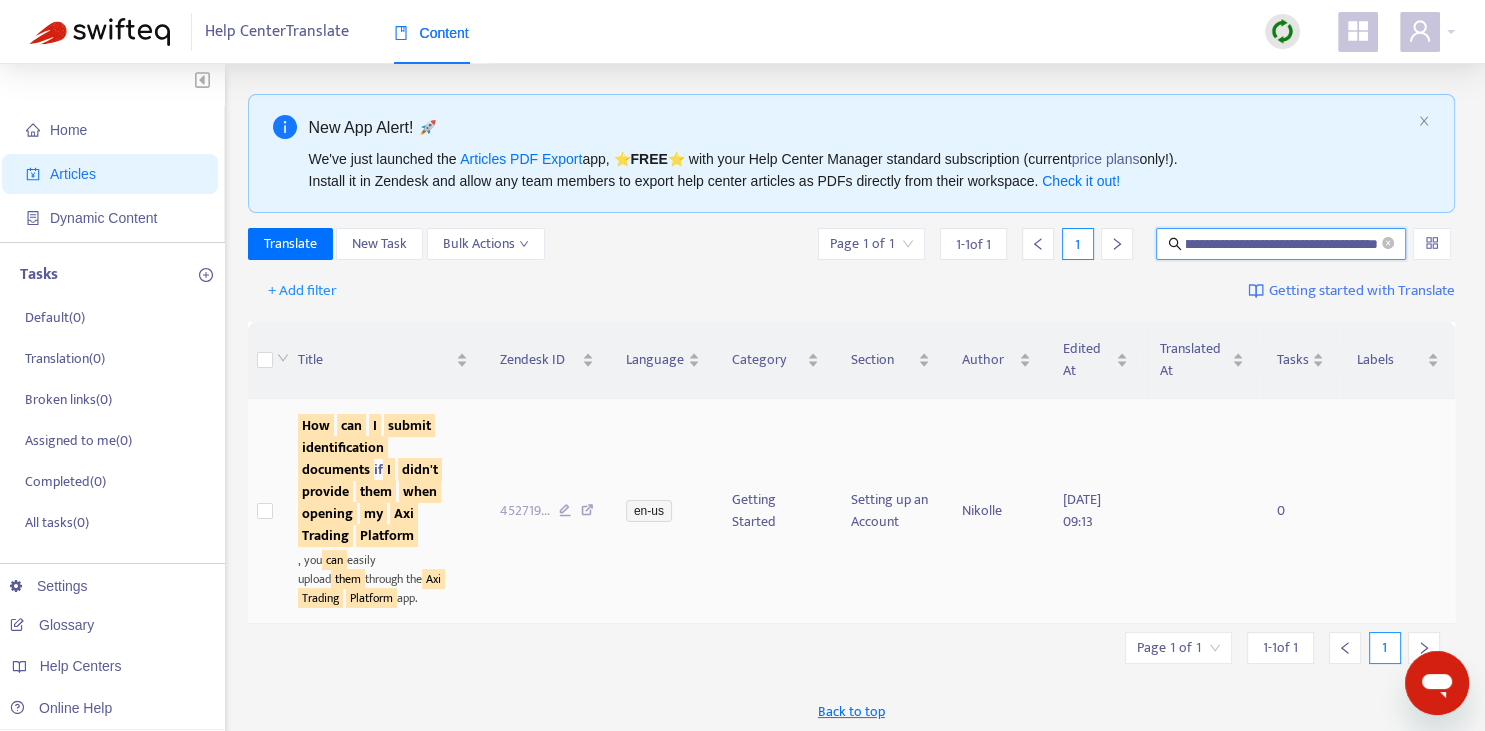click on "documents" at bounding box center [336, 469] 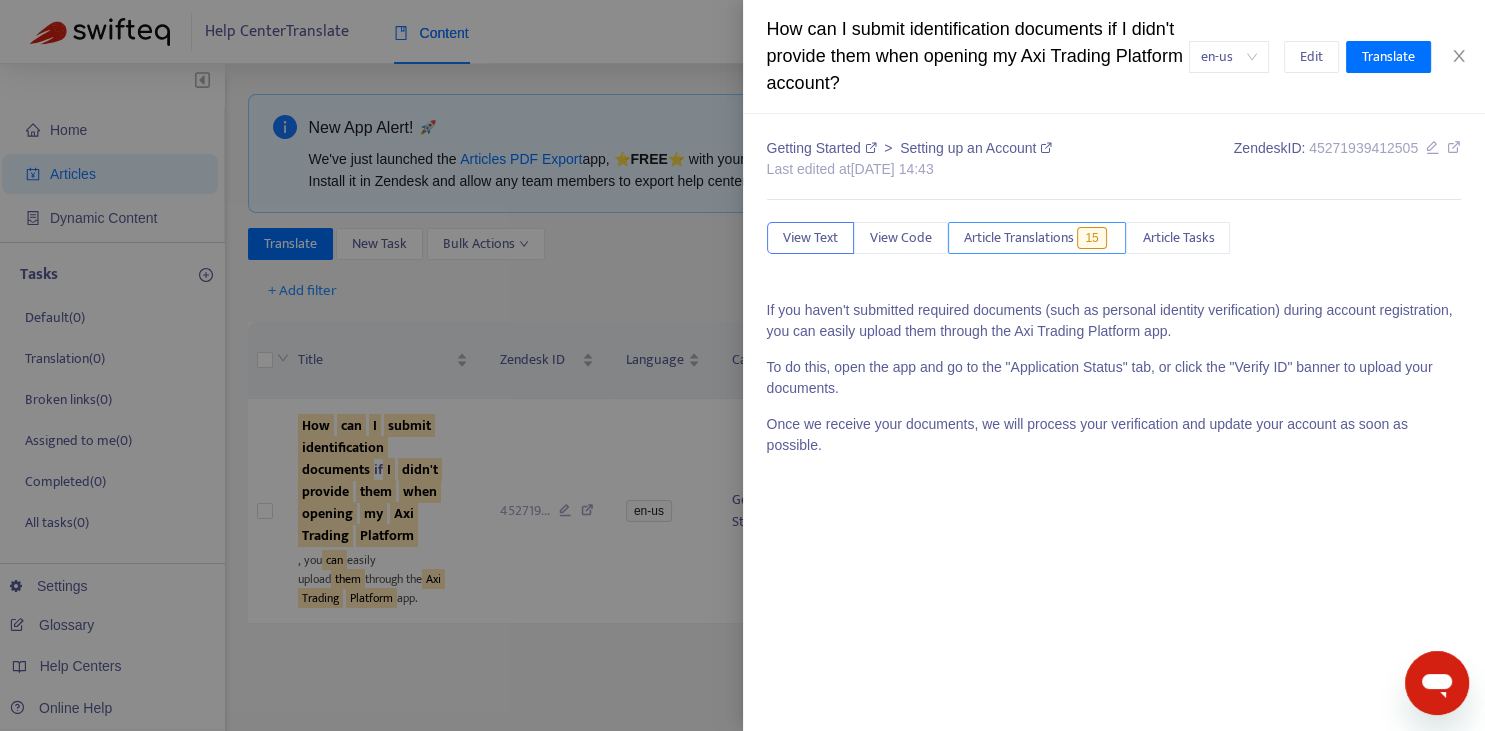 click on "Article Translations" at bounding box center (1019, 238) 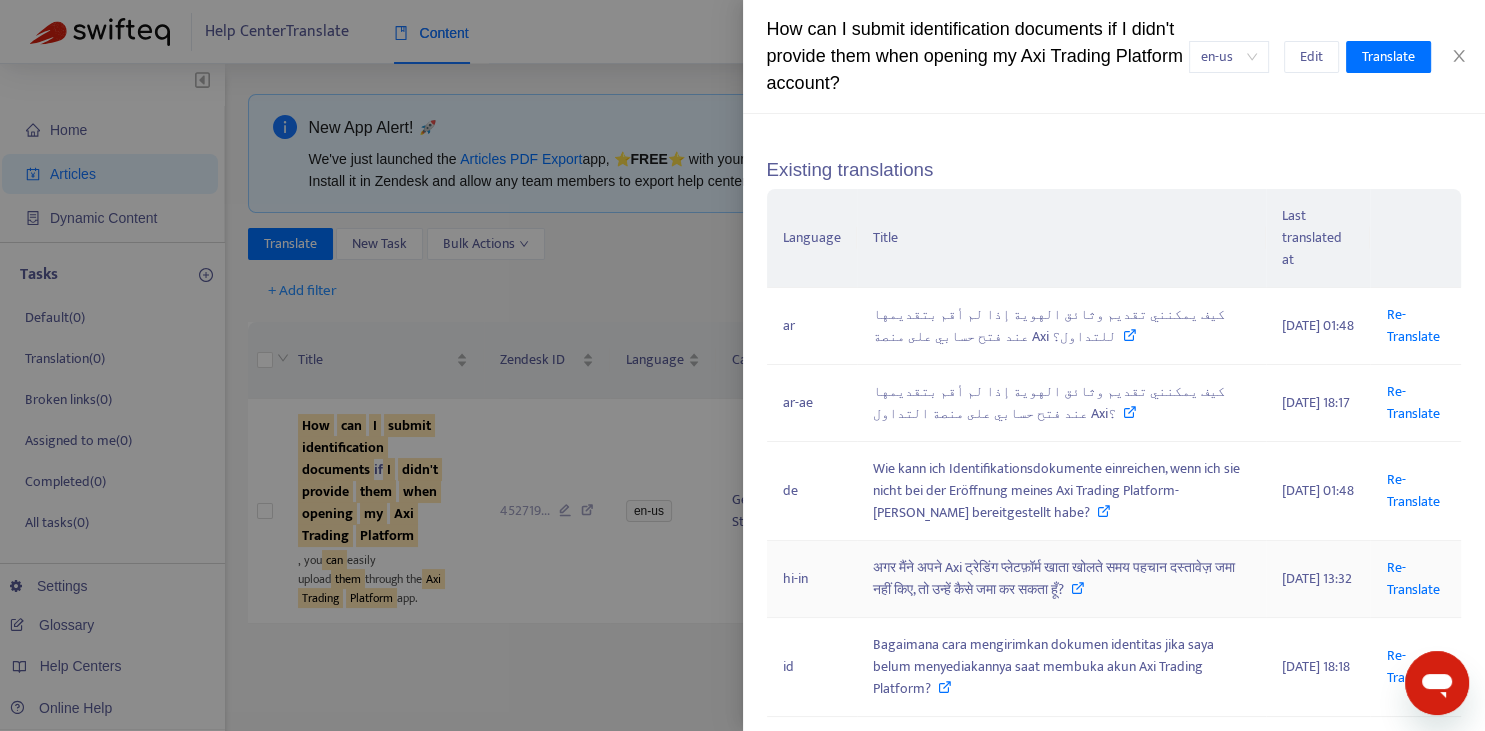 scroll, scrollTop: 147, scrollLeft: 0, axis: vertical 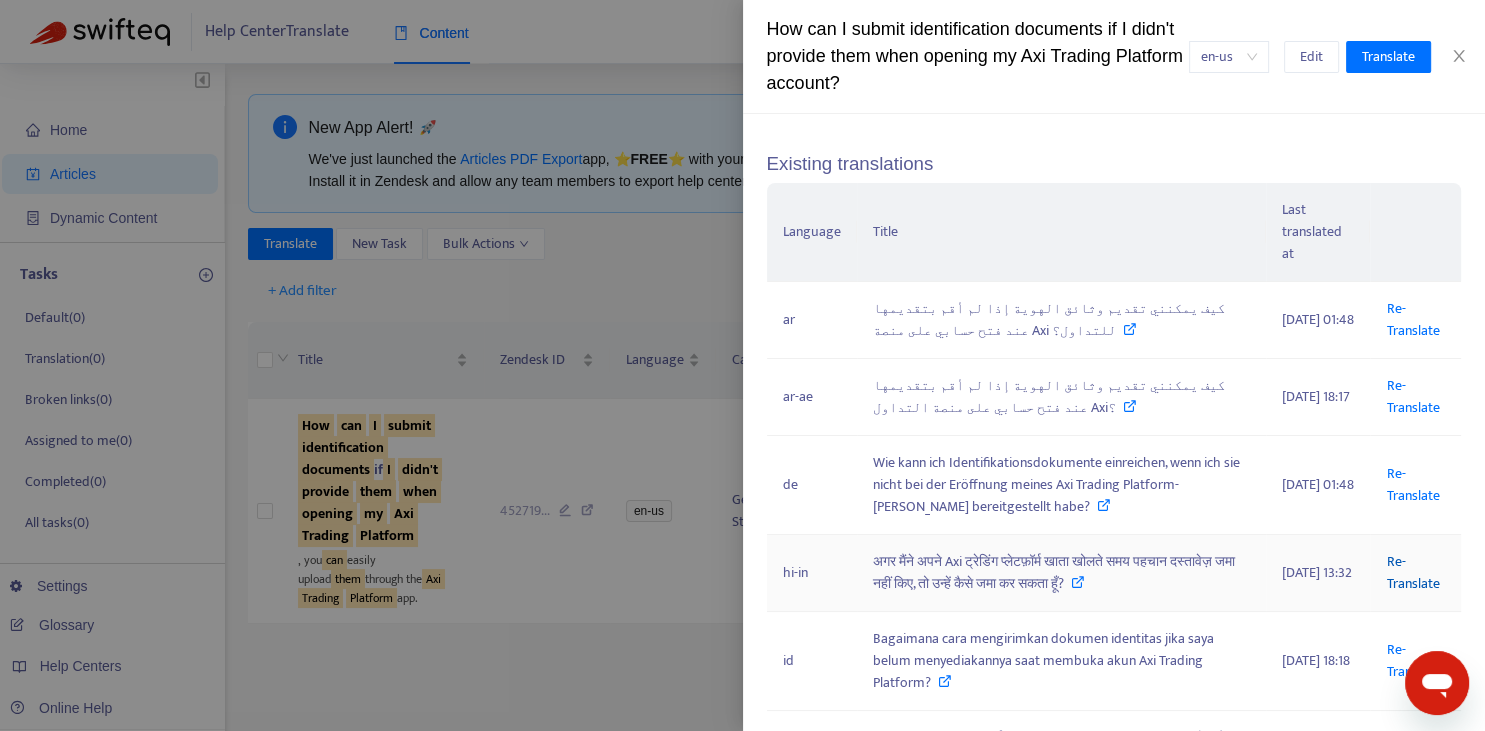 click on "Re-Translate" at bounding box center (1412, 572) 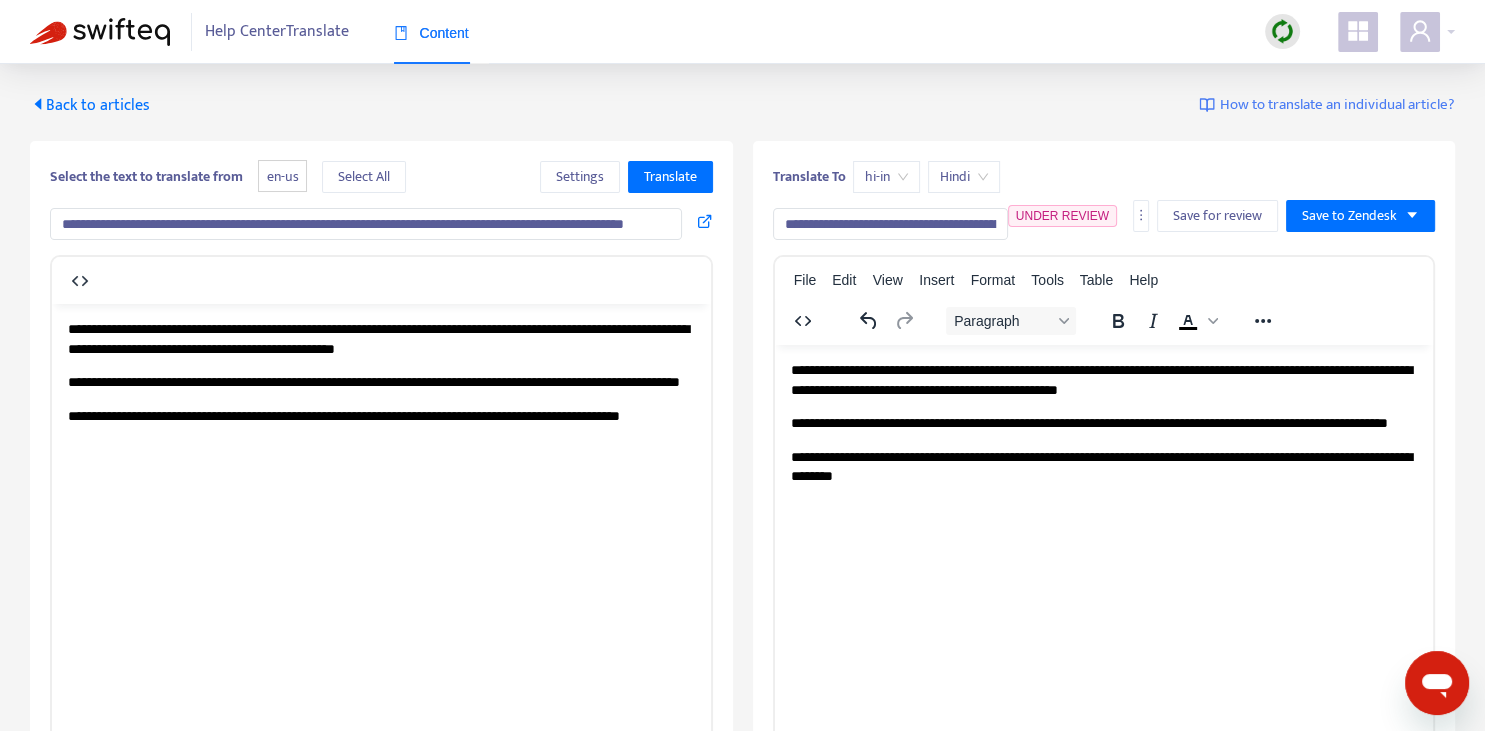 scroll, scrollTop: 0, scrollLeft: 0, axis: both 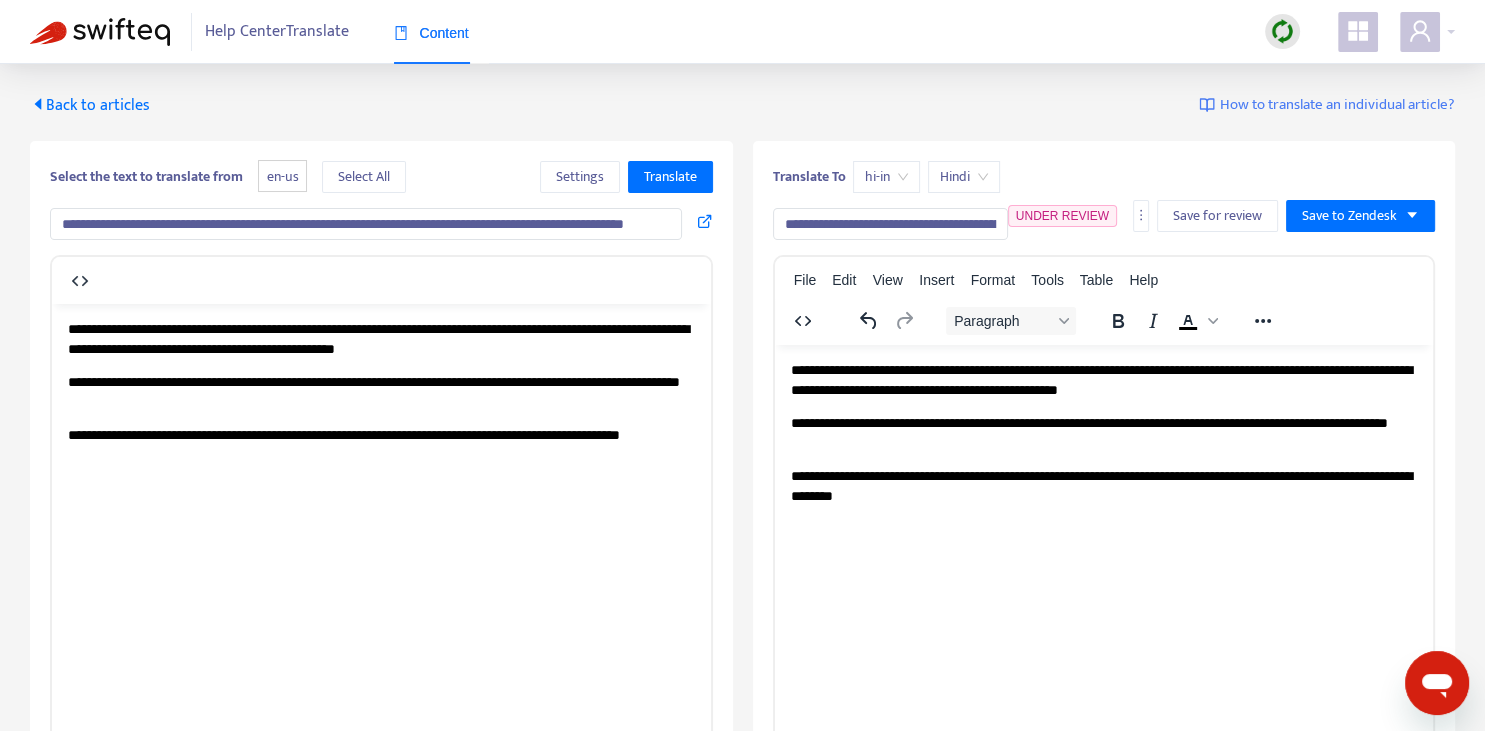 click on "**********" at bounding box center (366, 224) 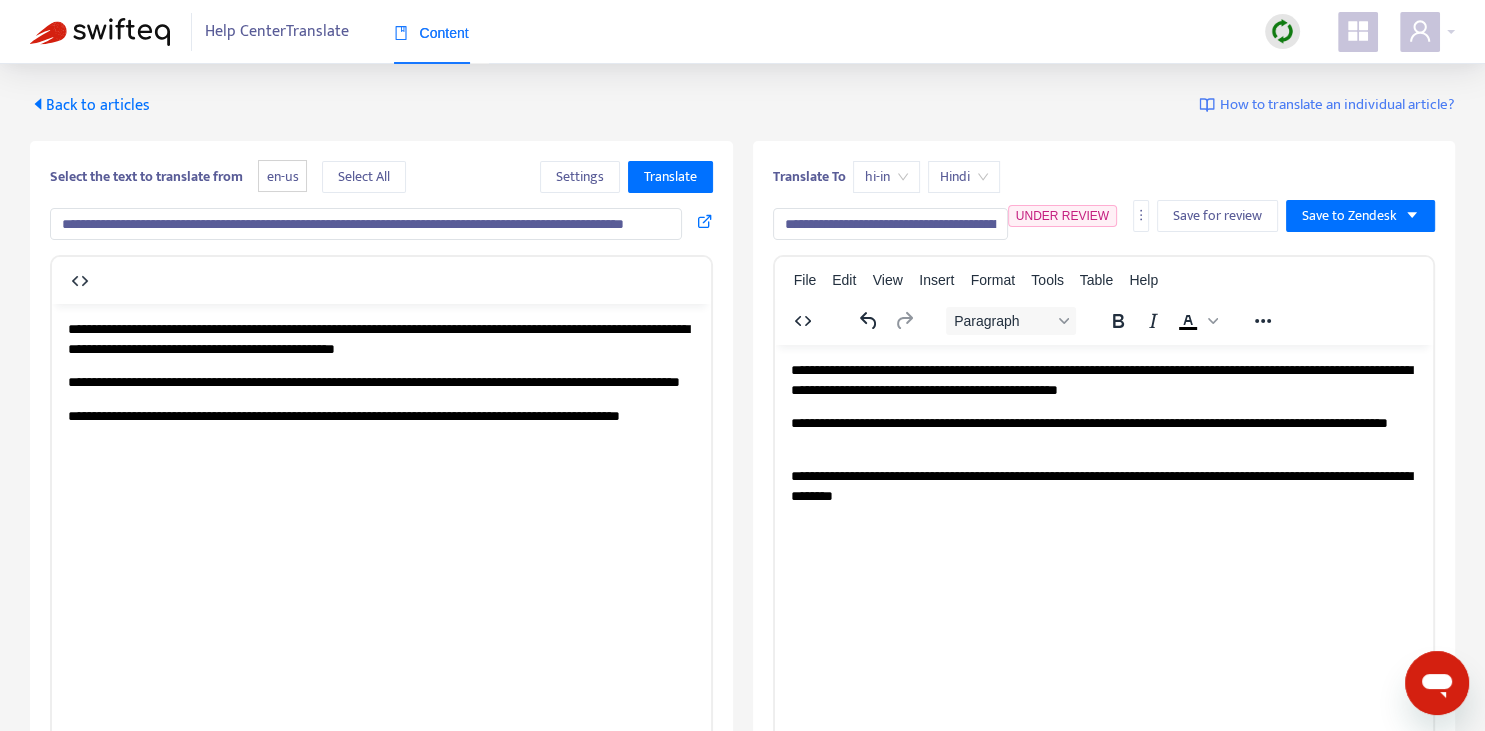 click on "**********" at bounding box center (366, 224) 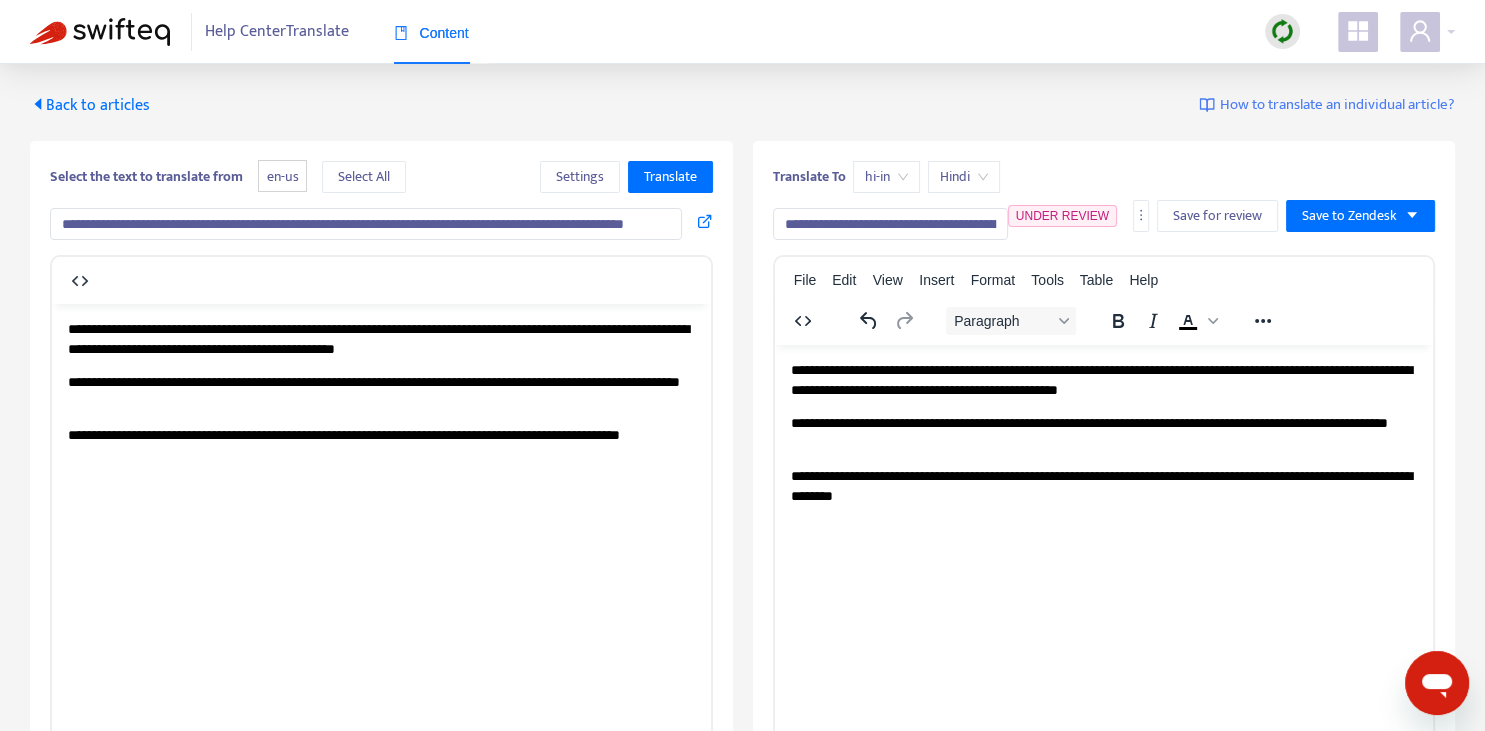 click on "**********" at bounding box center [366, 224] 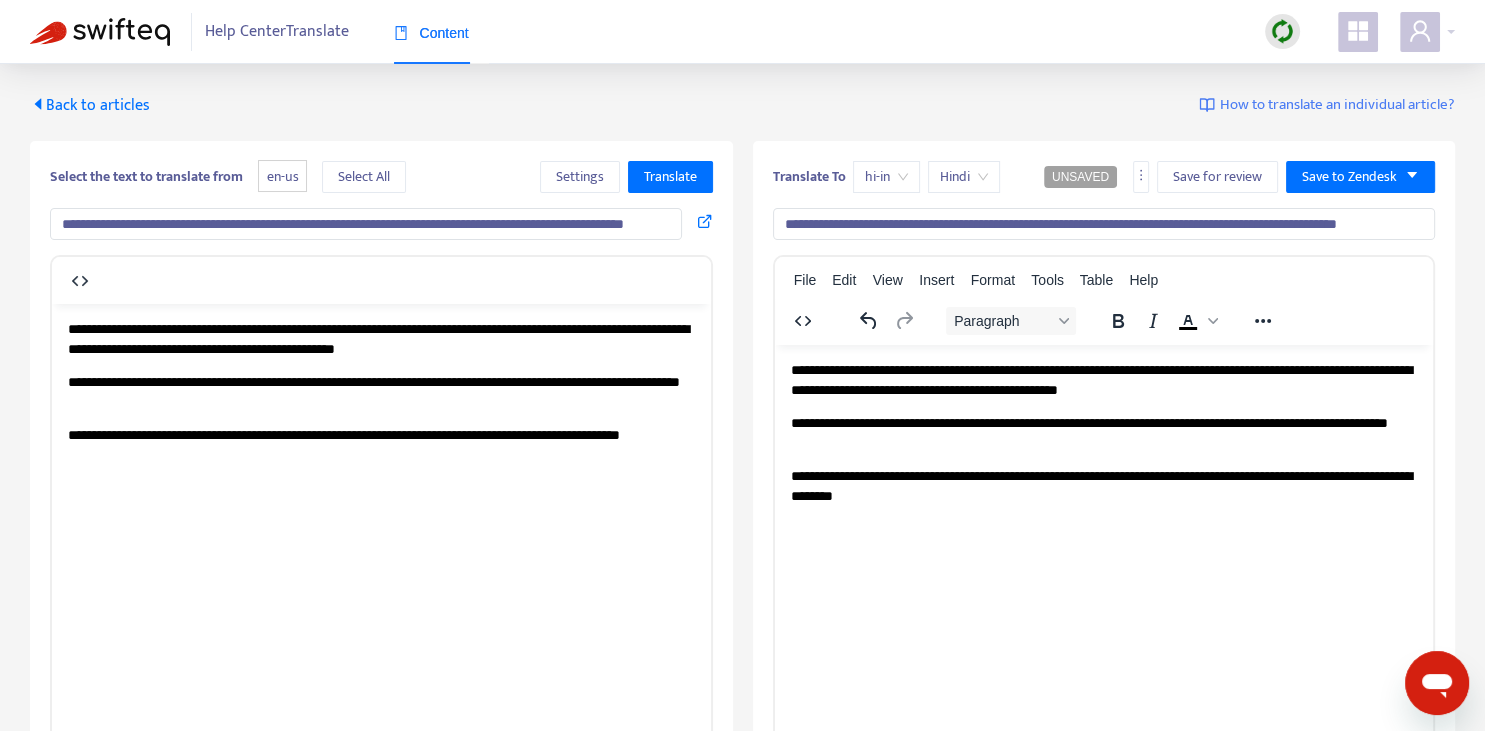 scroll, scrollTop: 0, scrollLeft: 2, axis: horizontal 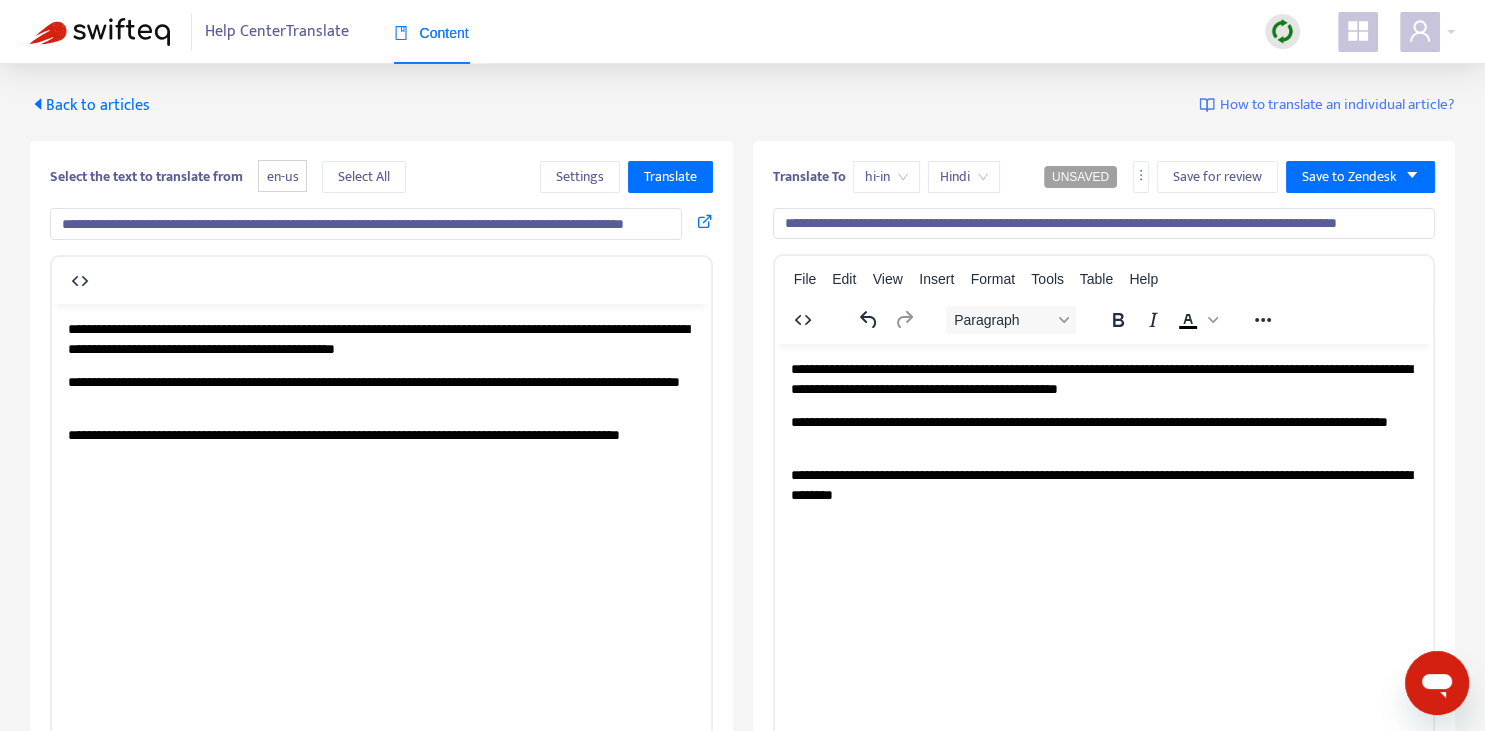 type on "**********" 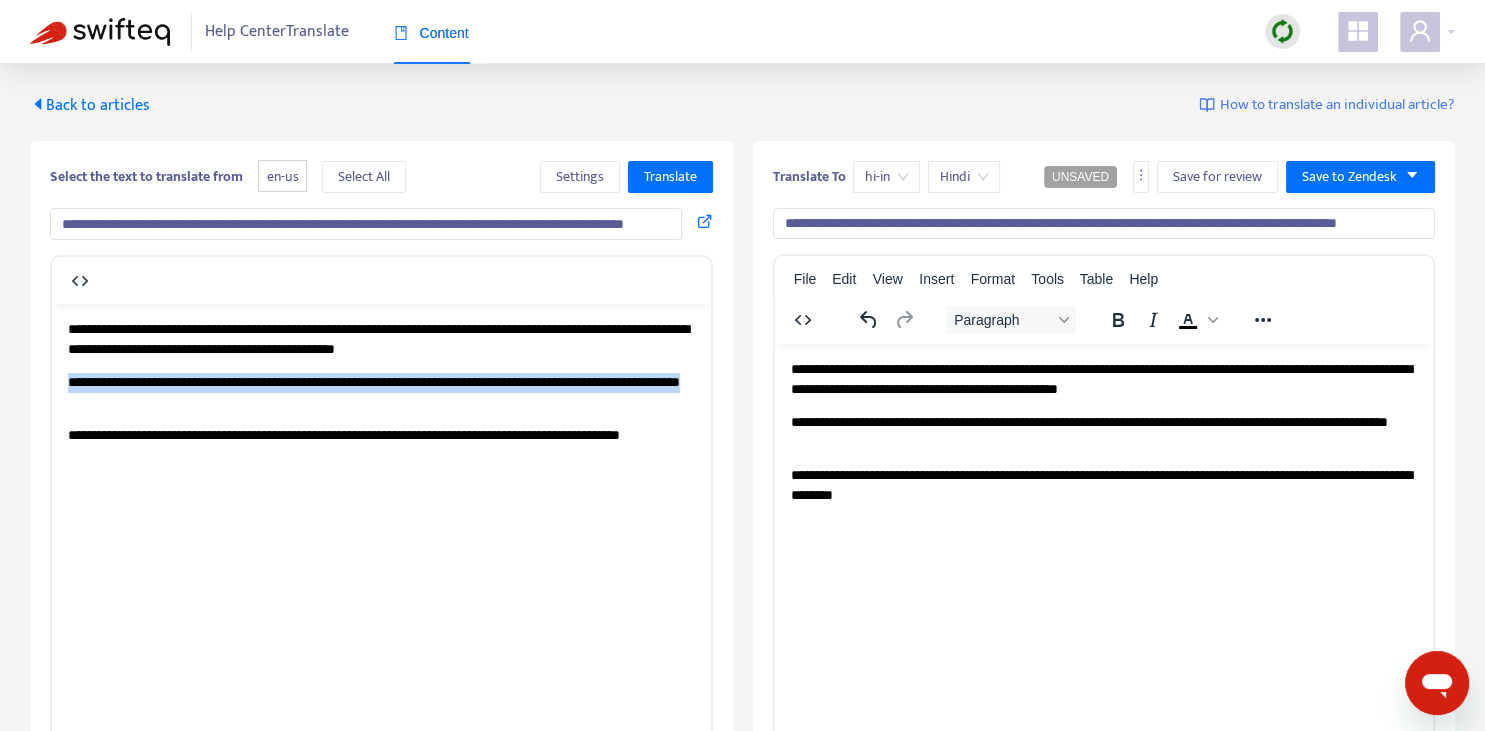 click on "**********" at bounding box center [381, 392] 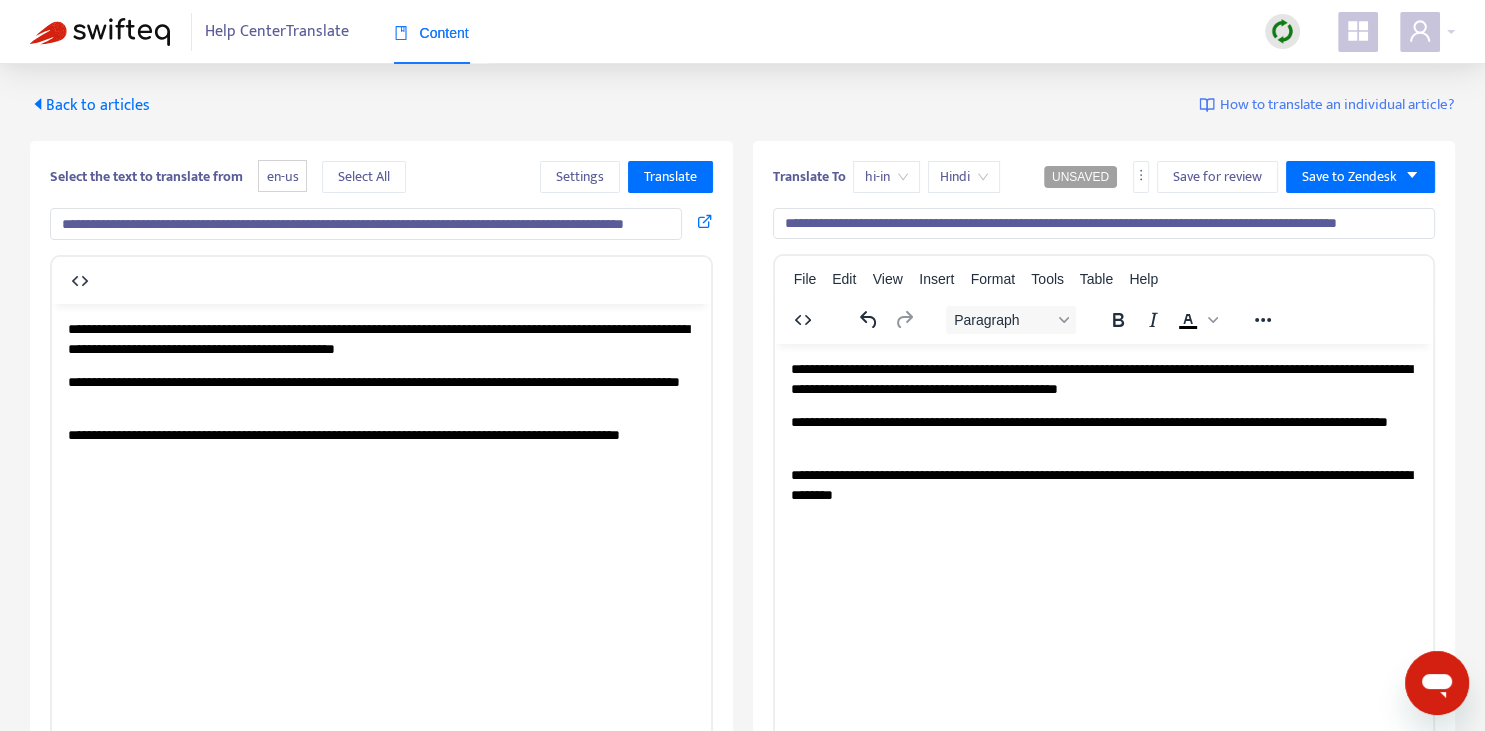 click on "**********" at bounding box center (1103, 379) 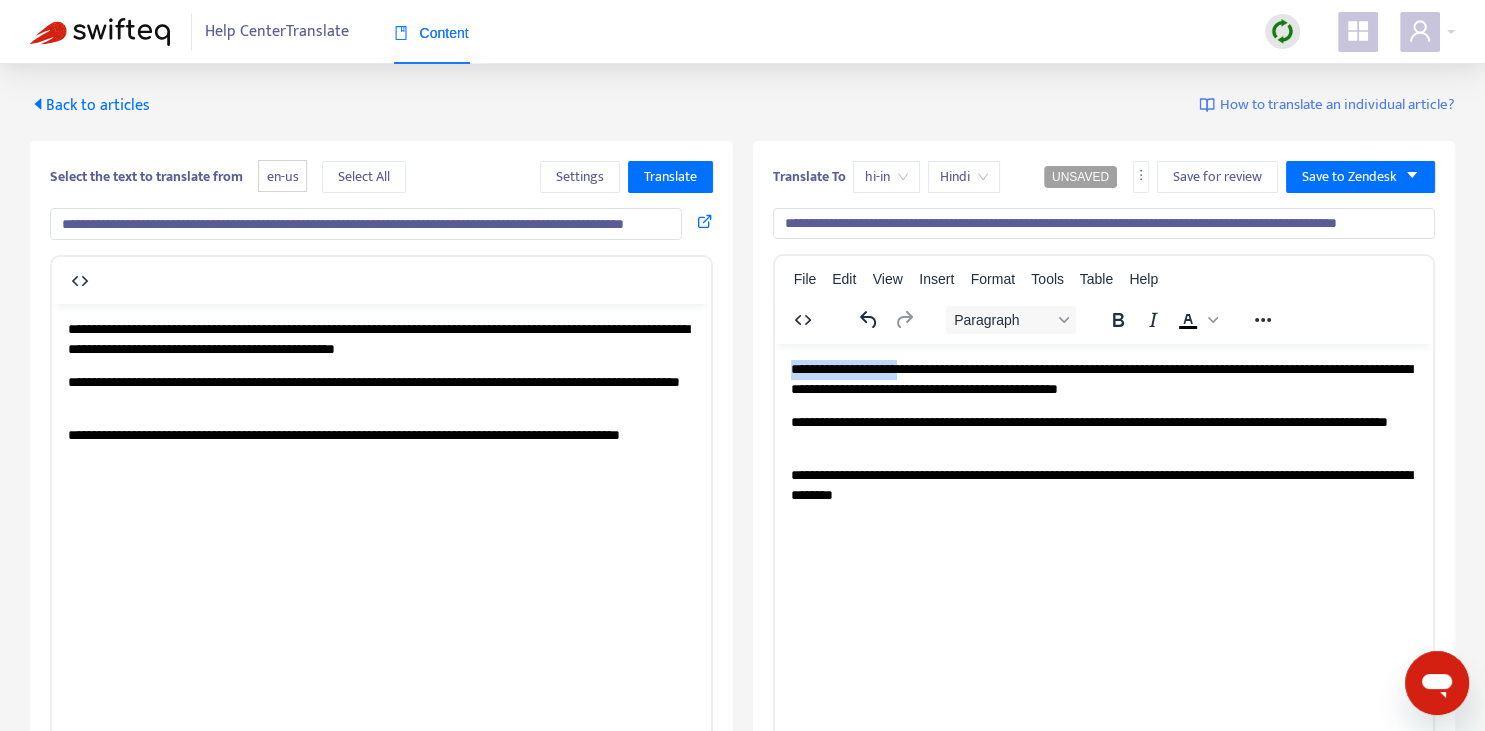 type 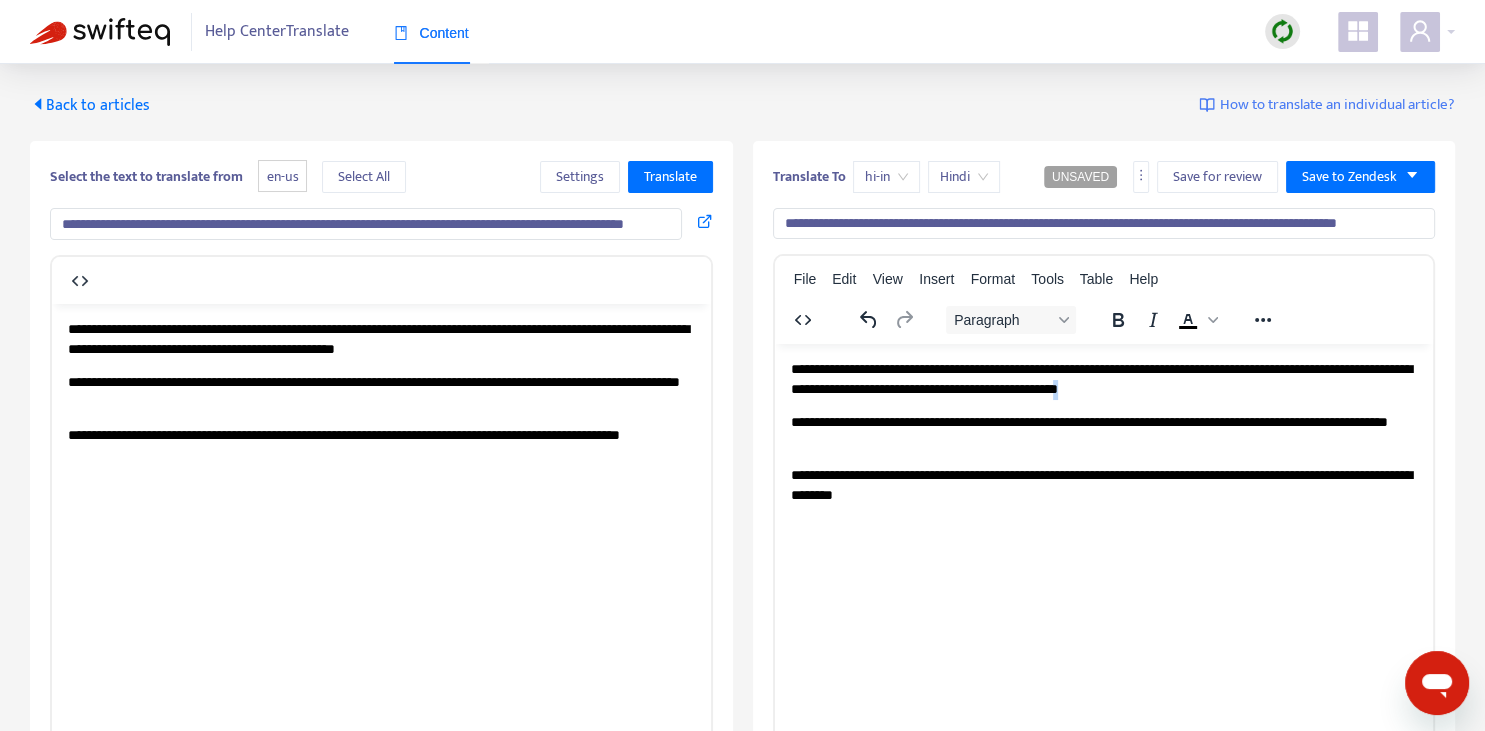 copy on "*" 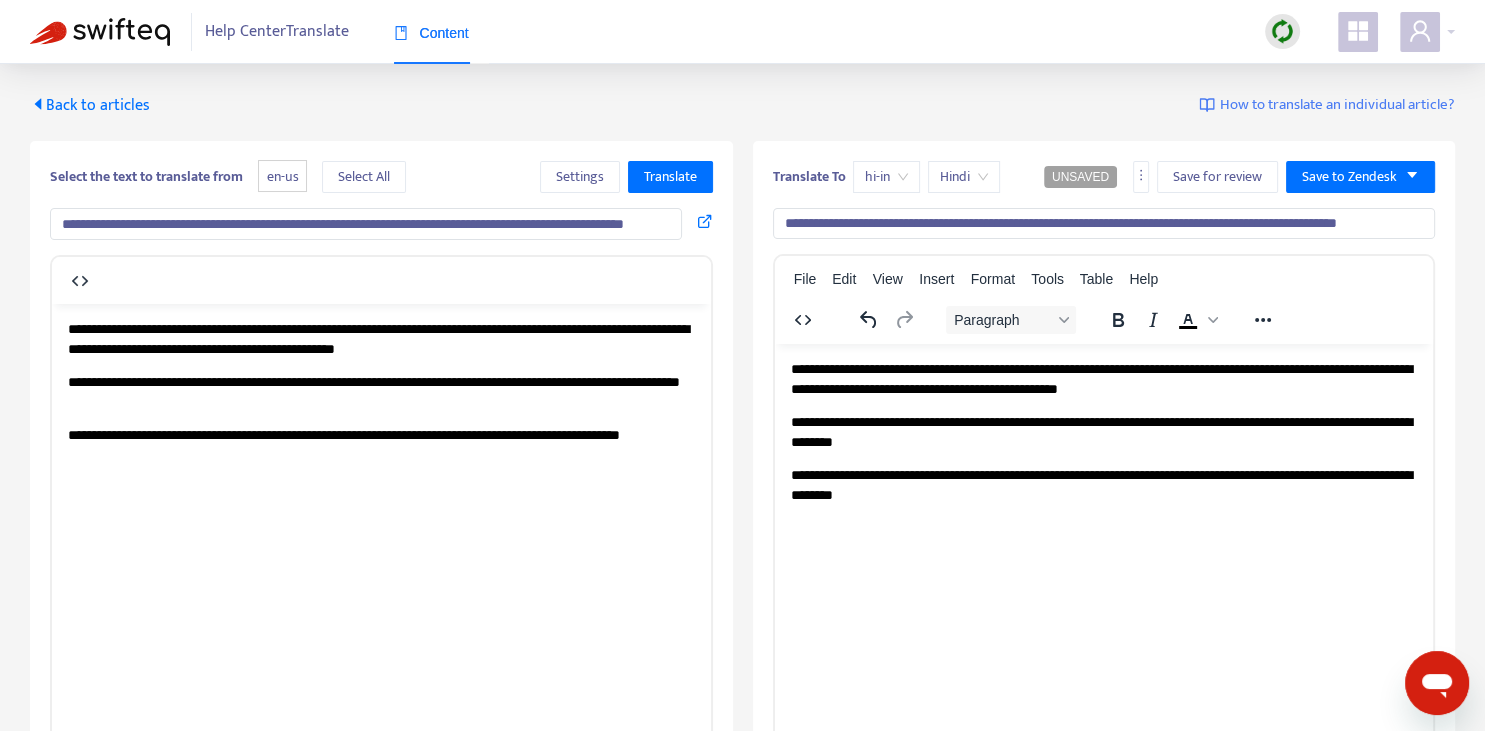 click on "**********" at bounding box center [381, 391] 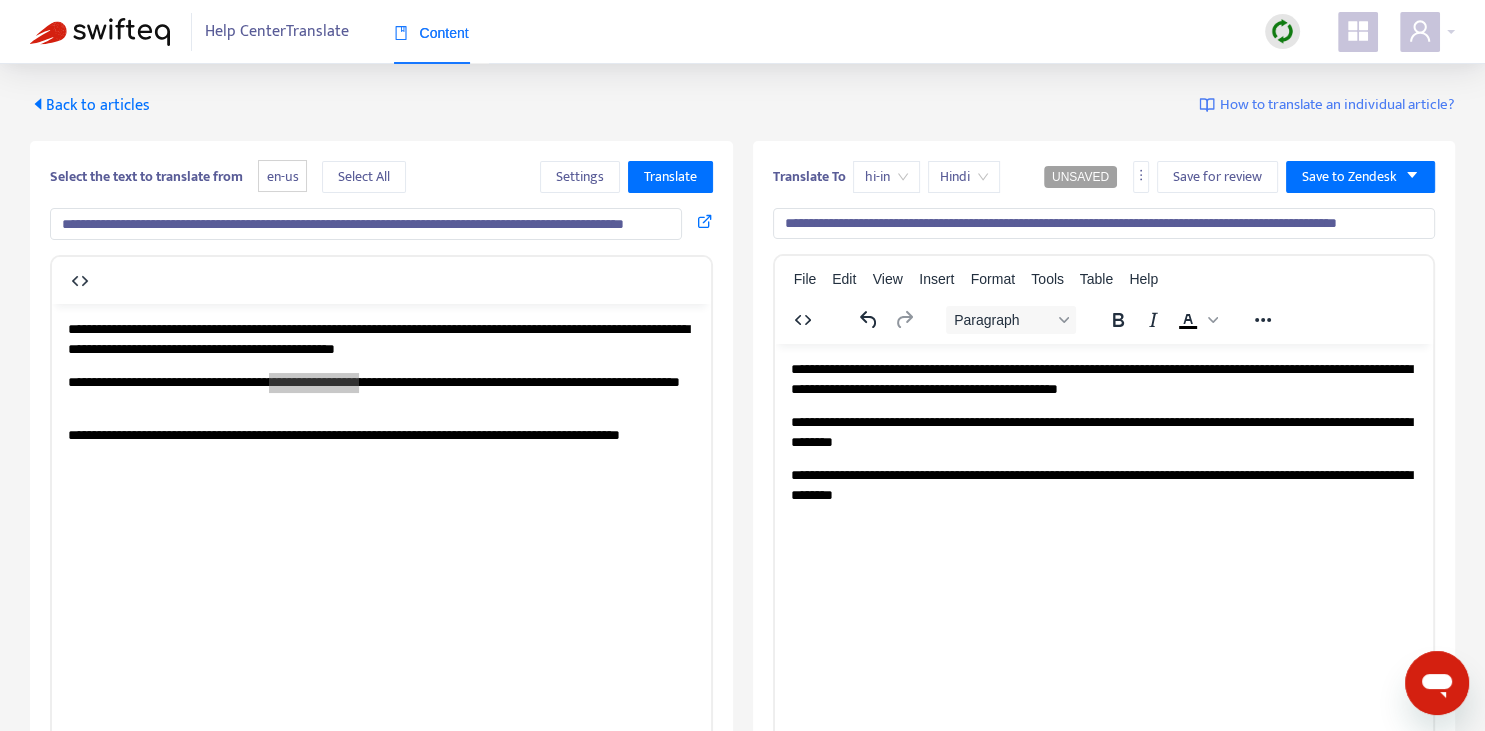 click on "**********" at bounding box center (1103, 432) 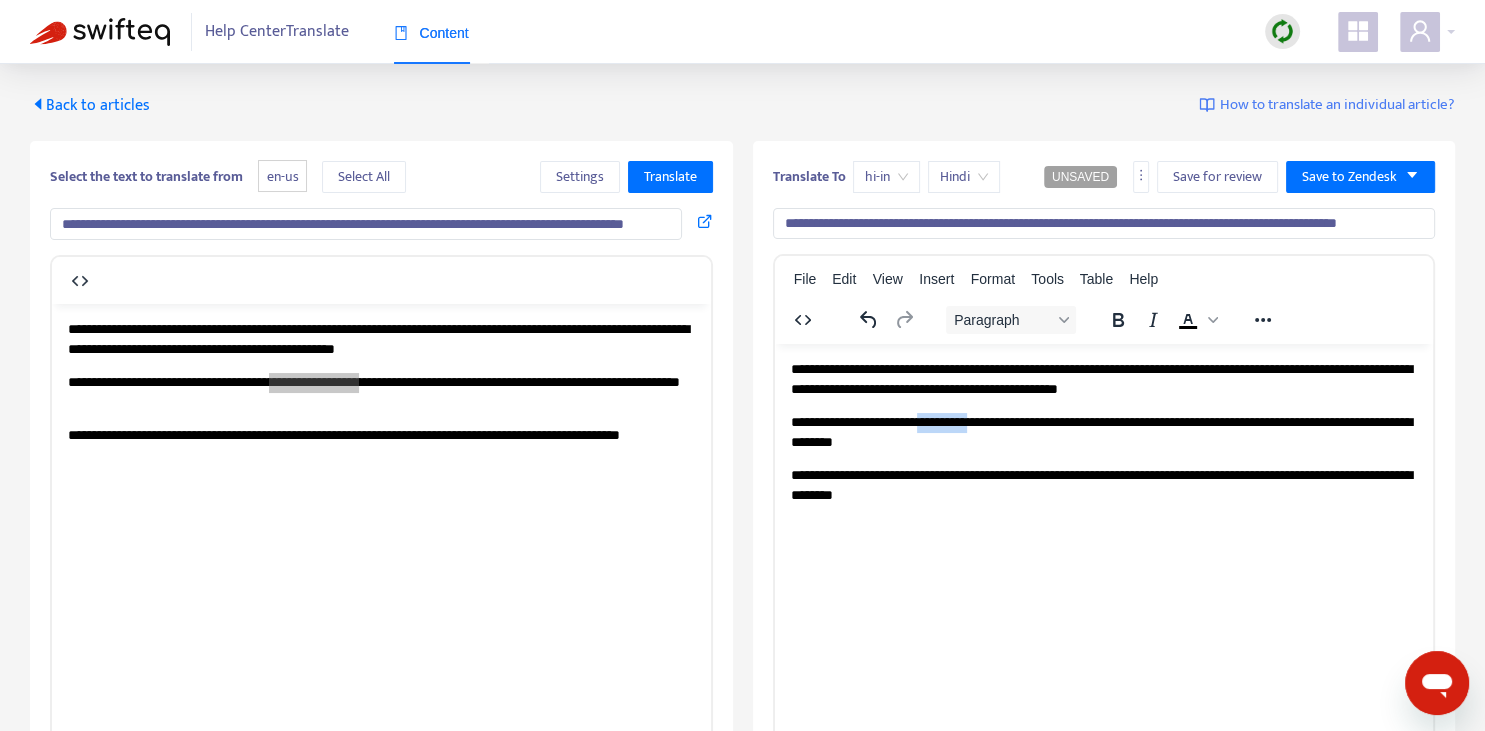 click on "**********" at bounding box center [1103, 432] 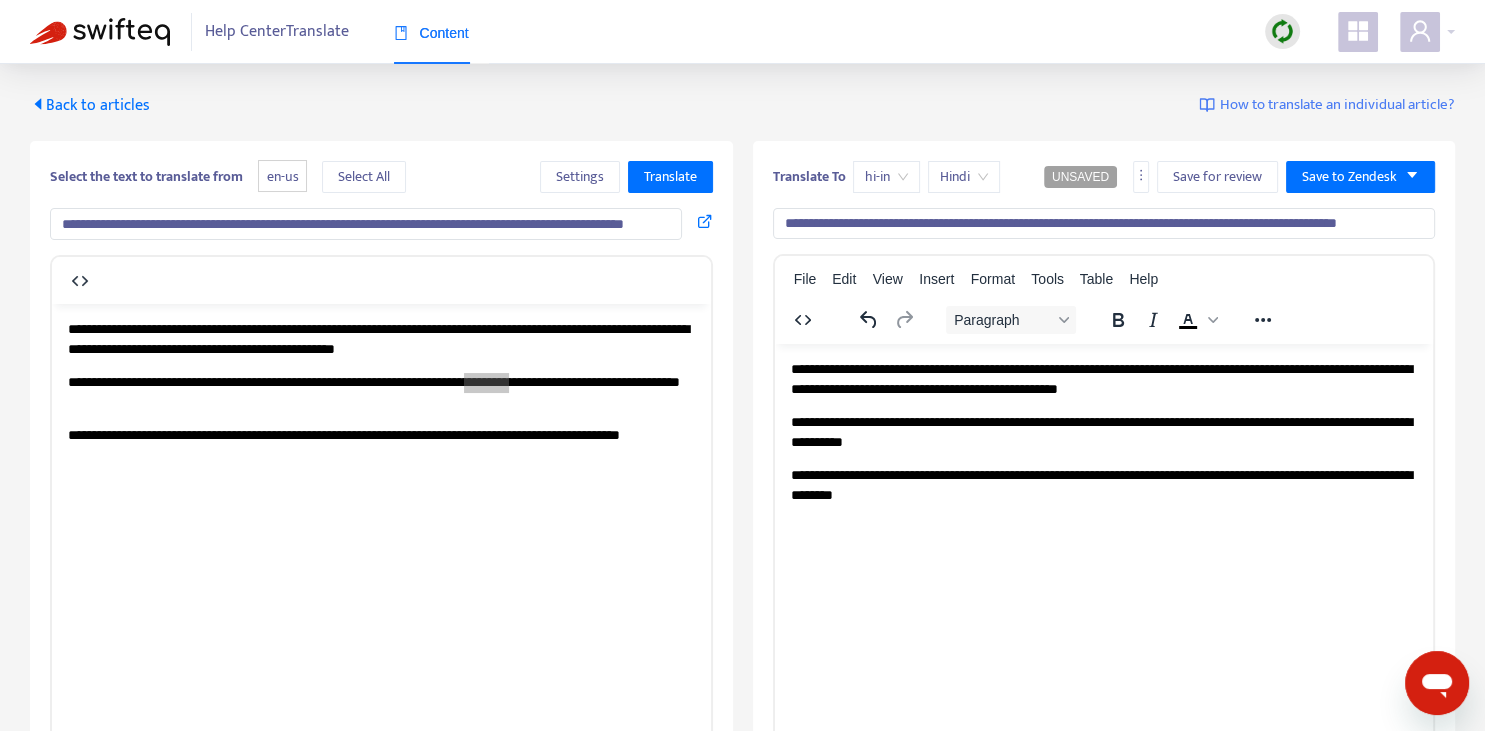 click on "**********" at bounding box center (1103, 432) 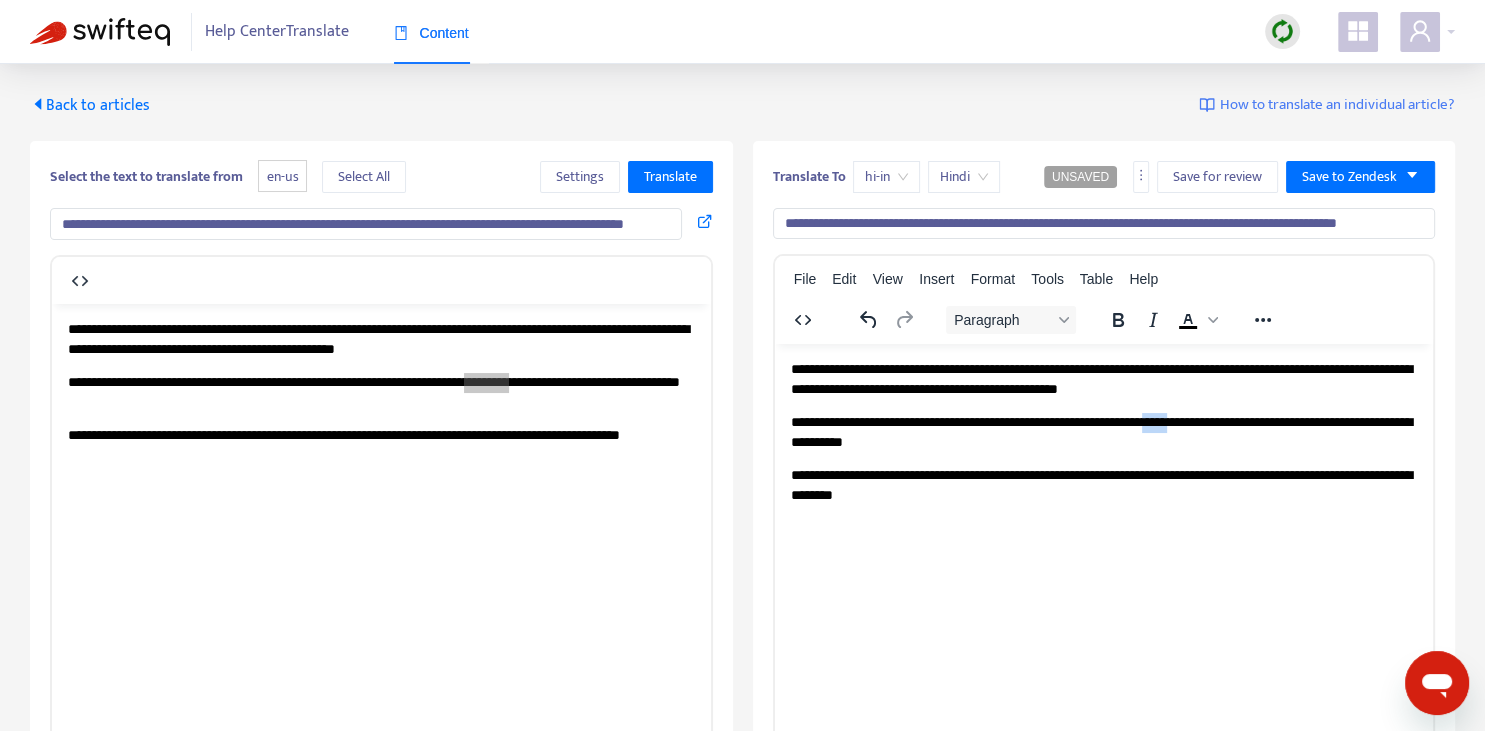 click on "**********" at bounding box center [1103, 432] 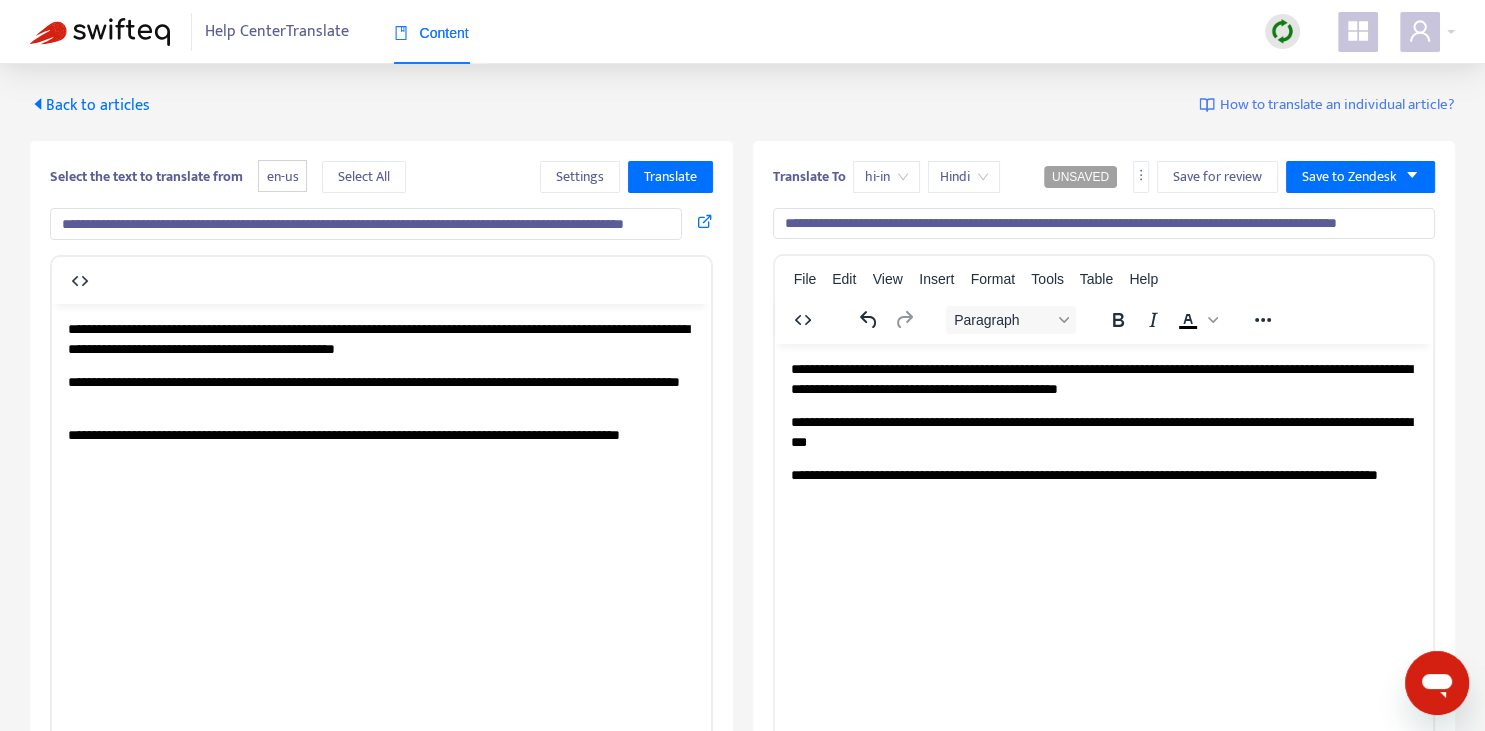 click on "**********" at bounding box center [1103, 379] 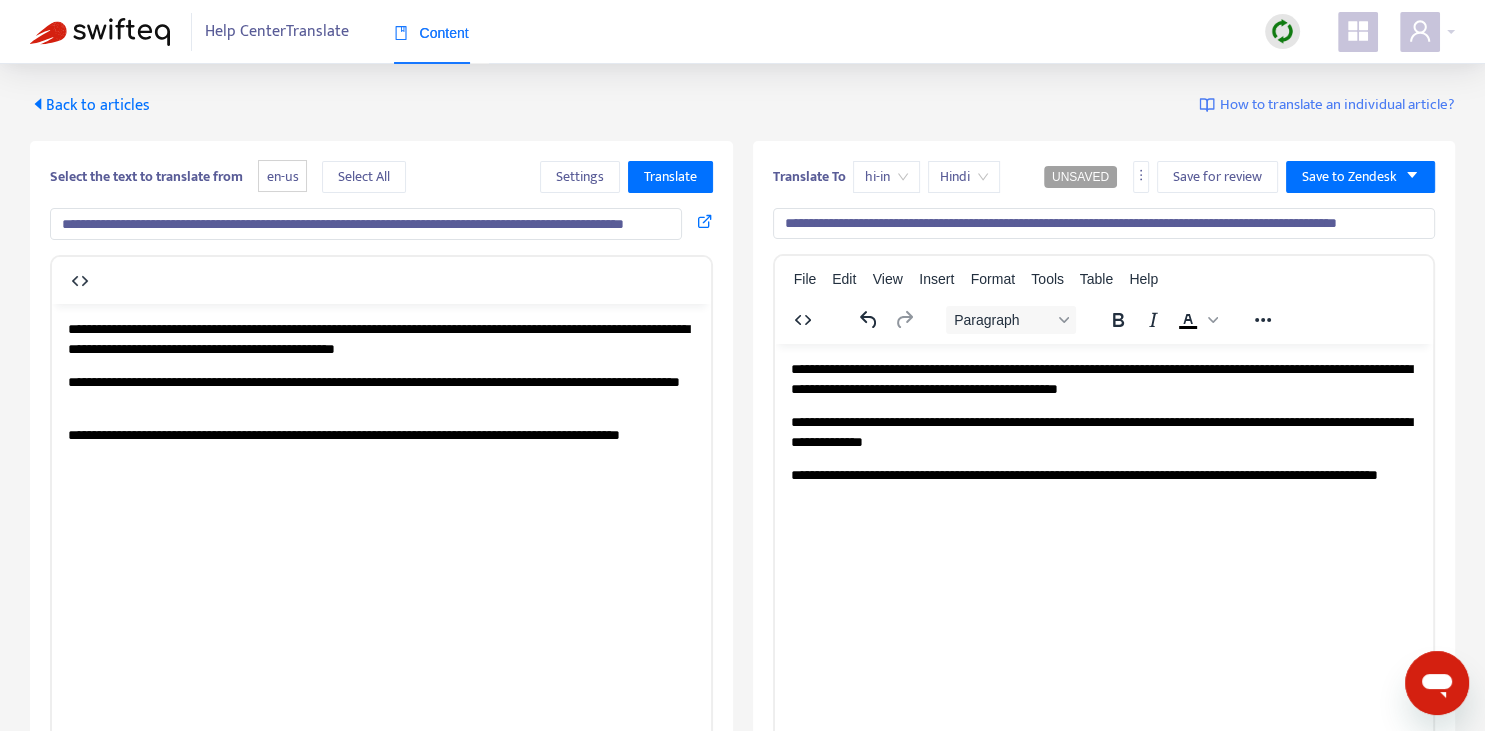 click on "**********" at bounding box center (1103, 485) 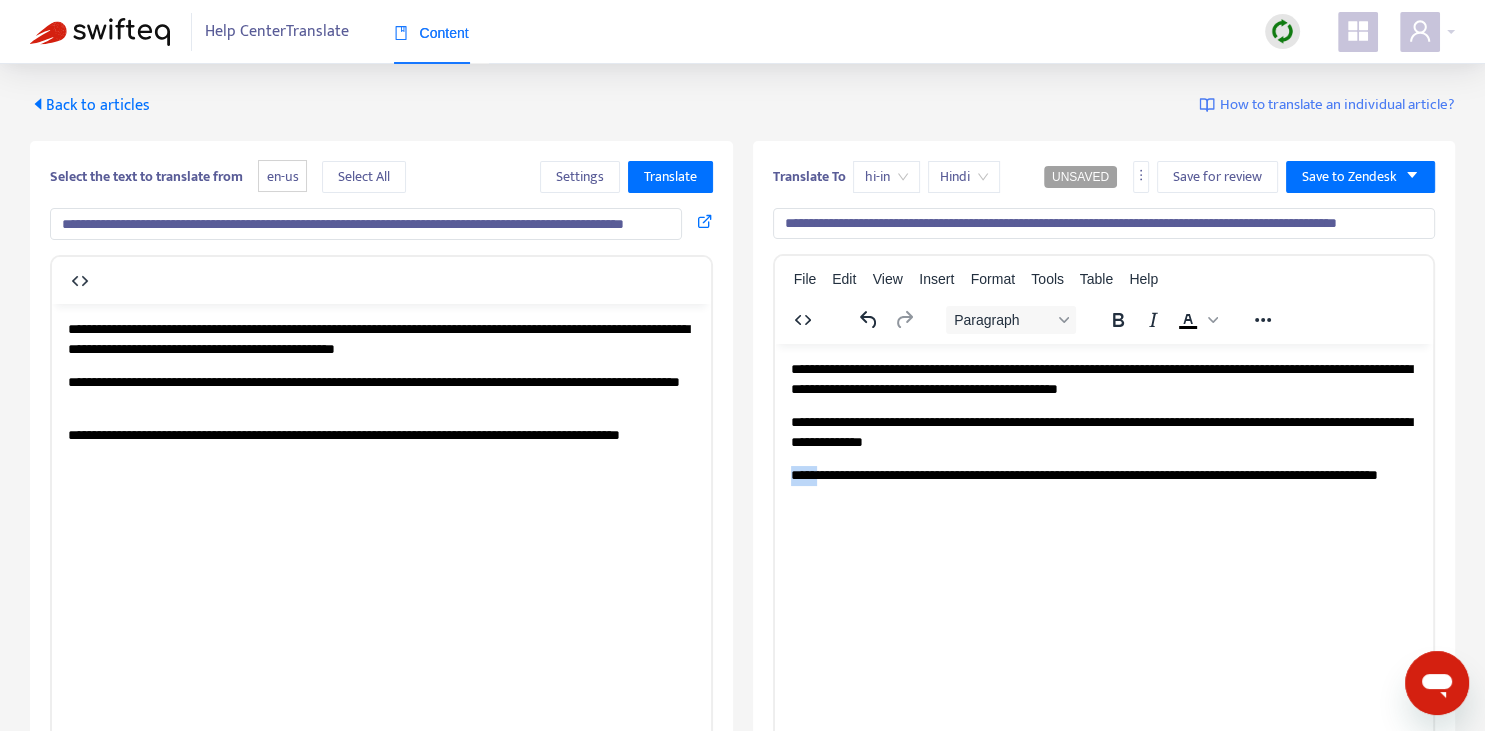 click on "**********" at bounding box center [1103, 485] 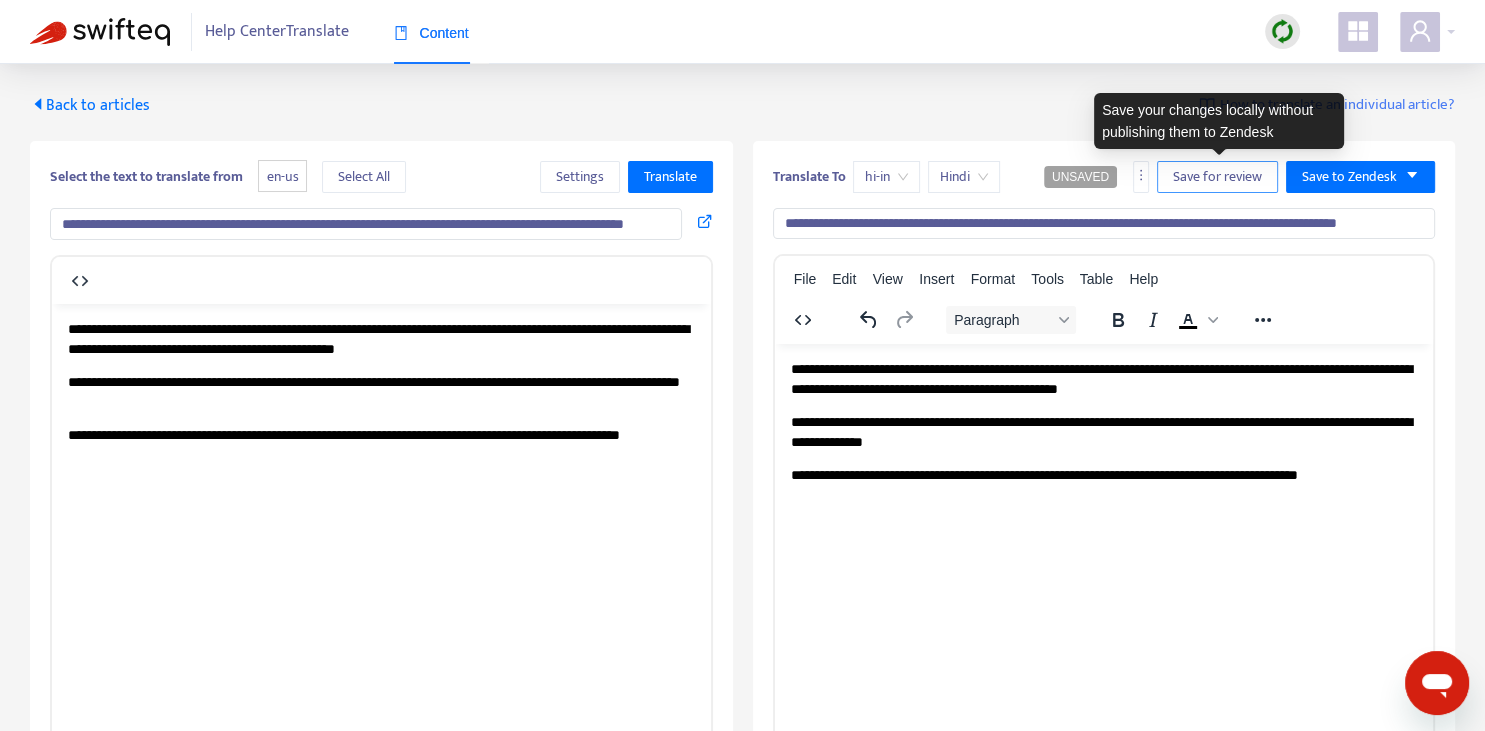 click on "Save for review" at bounding box center (1217, 177) 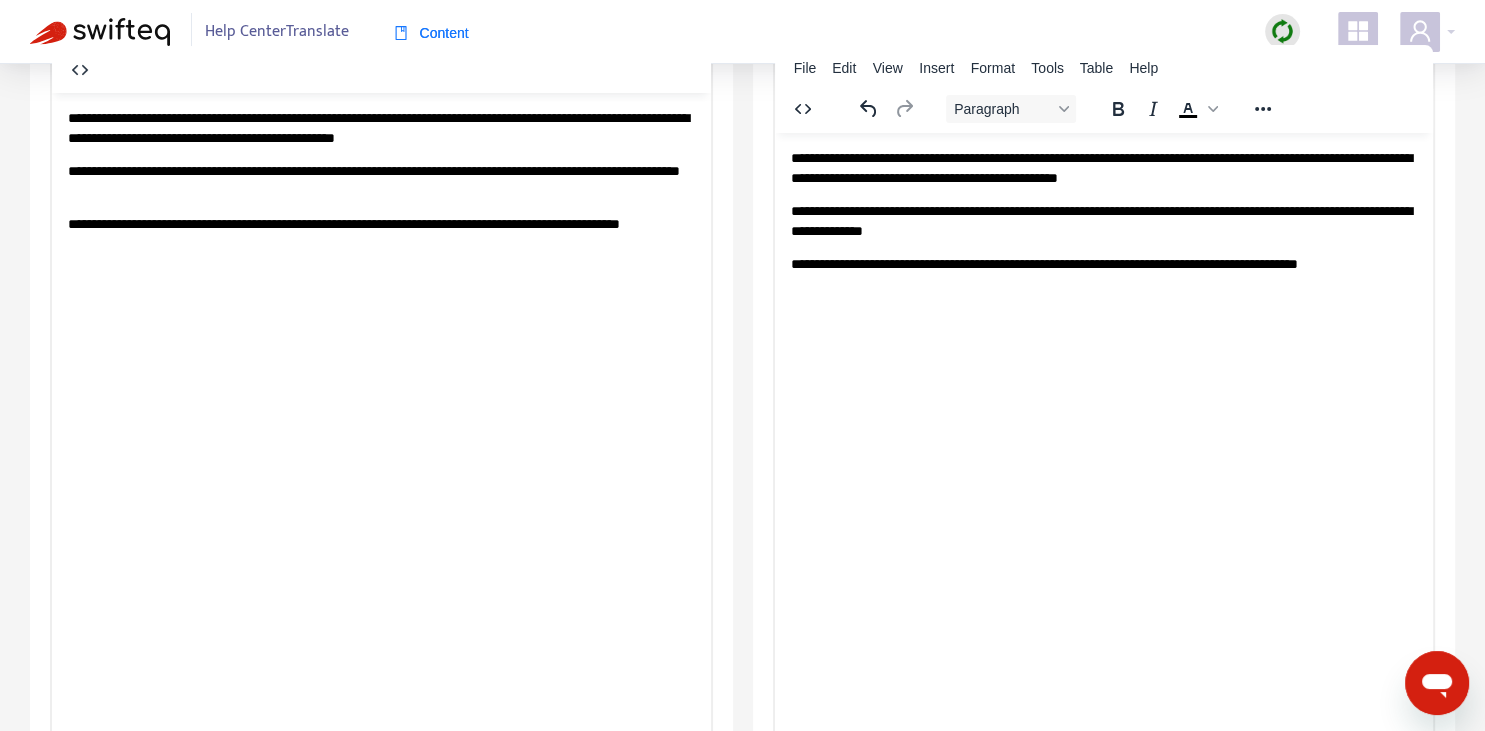 scroll, scrollTop: 343, scrollLeft: 0, axis: vertical 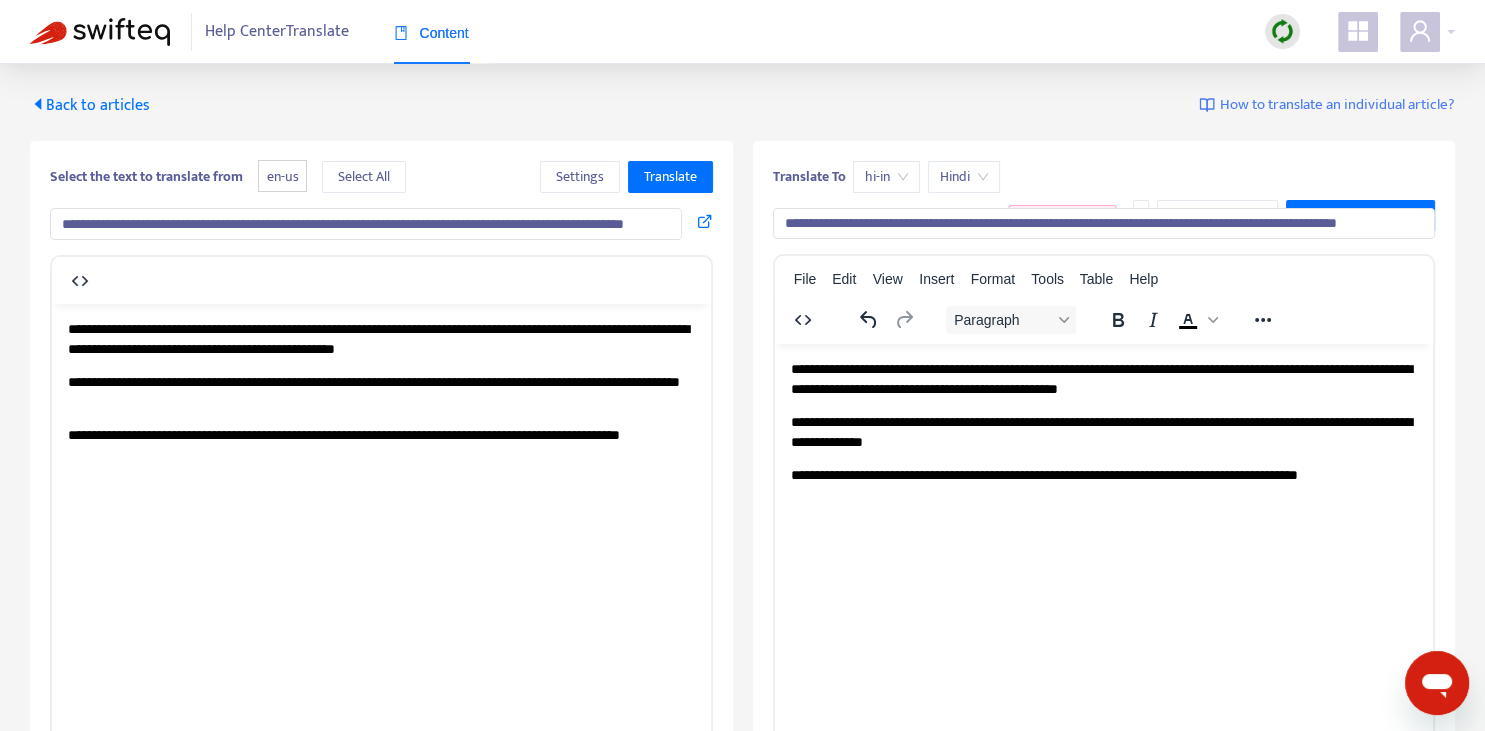 click on "Back to articles" at bounding box center (90, 105) 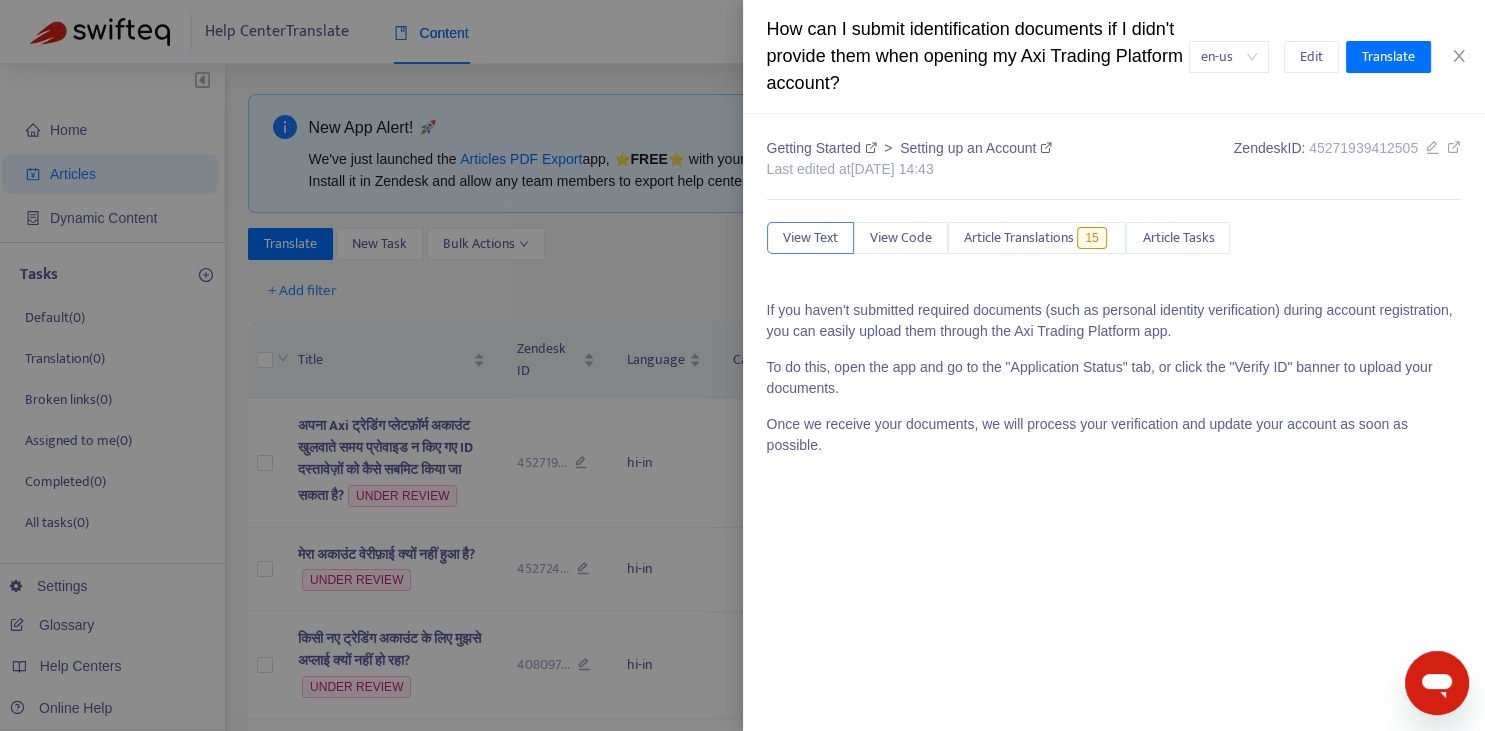 click at bounding box center (742, 365) 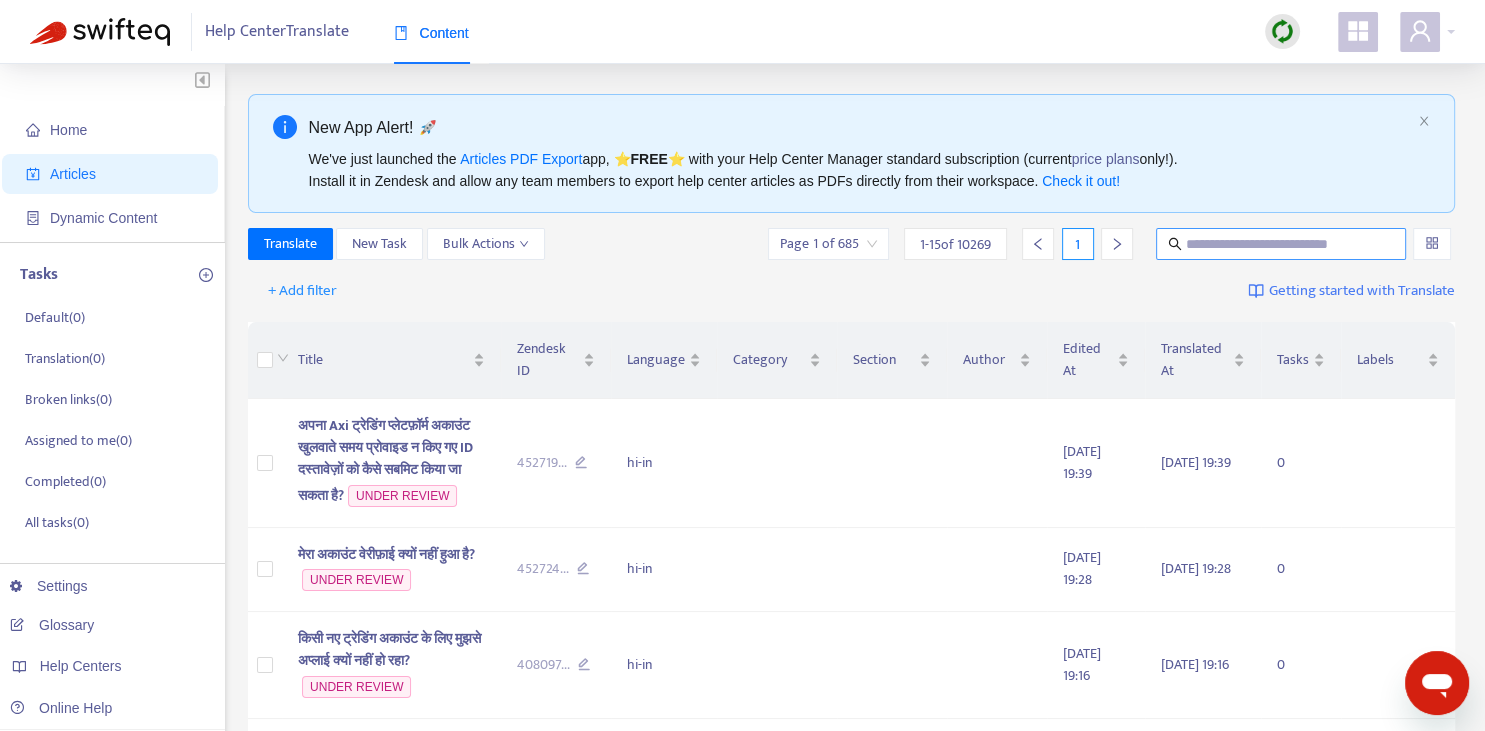 click at bounding box center (1281, 244) 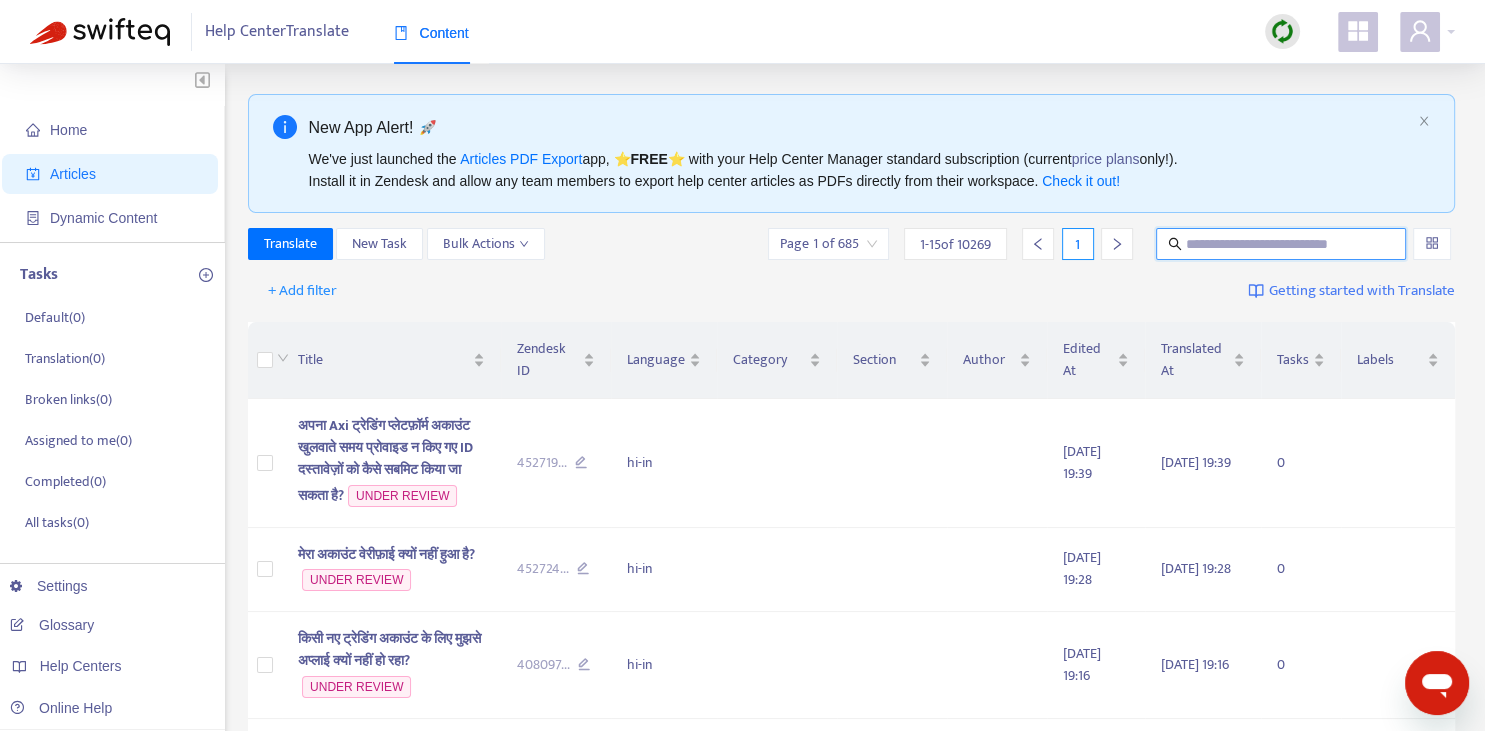 paste on "**********" 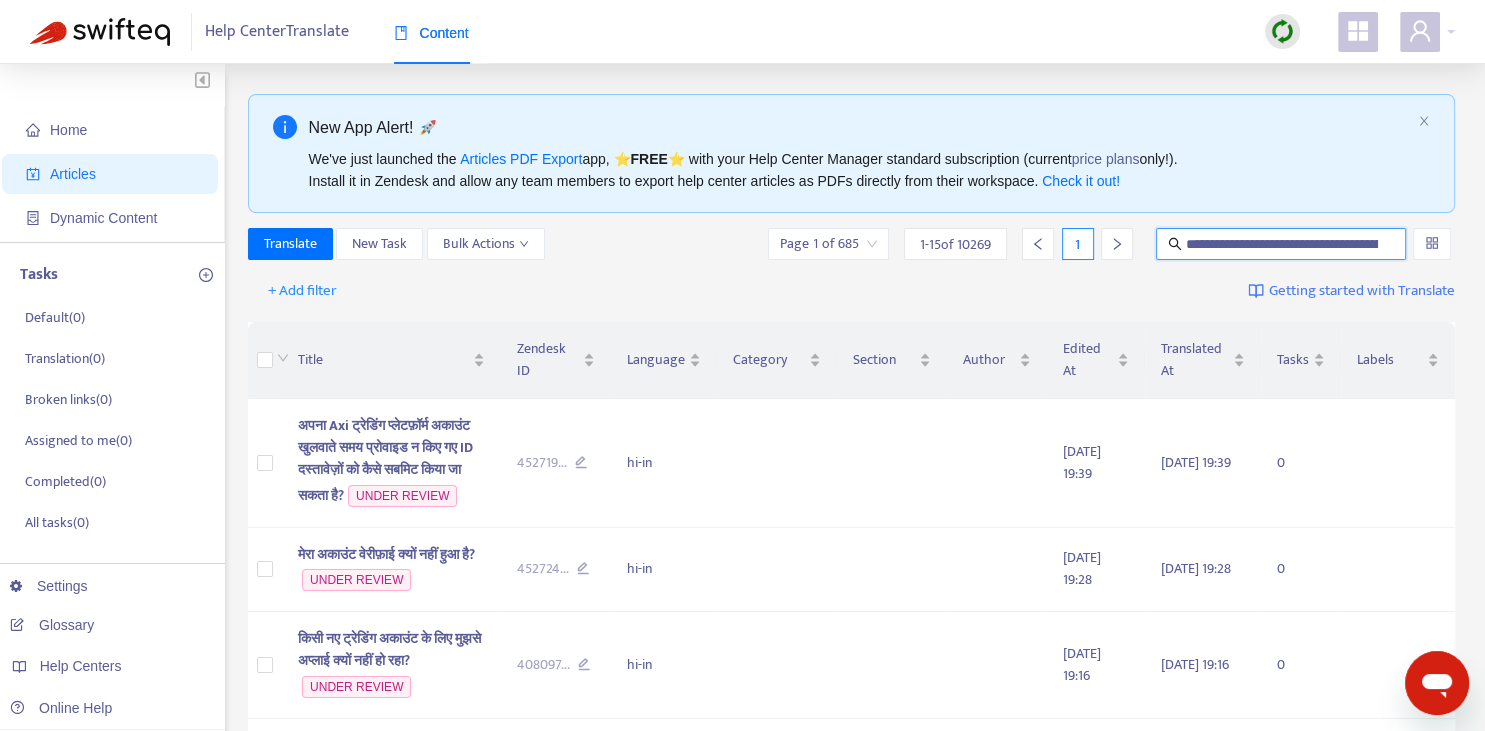 scroll, scrollTop: 0, scrollLeft: 106, axis: horizontal 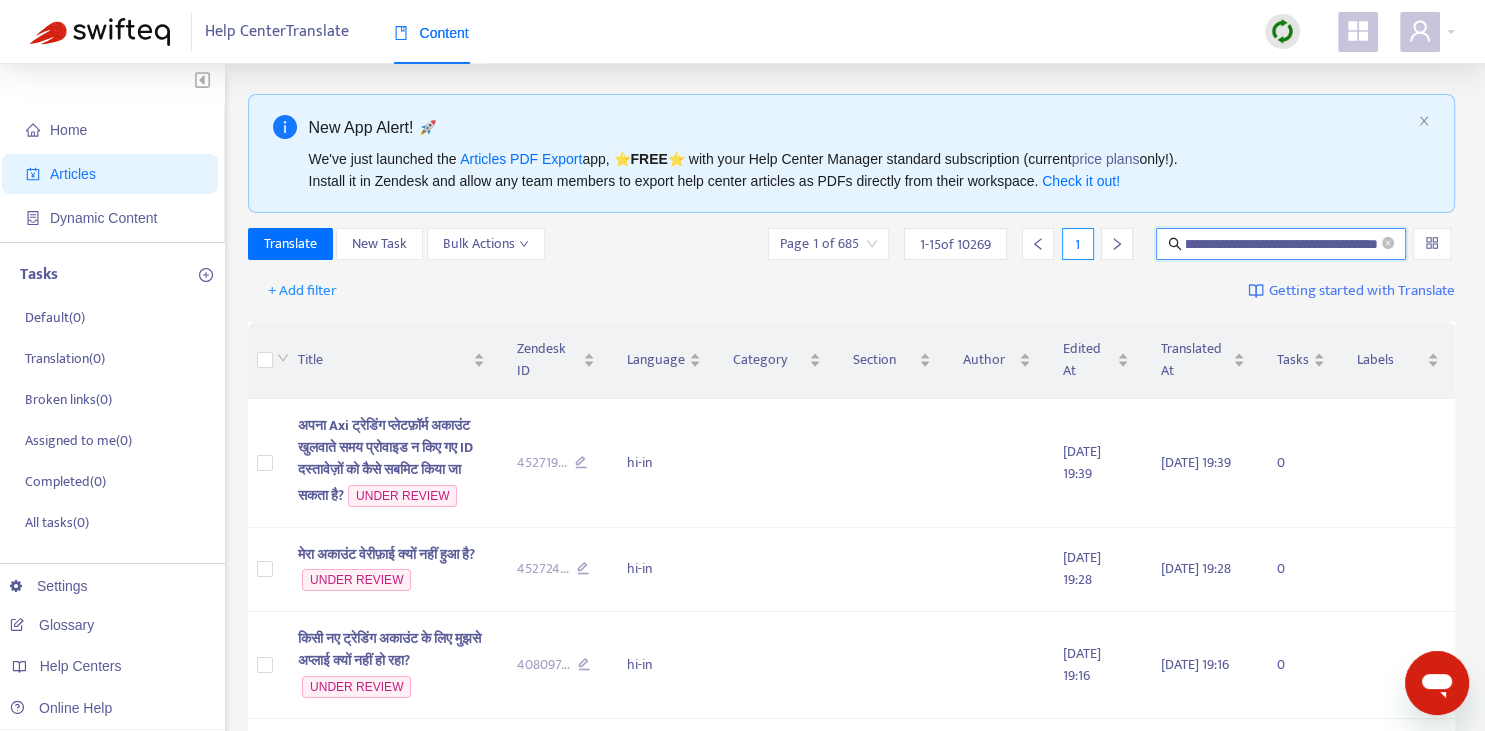 type on "**********" 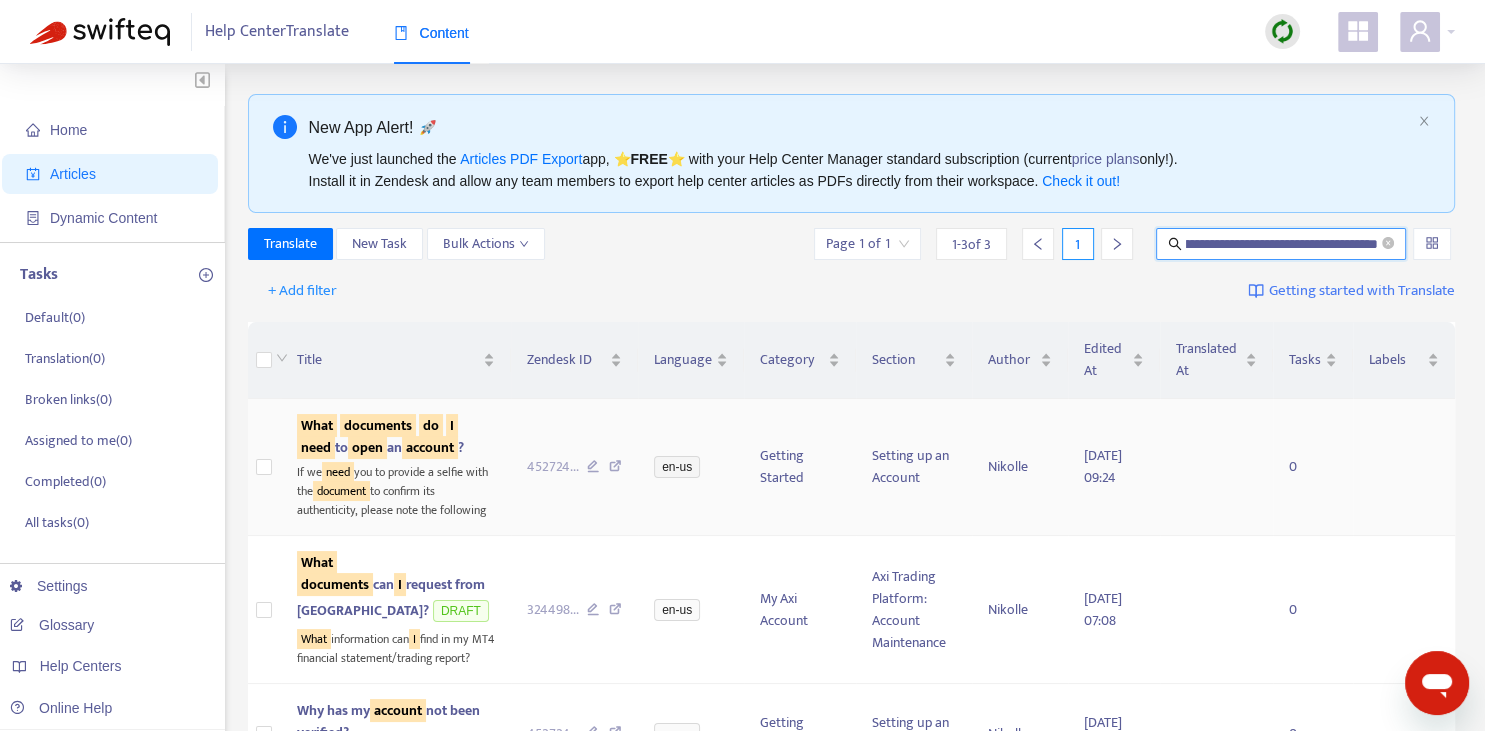 click on "documents" at bounding box center [378, 425] 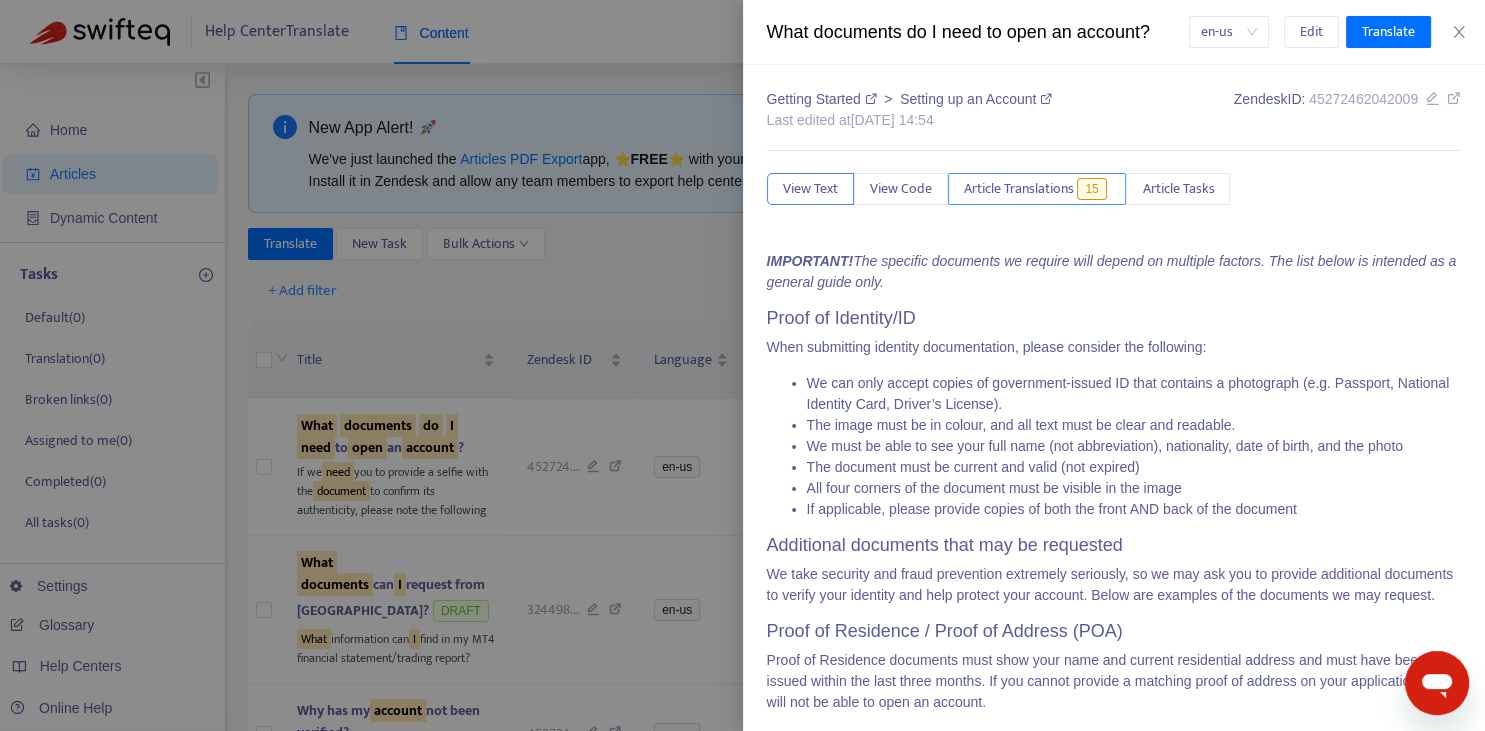 click on "Article Translations" at bounding box center [1019, 189] 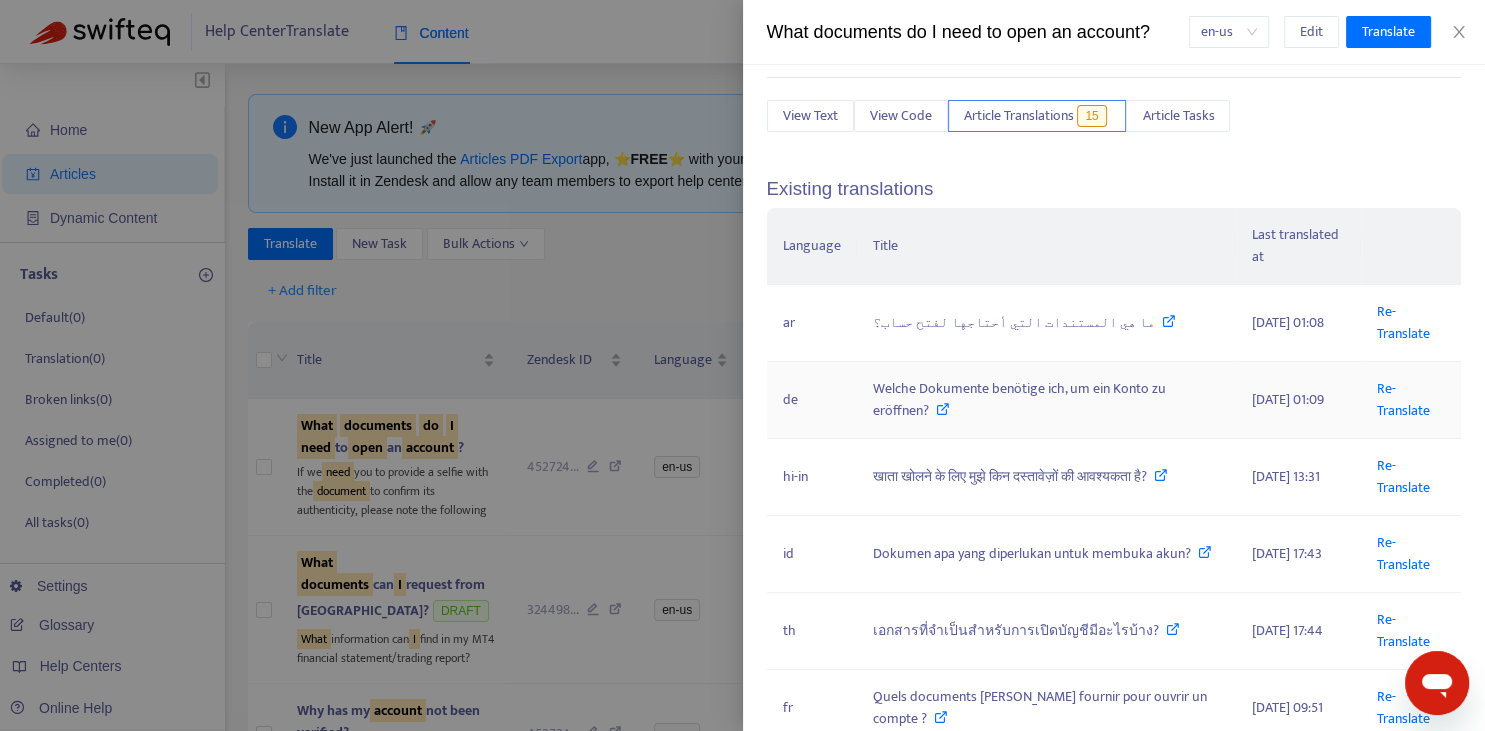 scroll, scrollTop: 74, scrollLeft: 0, axis: vertical 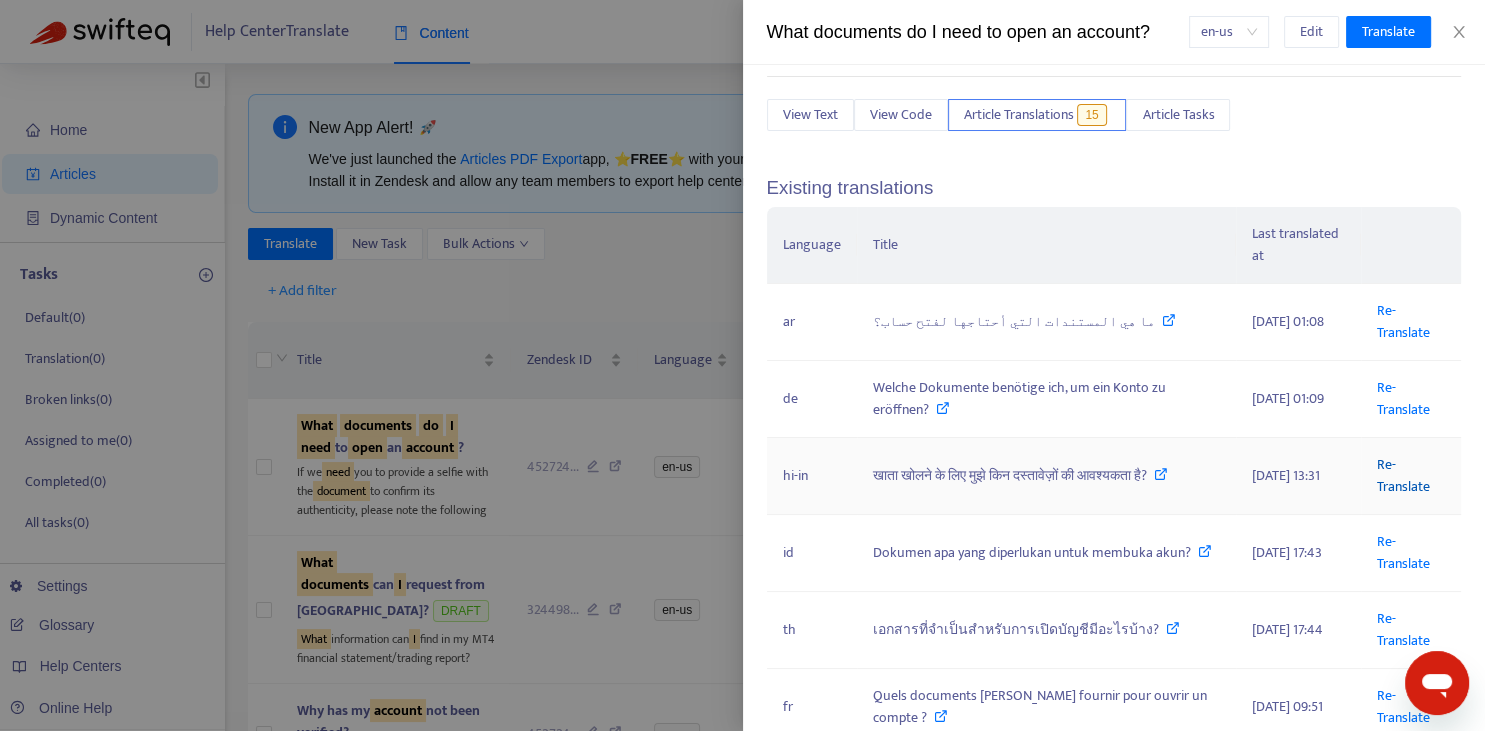 click on "Re-Translate" at bounding box center [1403, 475] 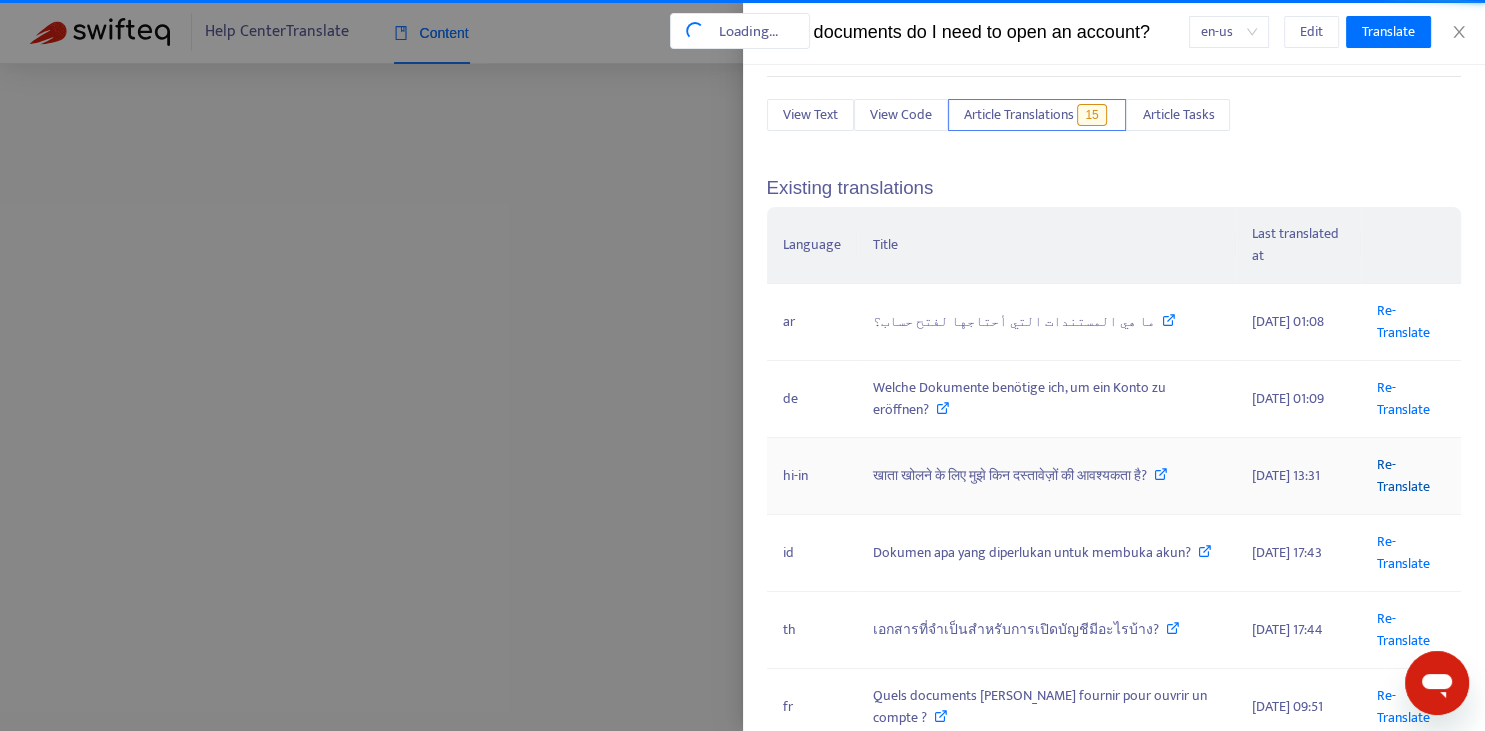 scroll, scrollTop: 0, scrollLeft: 106, axis: horizontal 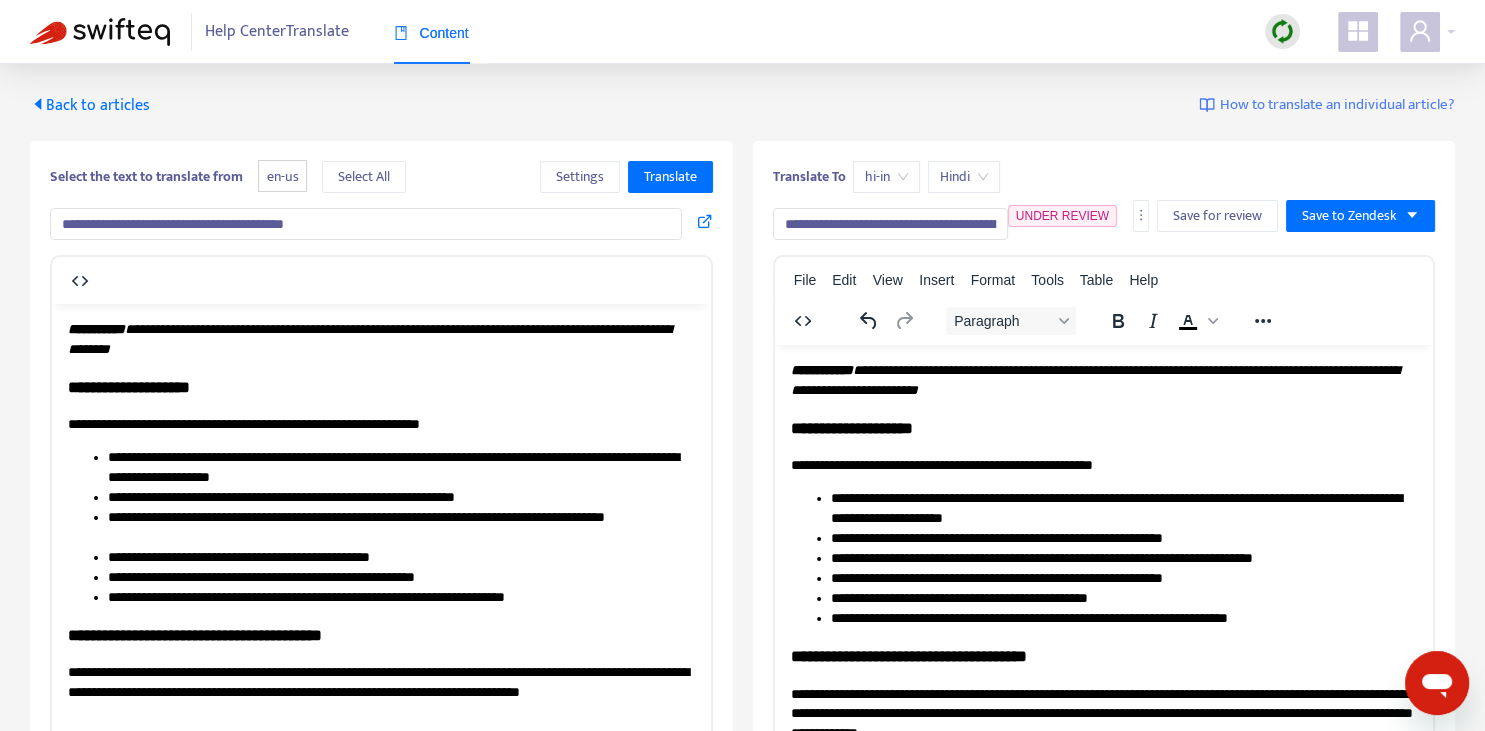 click on "**********" at bounding box center [890, 224] 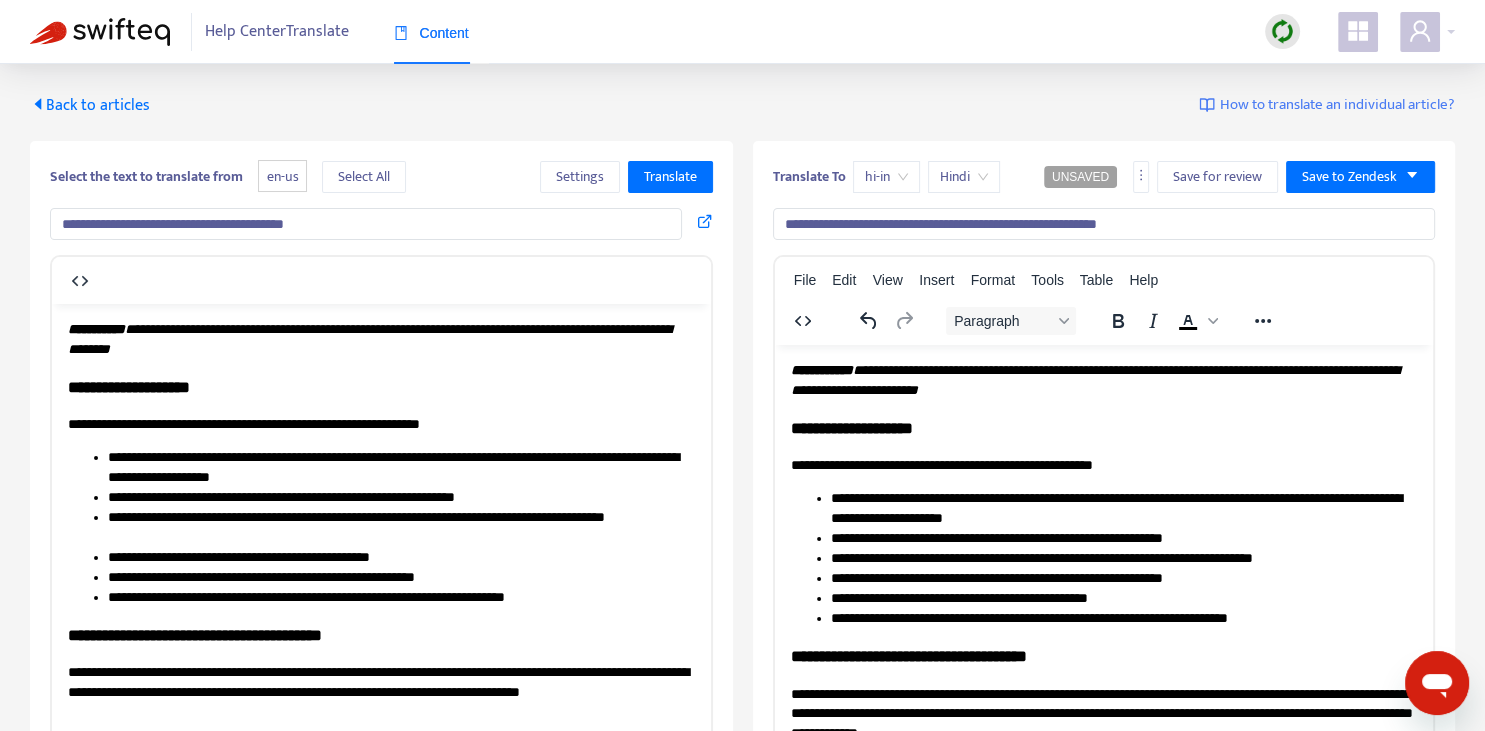 type on "**********" 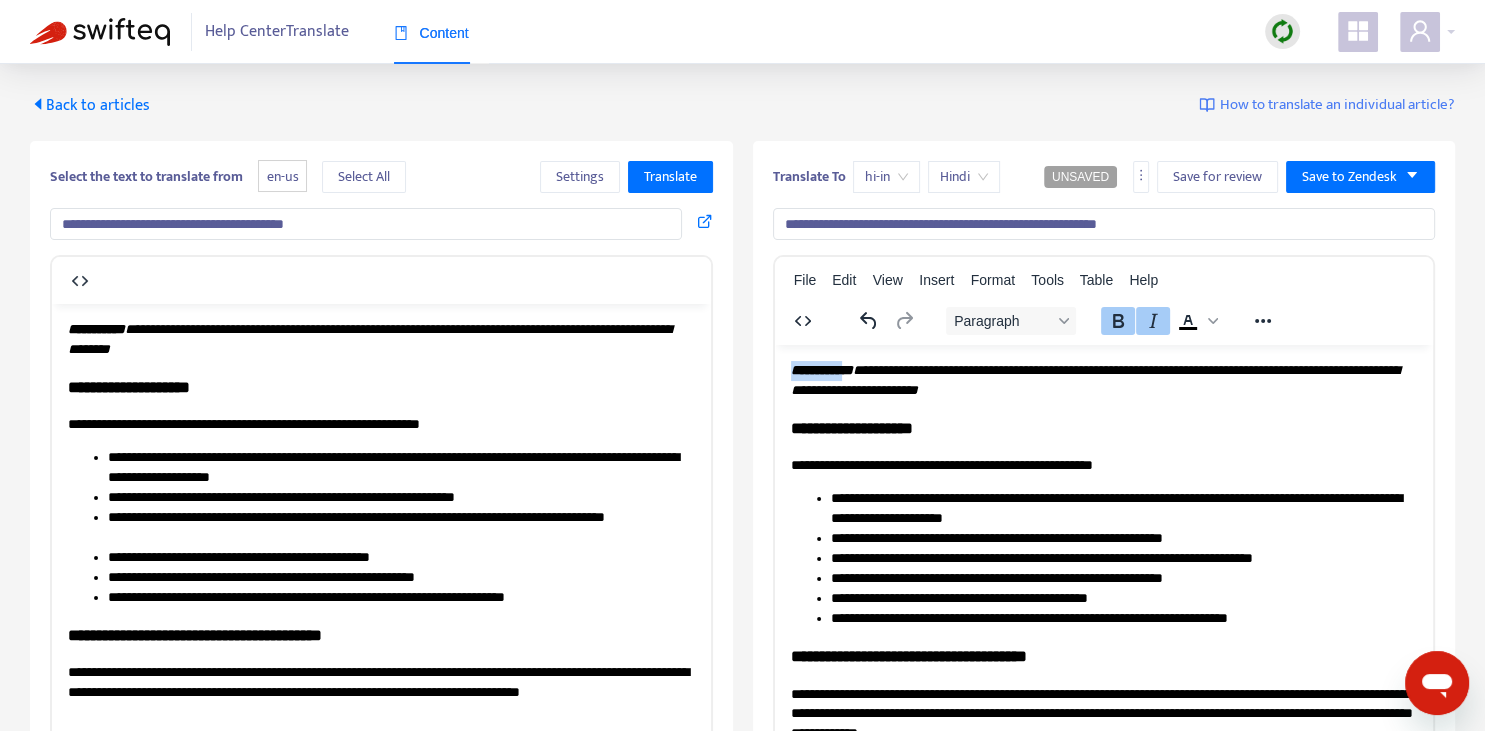 click on "**********" at bounding box center (821, 369) 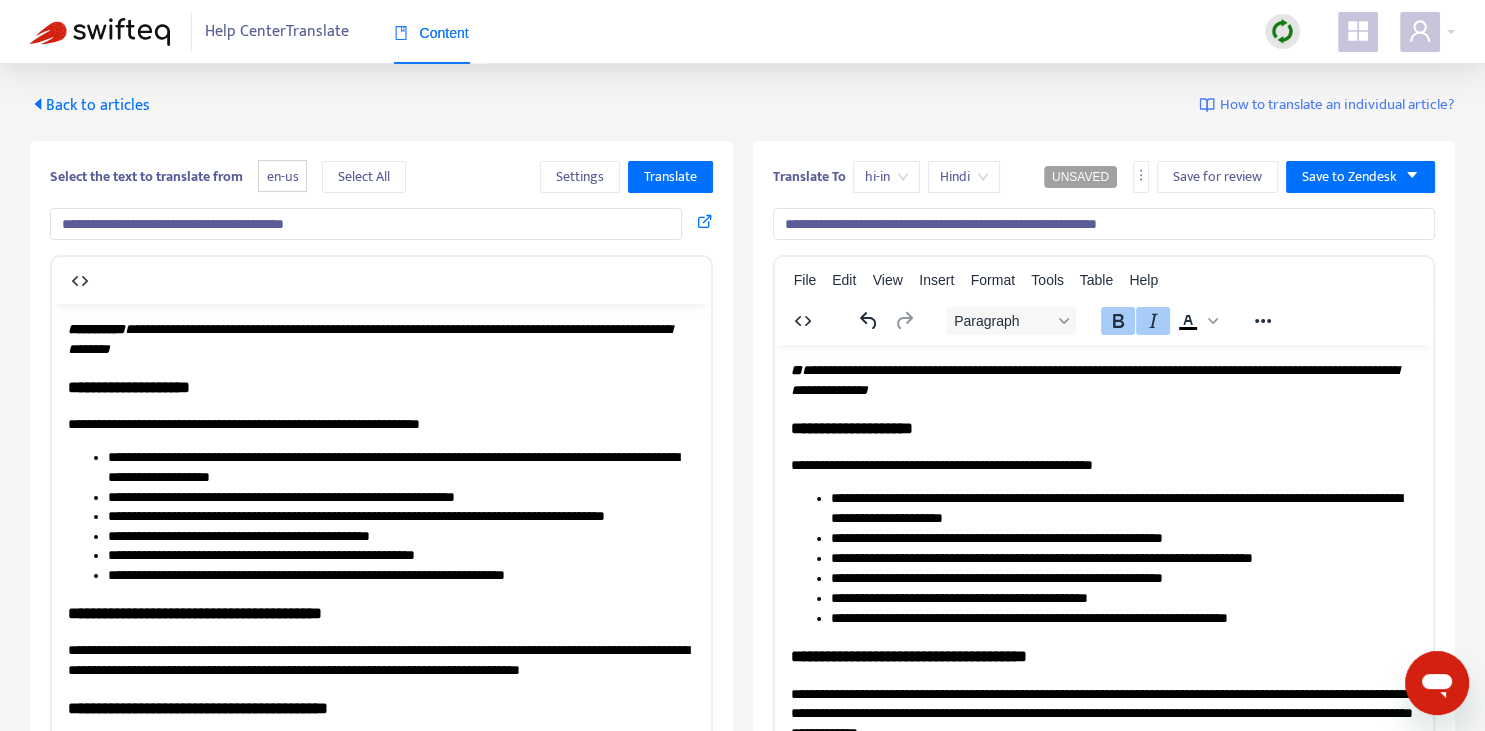 type 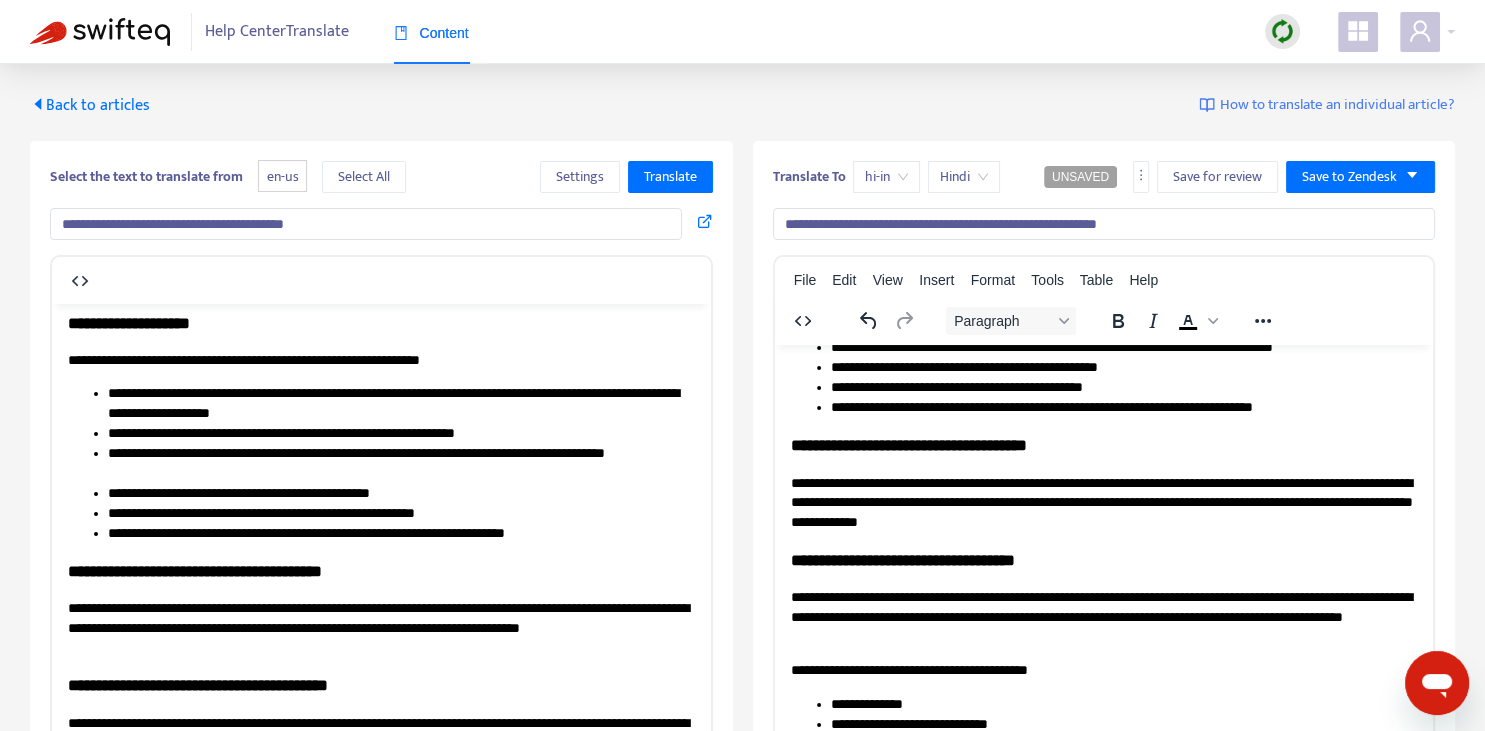 scroll, scrollTop: 211, scrollLeft: 0, axis: vertical 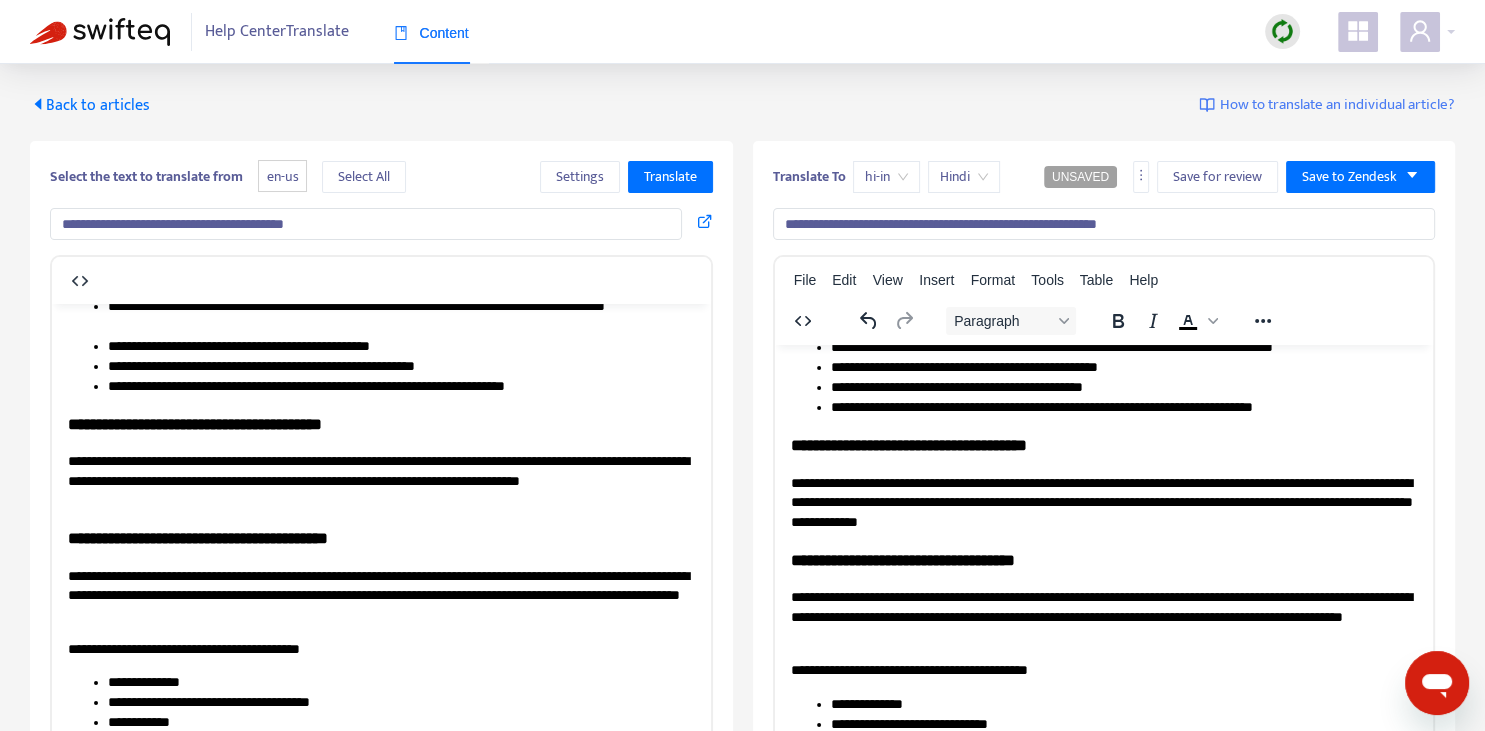 click on "**********" at bounding box center (1103, 444) 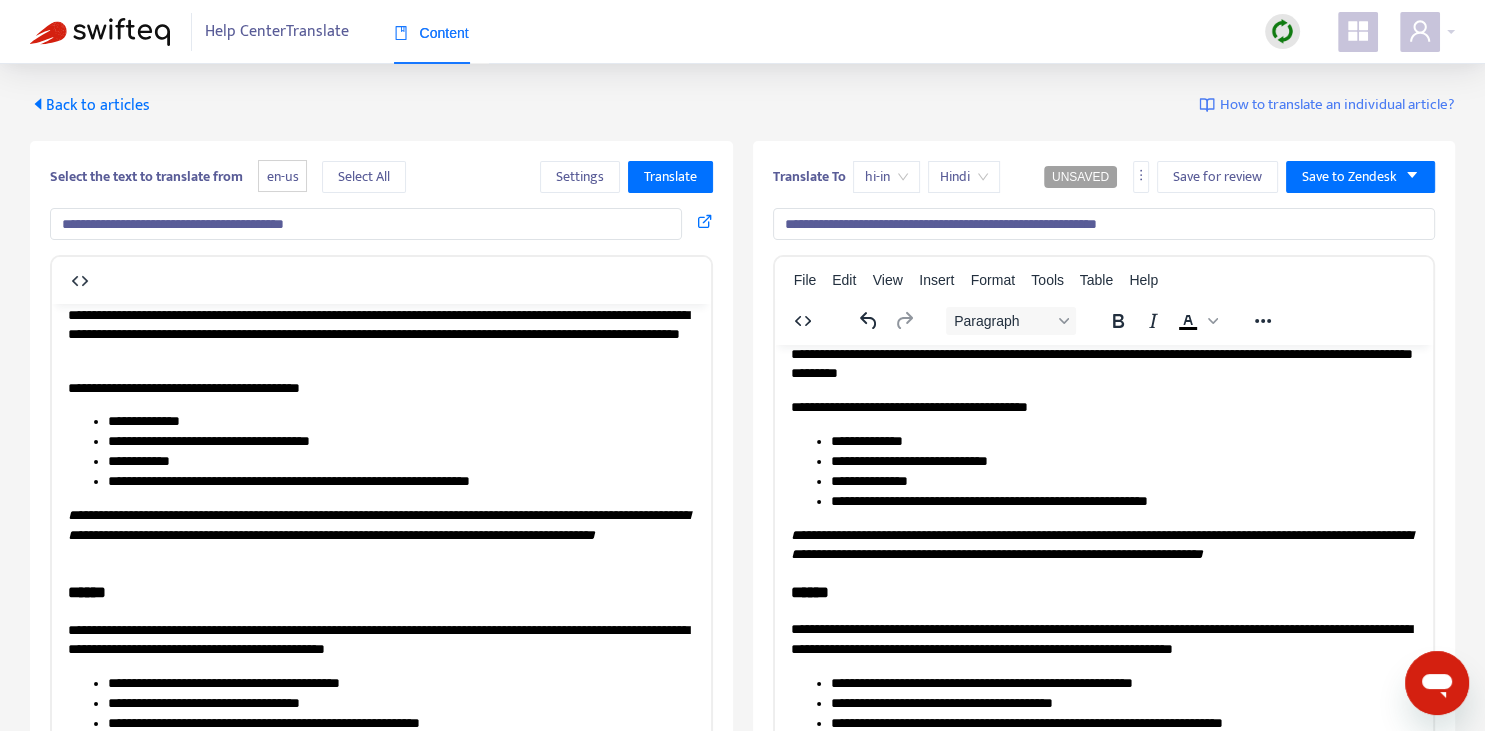 scroll, scrollTop: 343, scrollLeft: 0, axis: vertical 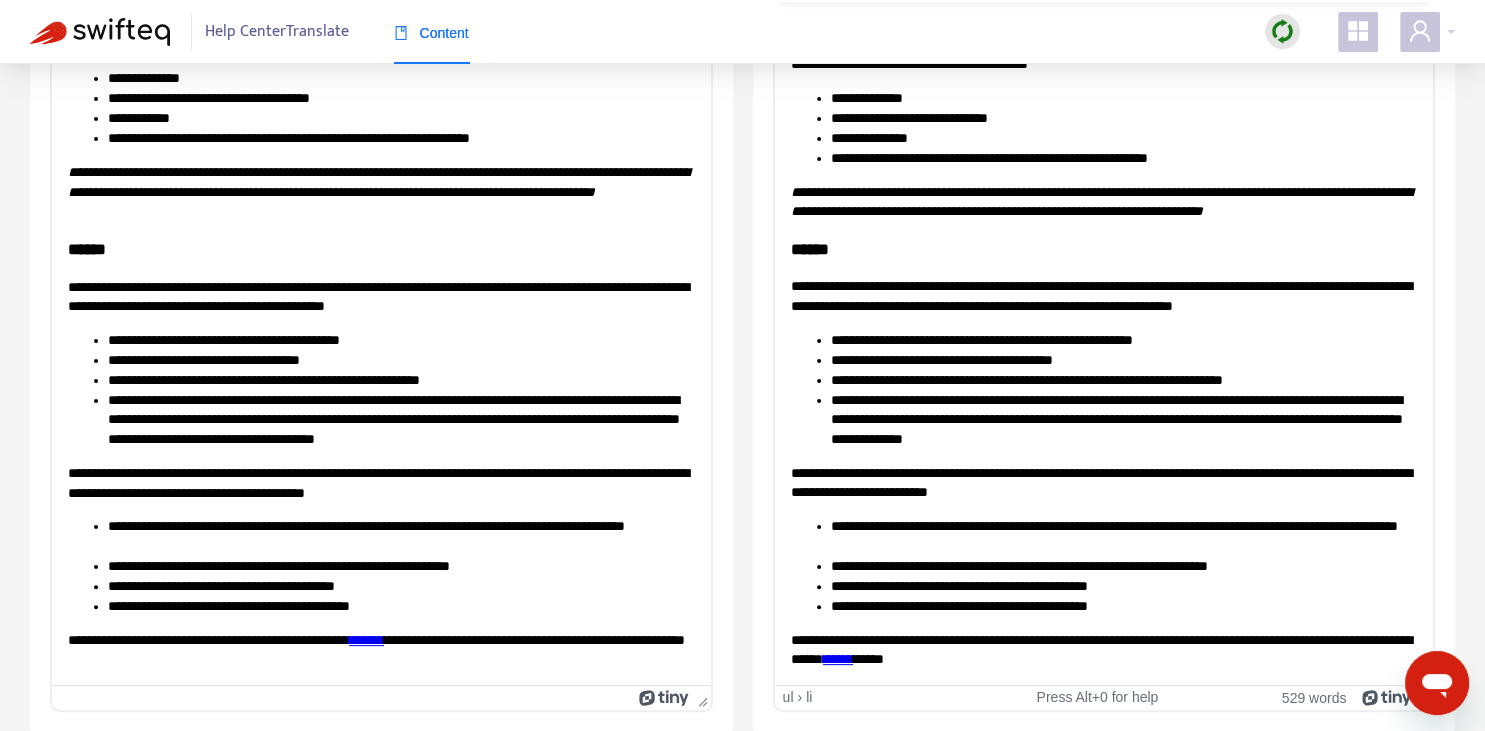 click on "**********" at bounding box center (1100, 201) 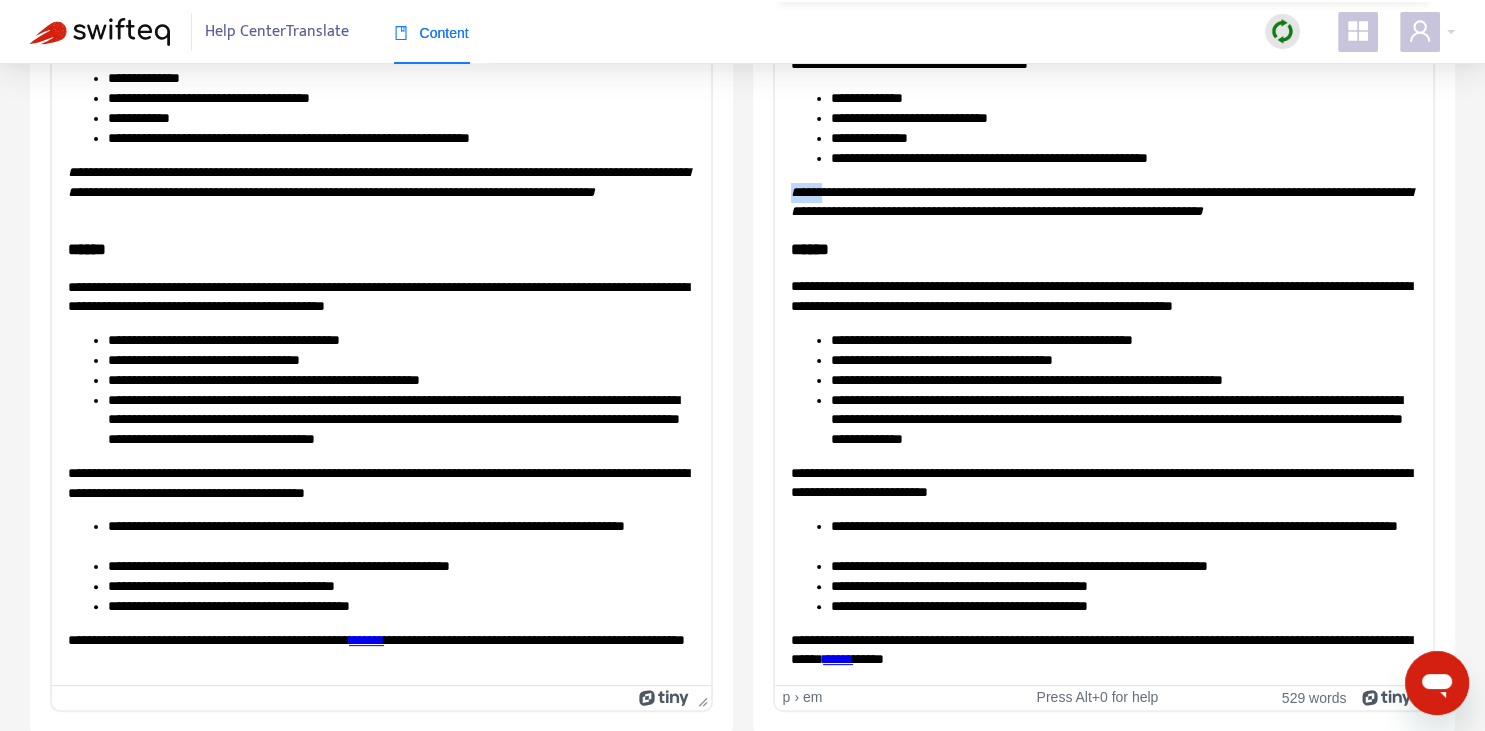 click on "**********" at bounding box center (1100, 201) 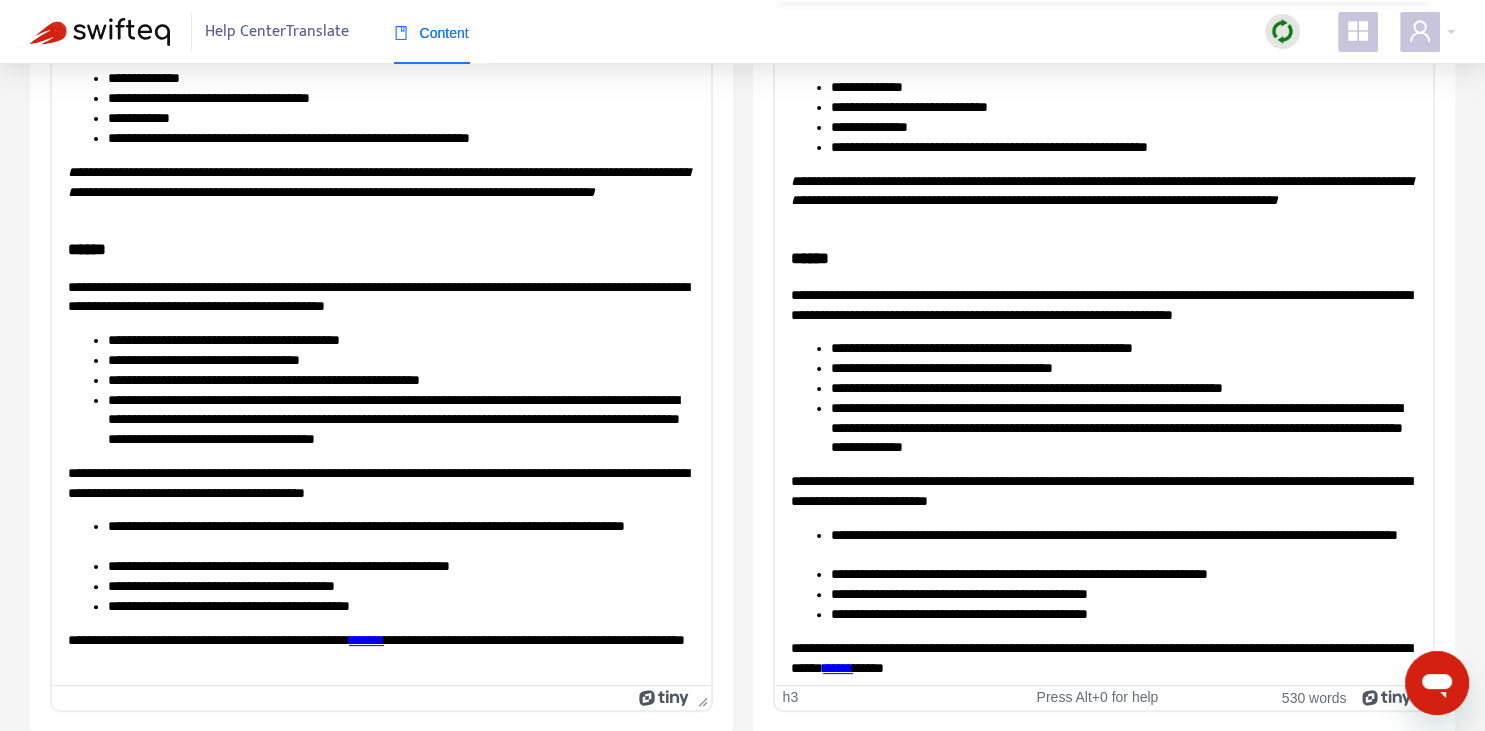 scroll, scrollTop: 493, scrollLeft: 0, axis: vertical 